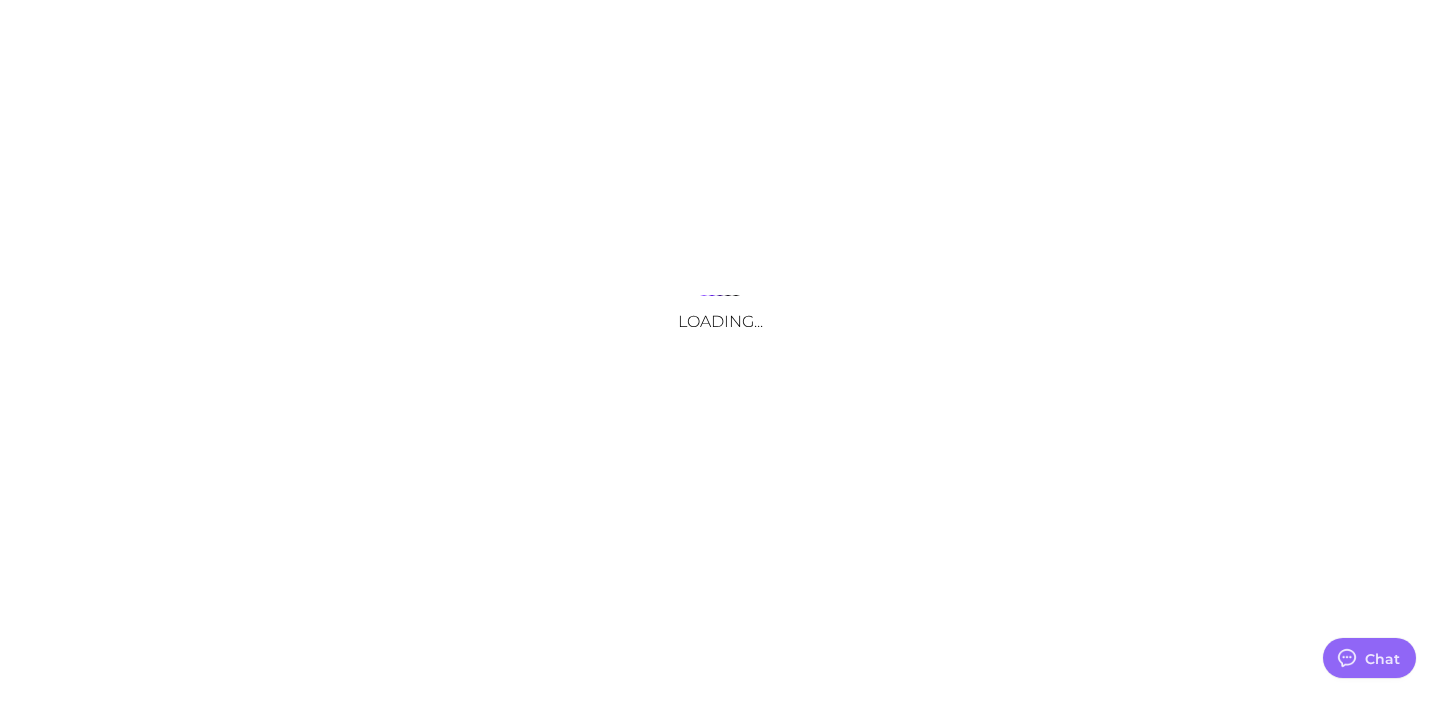 scroll, scrollTop: 0, scrollLeft: 0, axis: both 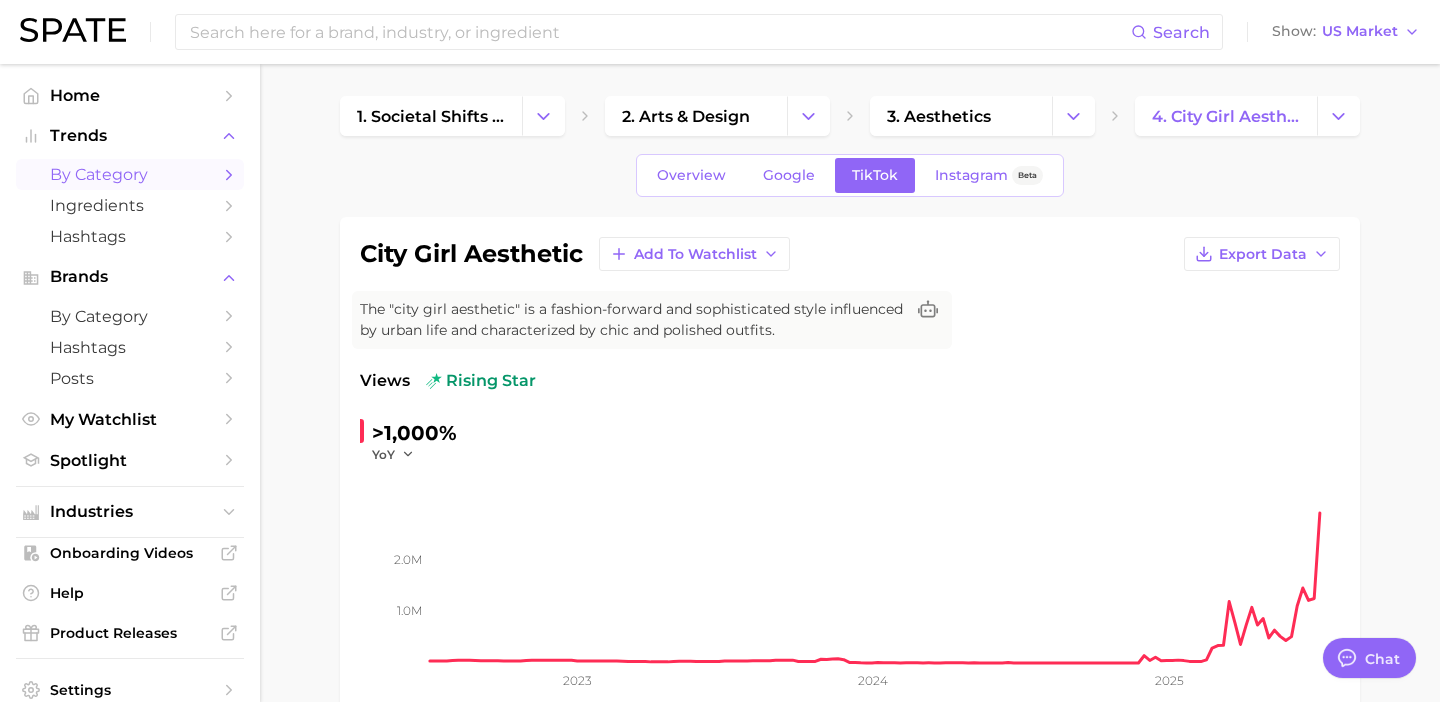 click on "by Category" at bounding box center (130, 174) 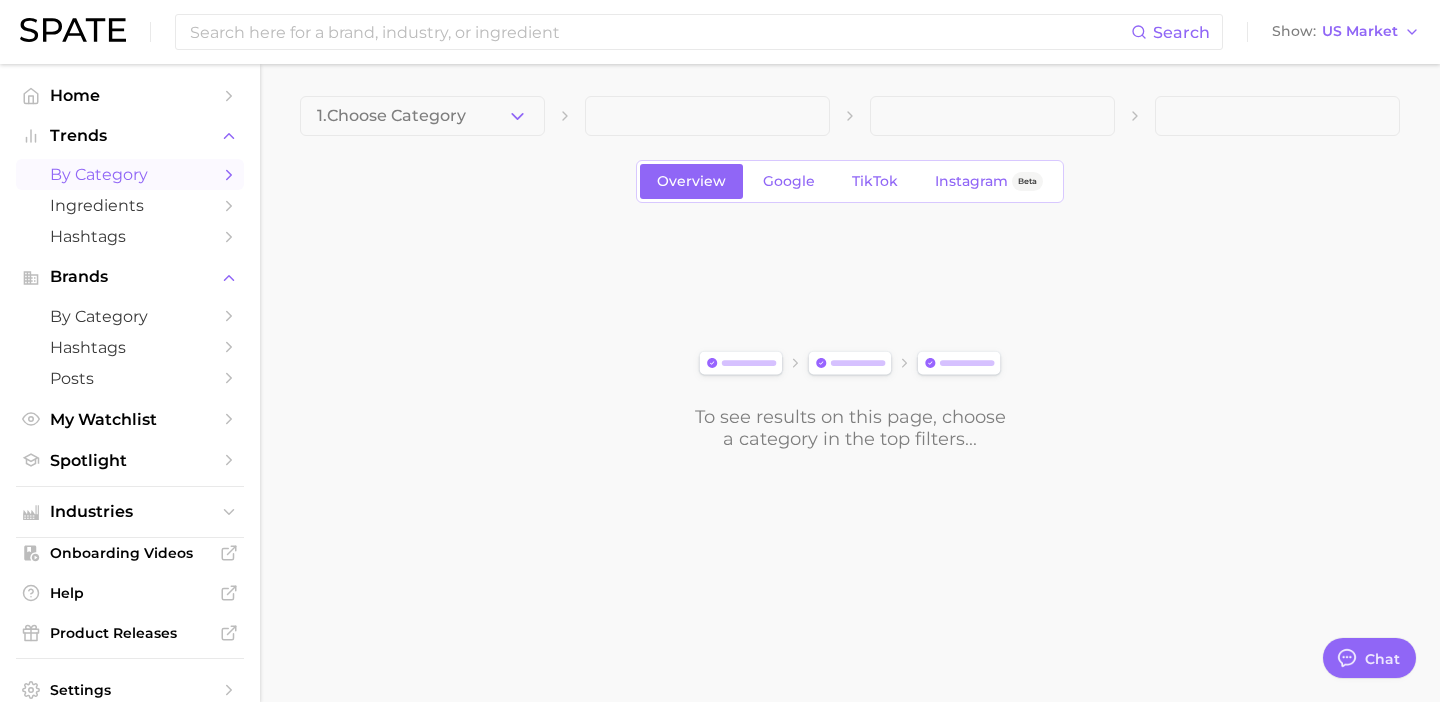 click on "Overview Google TikTok Instagram Beta" at bounding box center [850, 181] 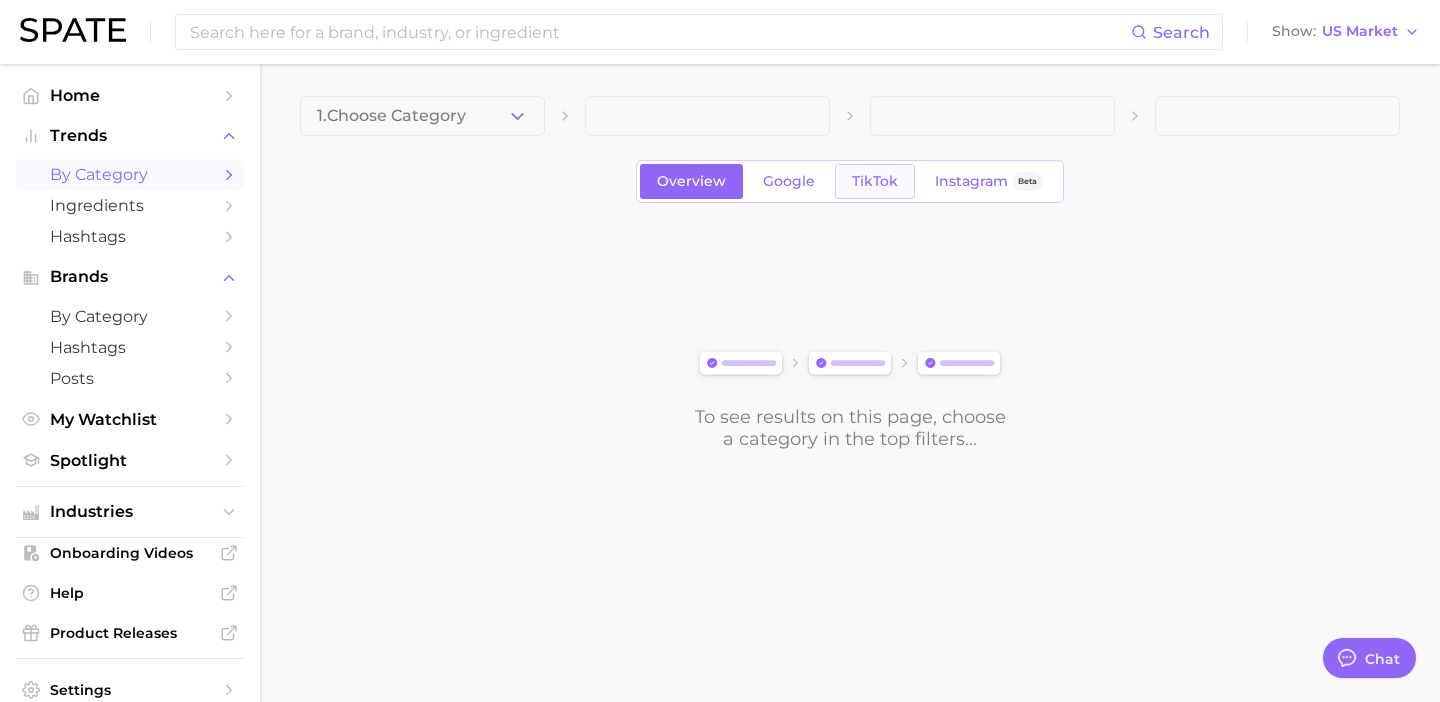 click on "TikTok" at bounding box center (875, 181) 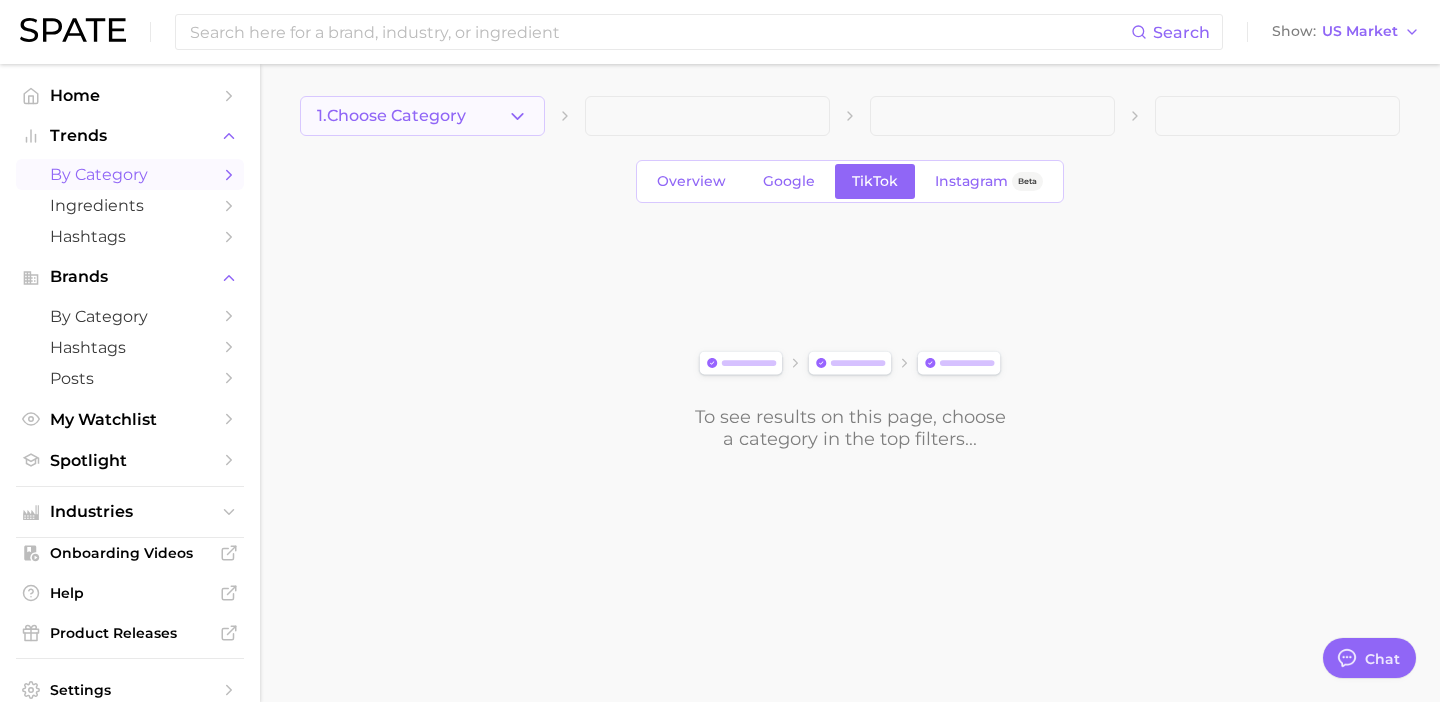 click 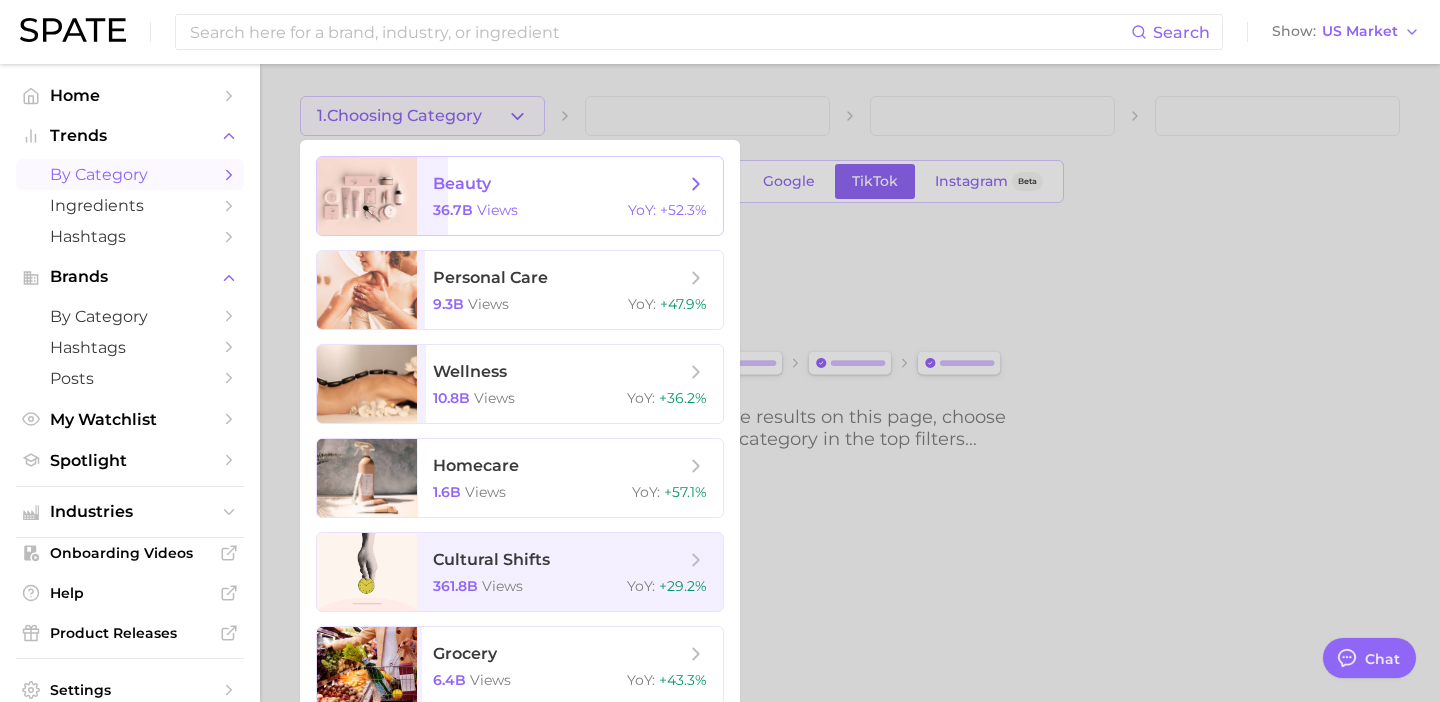 click on "36.7b   views YoY :   +52.3%" at bounding box center [570, 210] 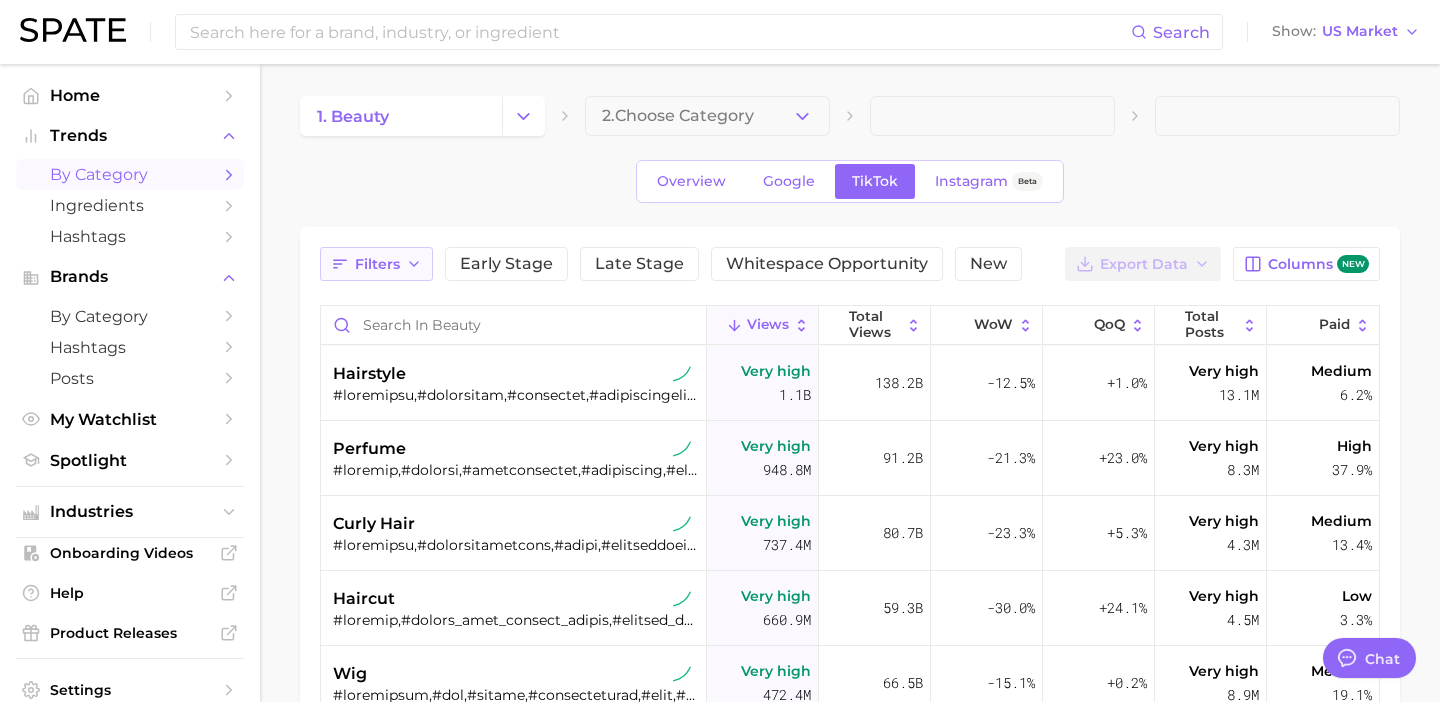 click on "Filters" at bounding box center (377, 264) 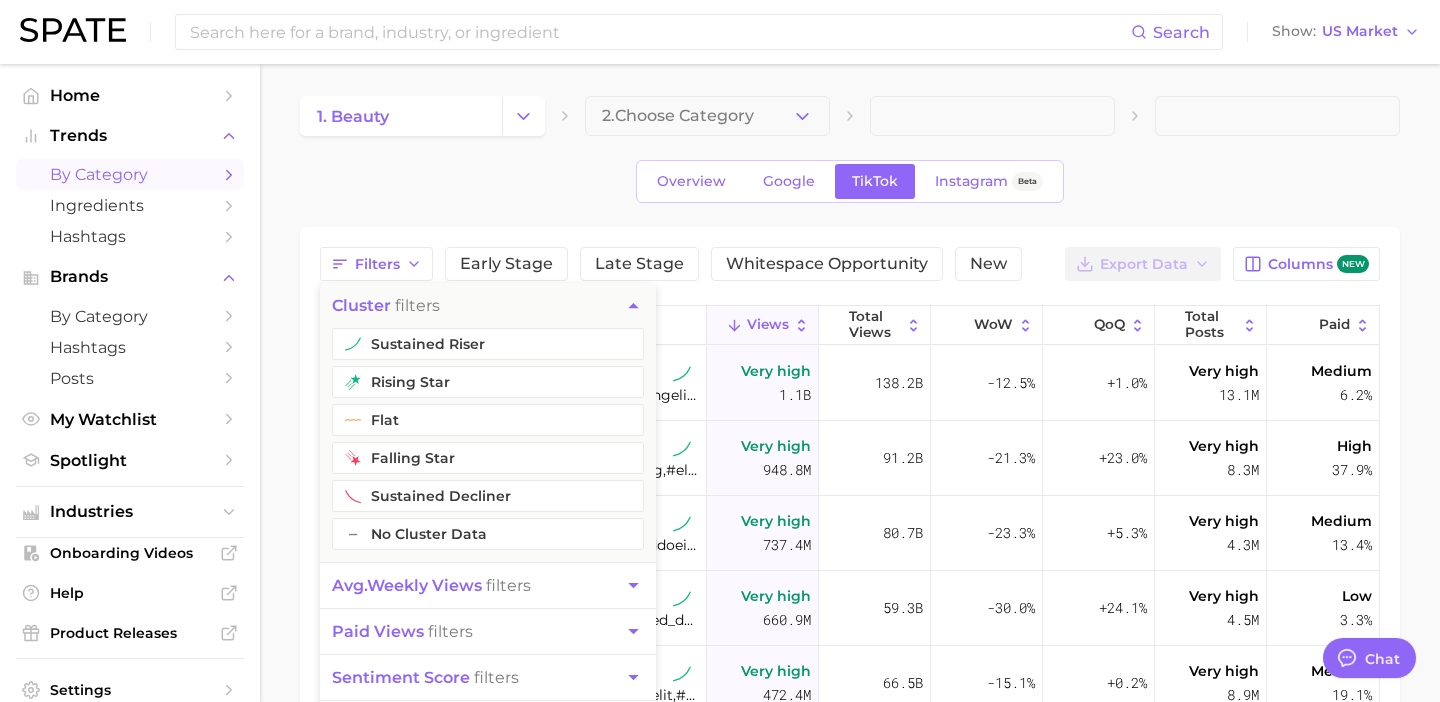 click on "avg.  weekly views" at bounding box center (407, 585) 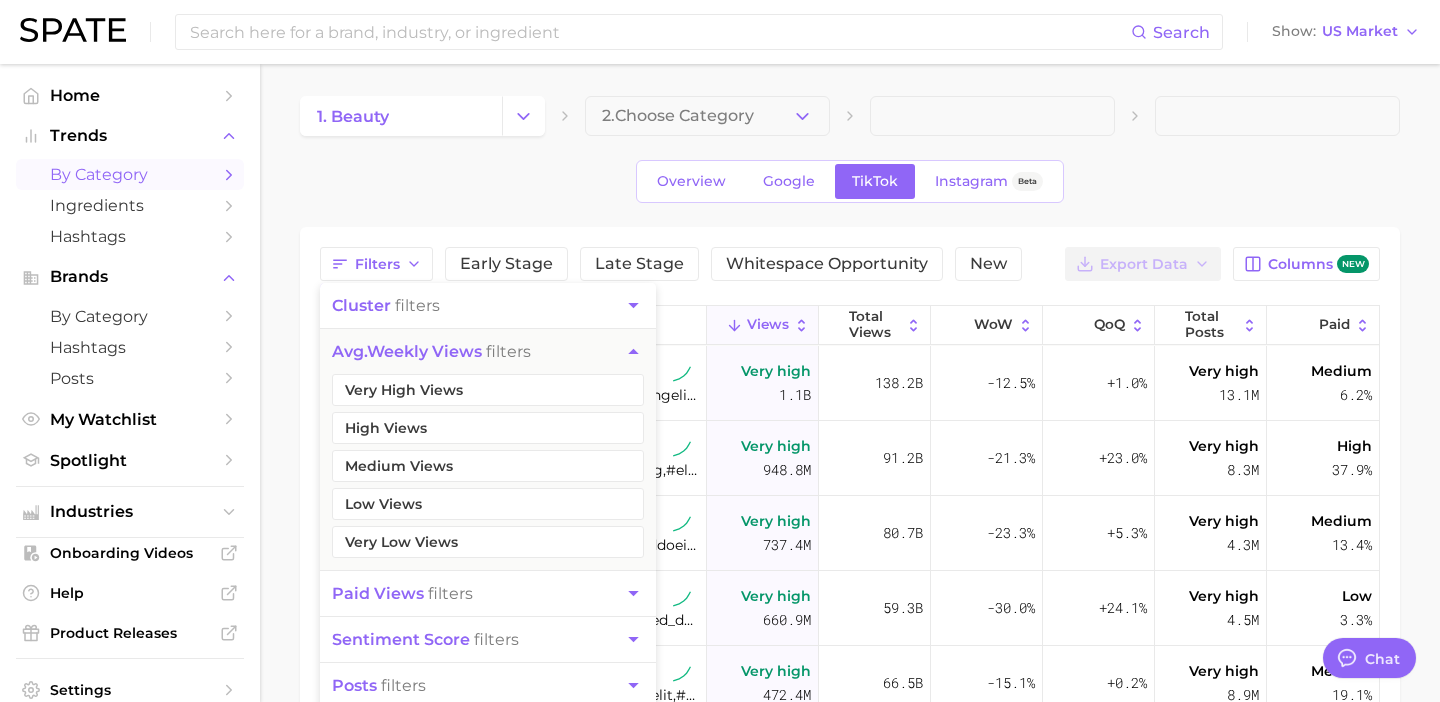 click on "Very High Views" at bounding box center (488, 390) 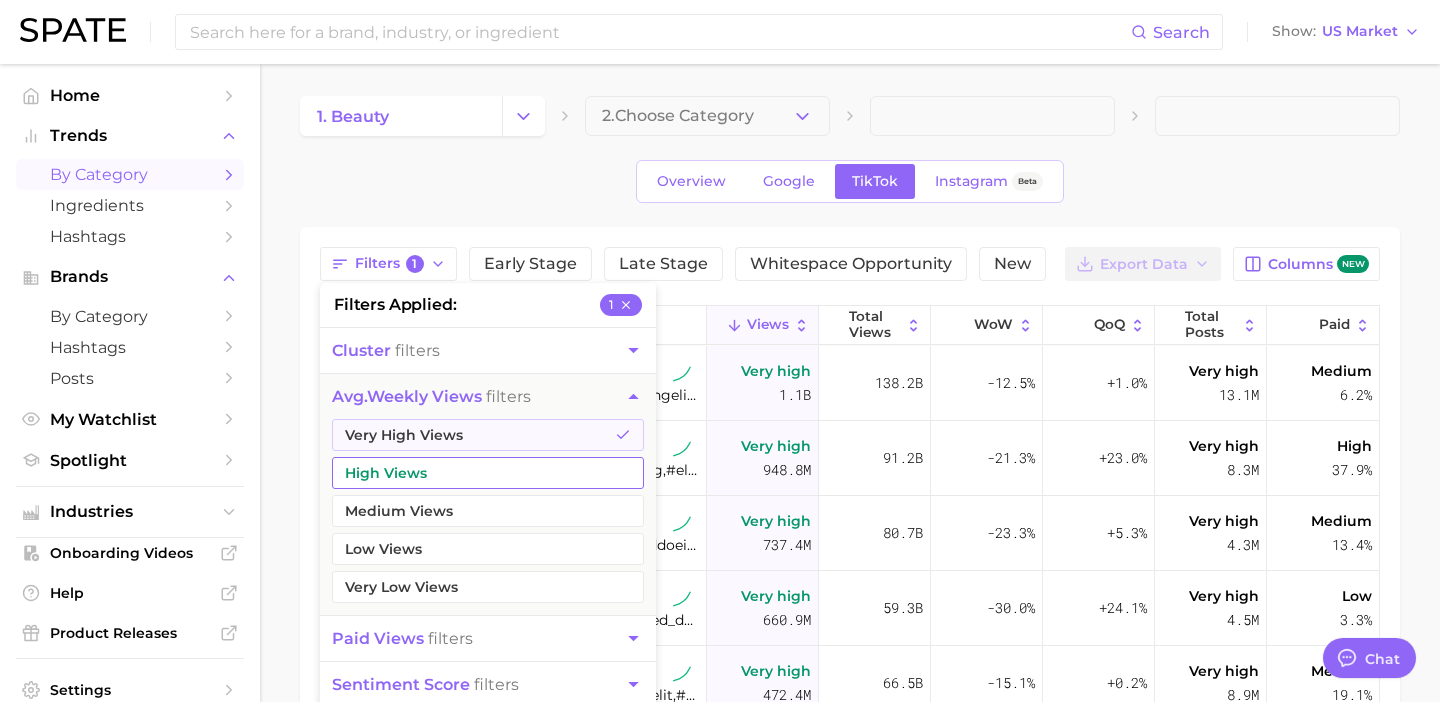 click on "High Views" at bounding box center (488, 473) 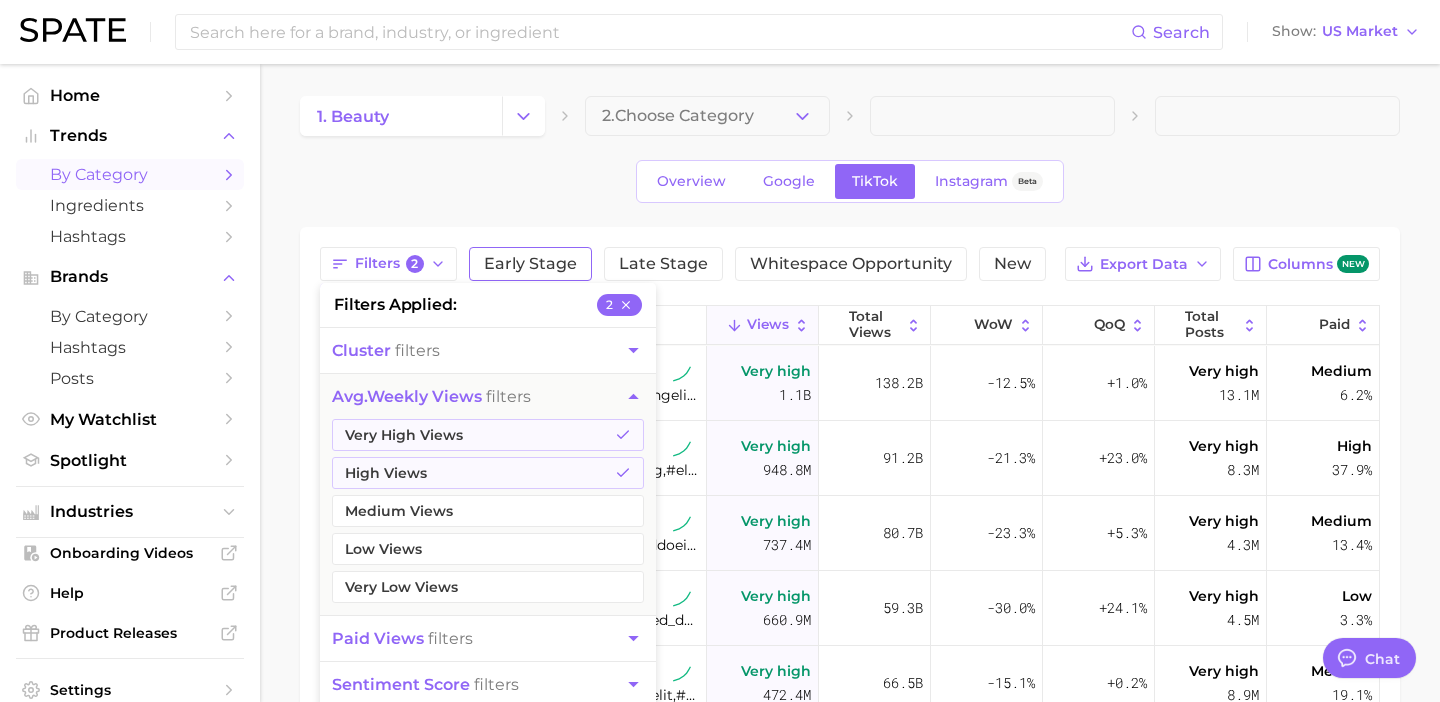 click on "Early Stage" at bounding box center [530, 264] 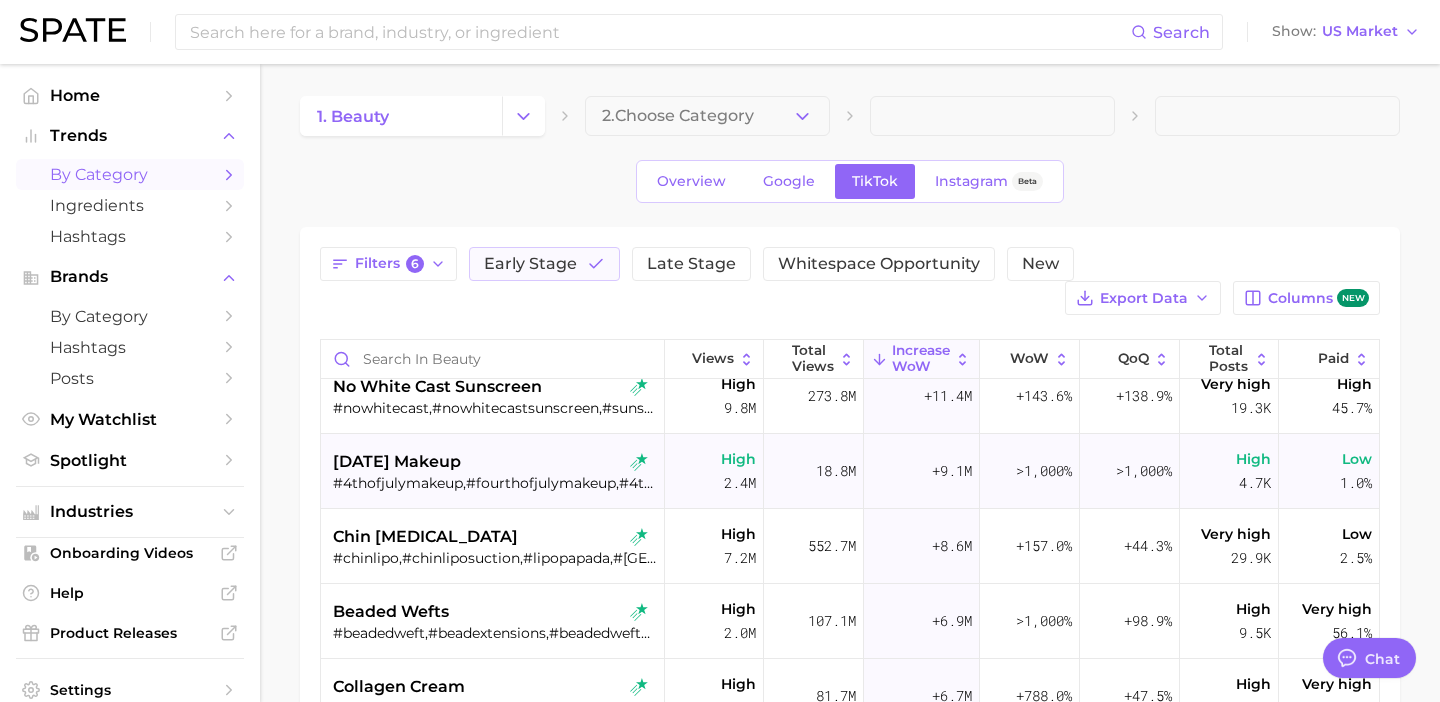 scroll, scrollTop: 61, scrollLeft: 0, axis: vertical 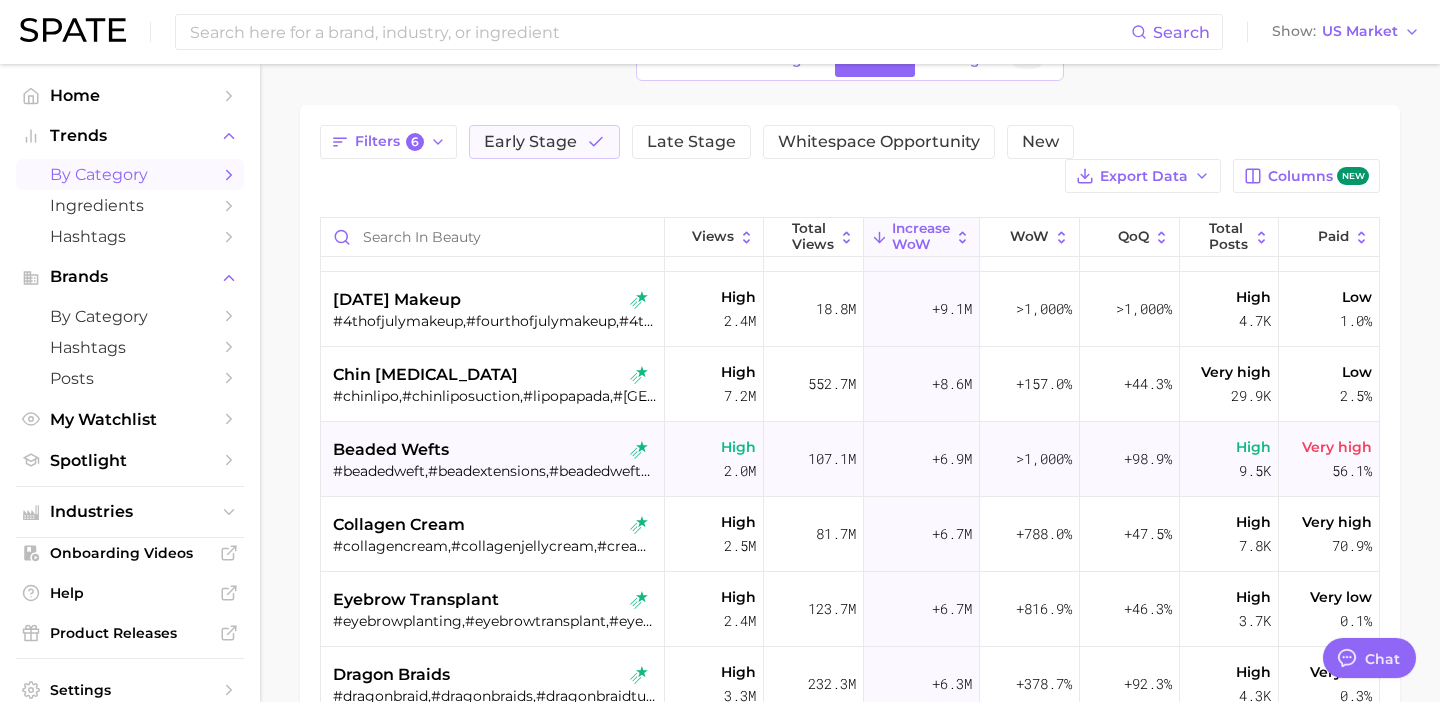 click on "beaded wefts" at bounding box center (494, 450) 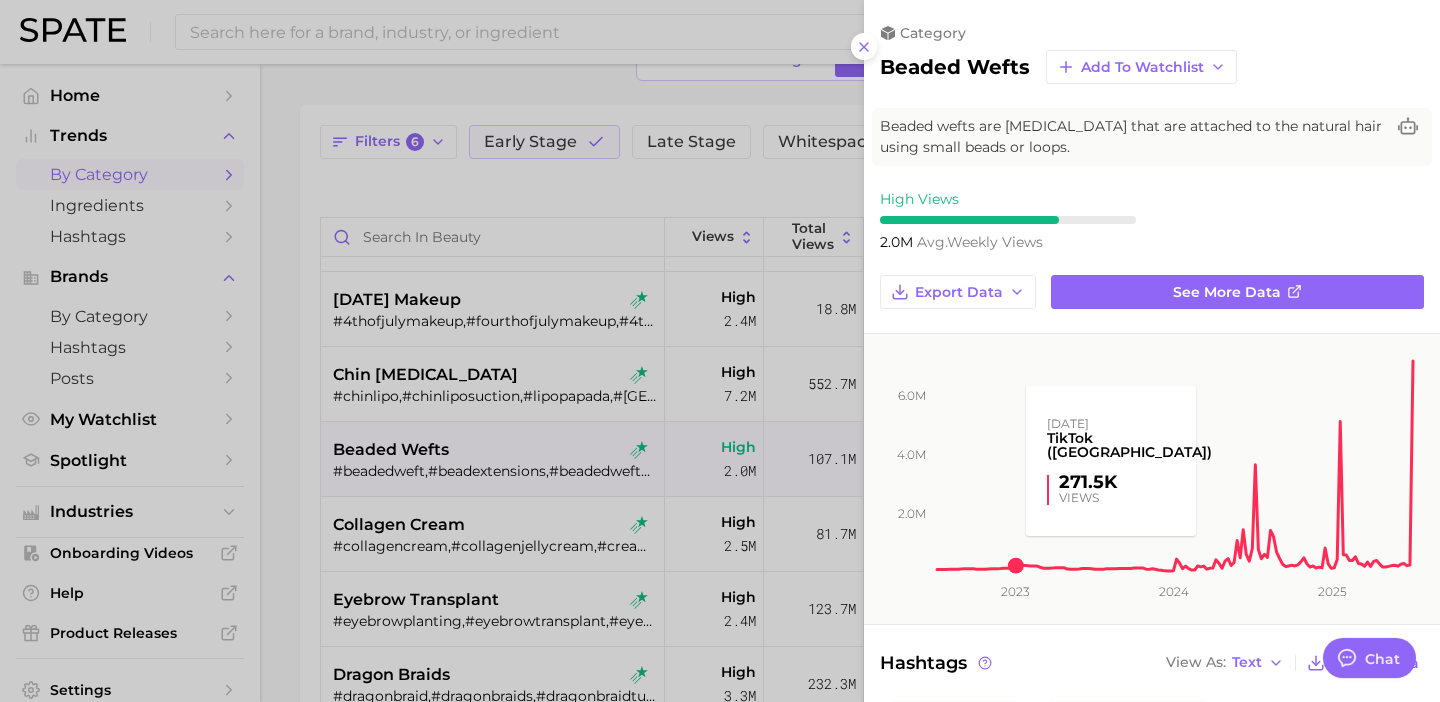 scroll, scrollTop: 0, scrollLeft: 0, axis: both 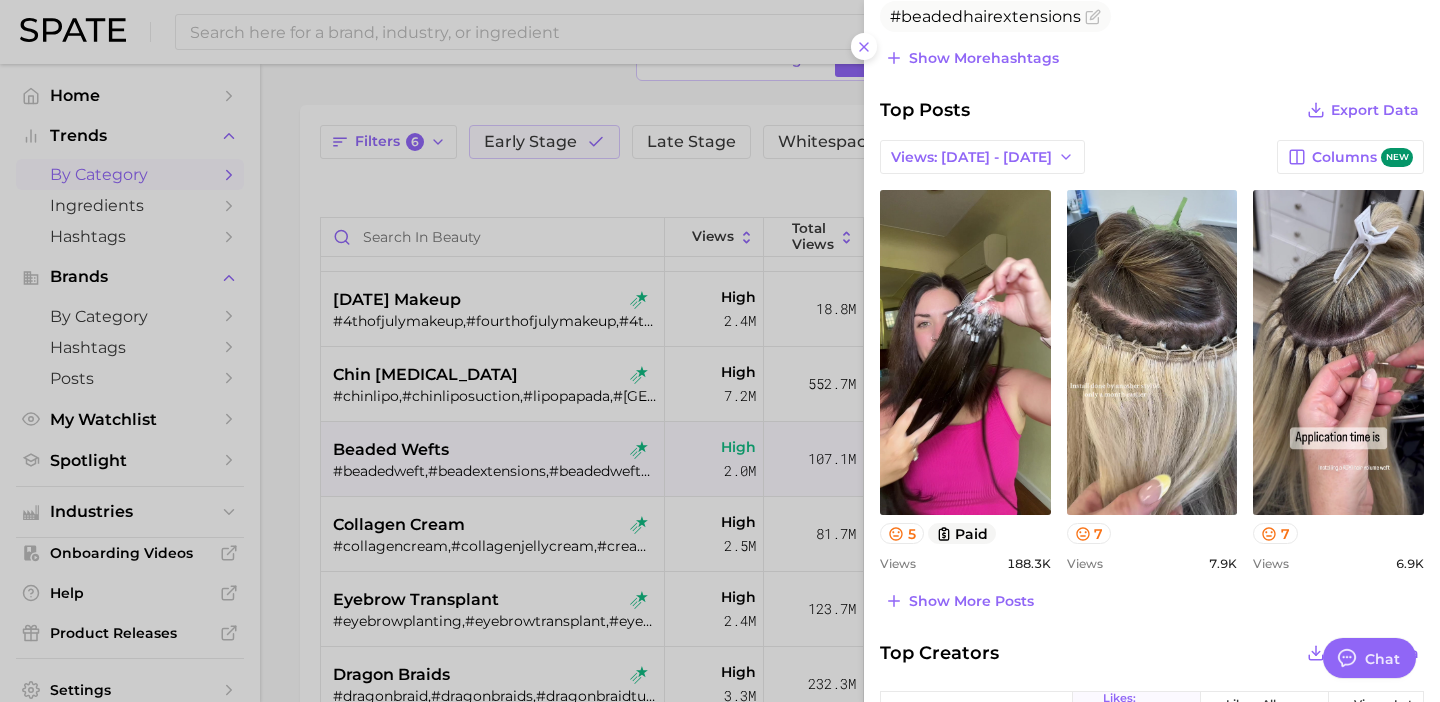 click at bounding box center [720, 351] 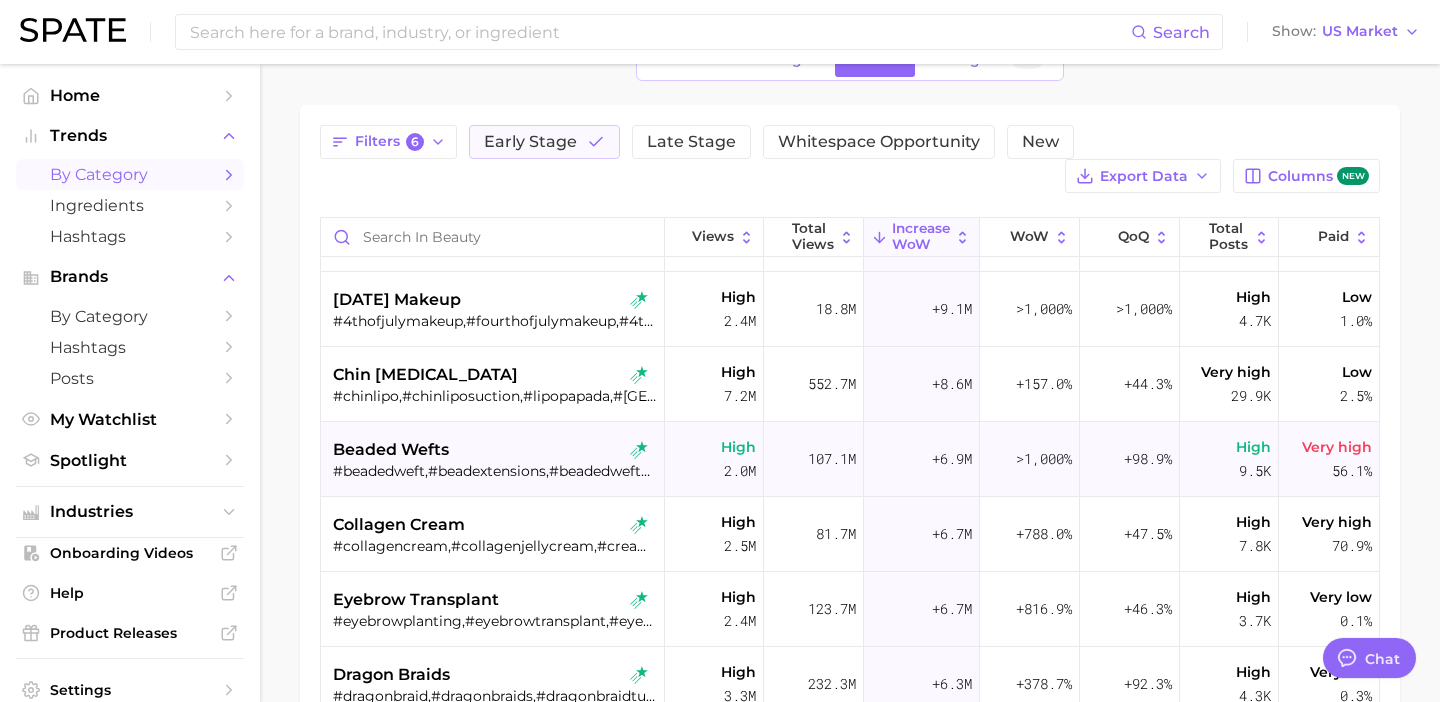 click on "beaded wefts" at bounding box center (494, 450) 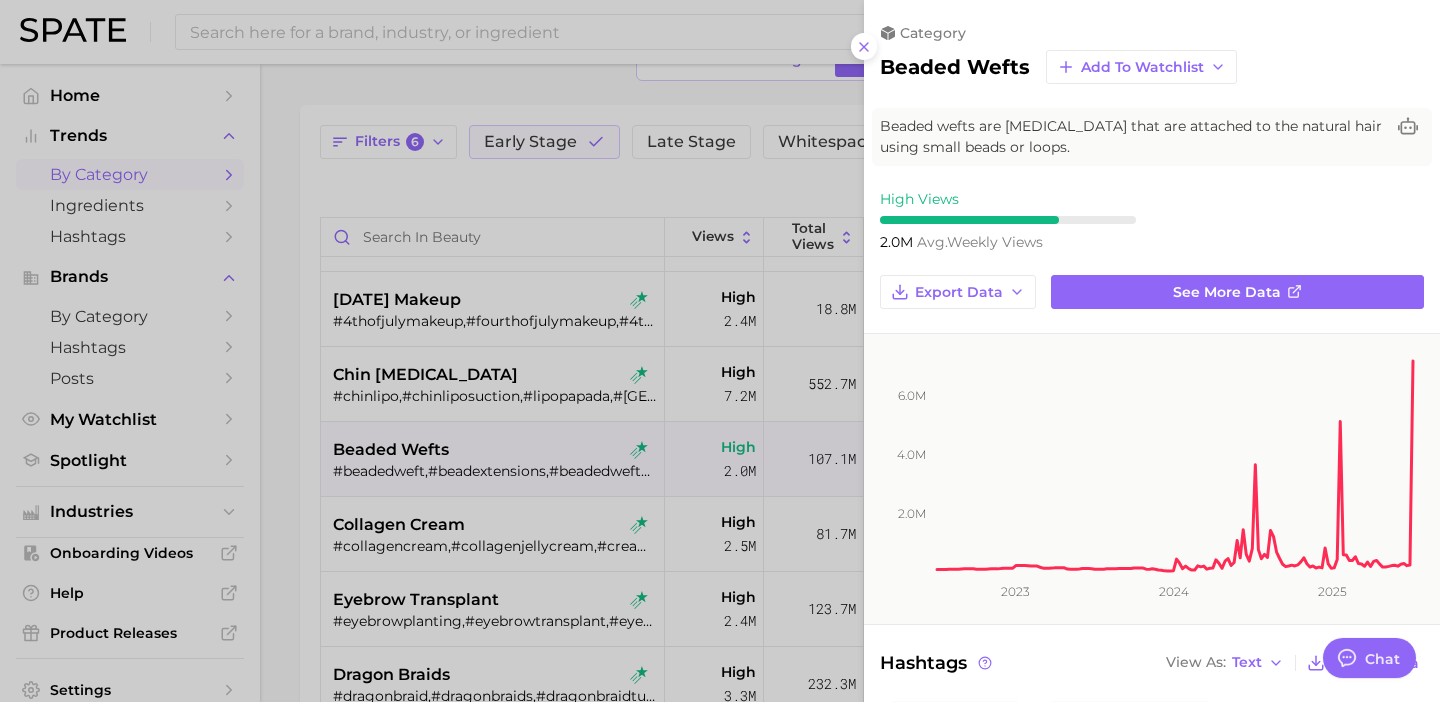 scroll, scrollTop: 0, scrollLeft: 0, axis: both 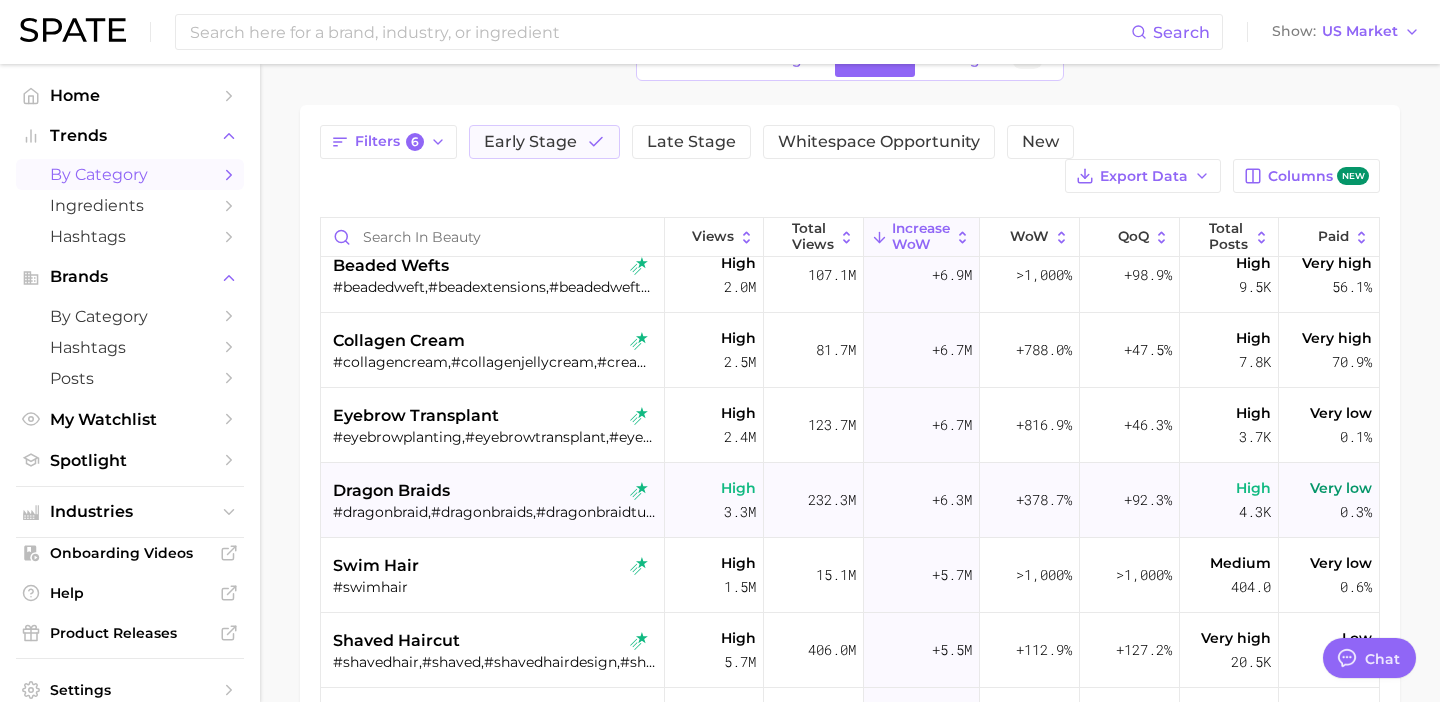 drag, startPoint x: 474, startPoint y: 461, endPoint x: 496, endPoint y: 504, distance: 48.30114 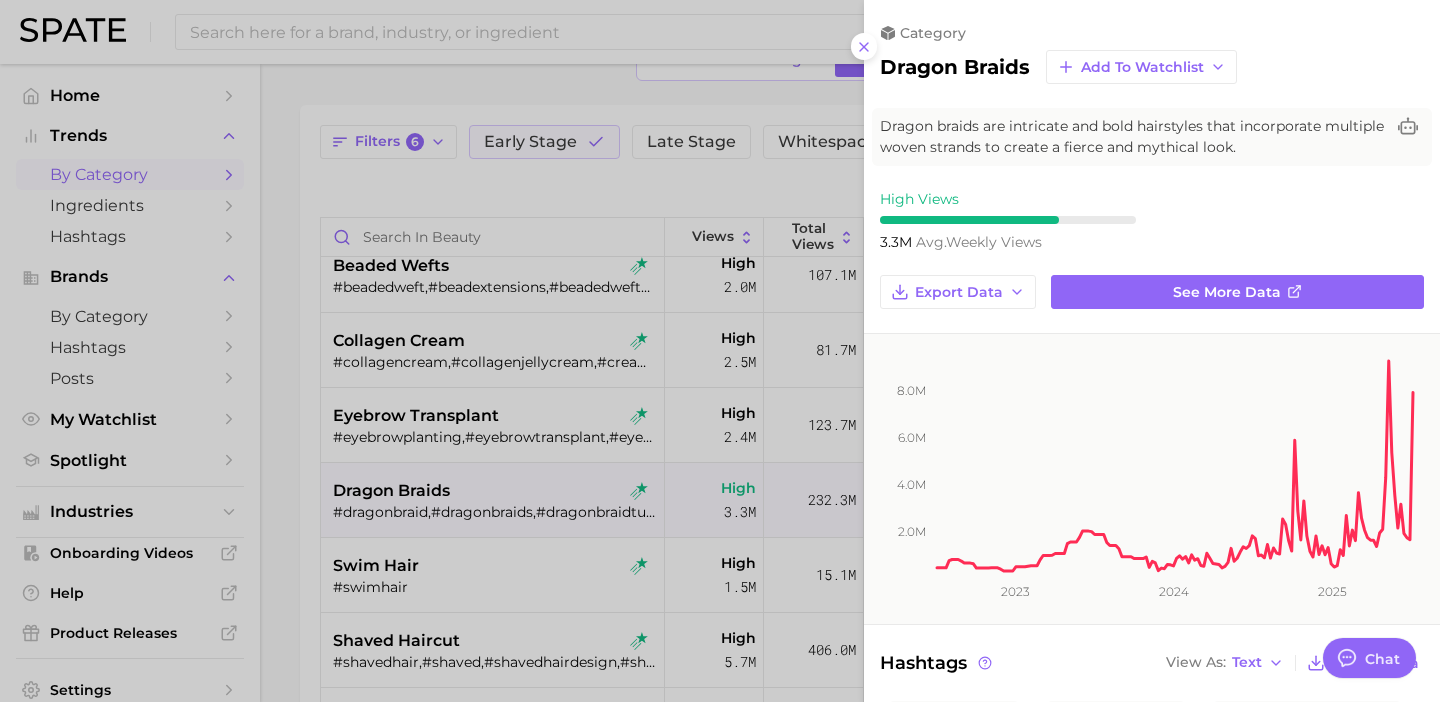 scroll, scrollTop: 0, scrollLeft: 0, axis: both 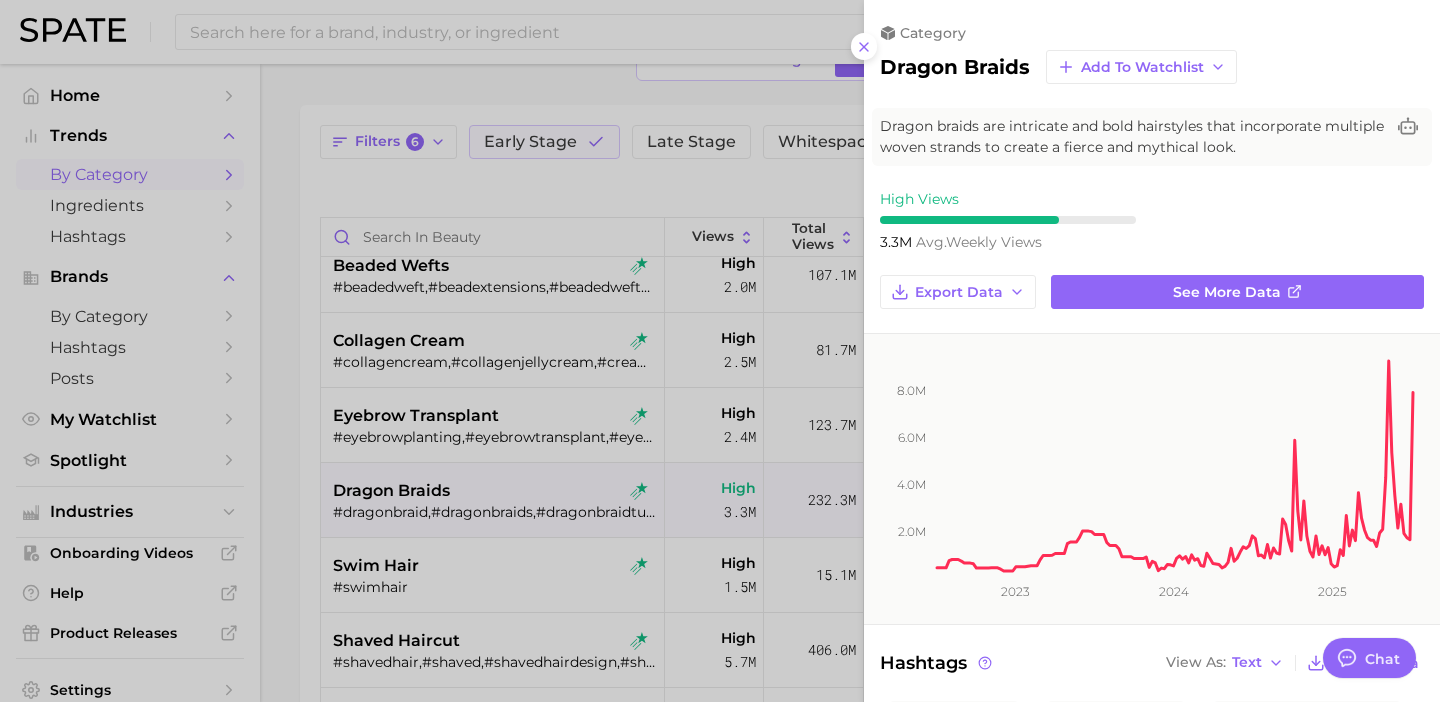 click at bounding box center (720, 351) 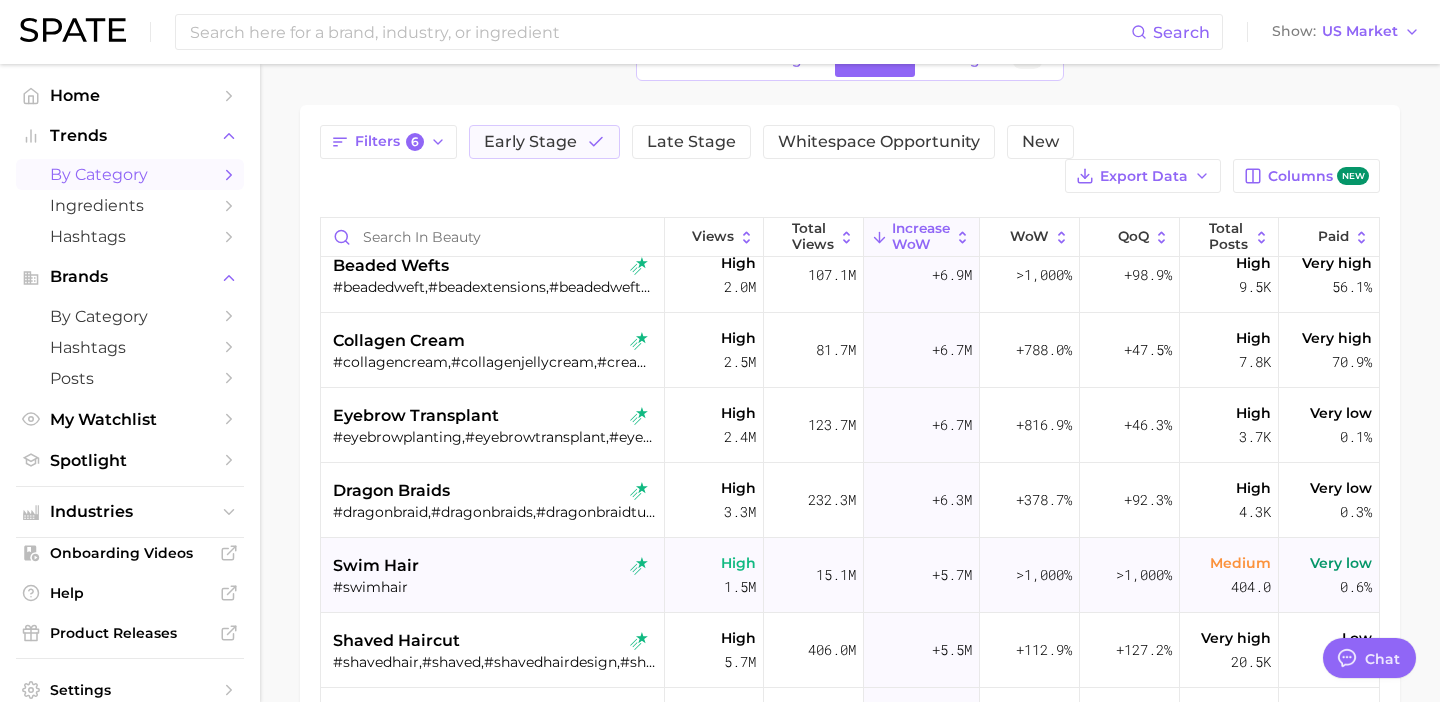click on "swim hair" at bounding box center (494, 566) 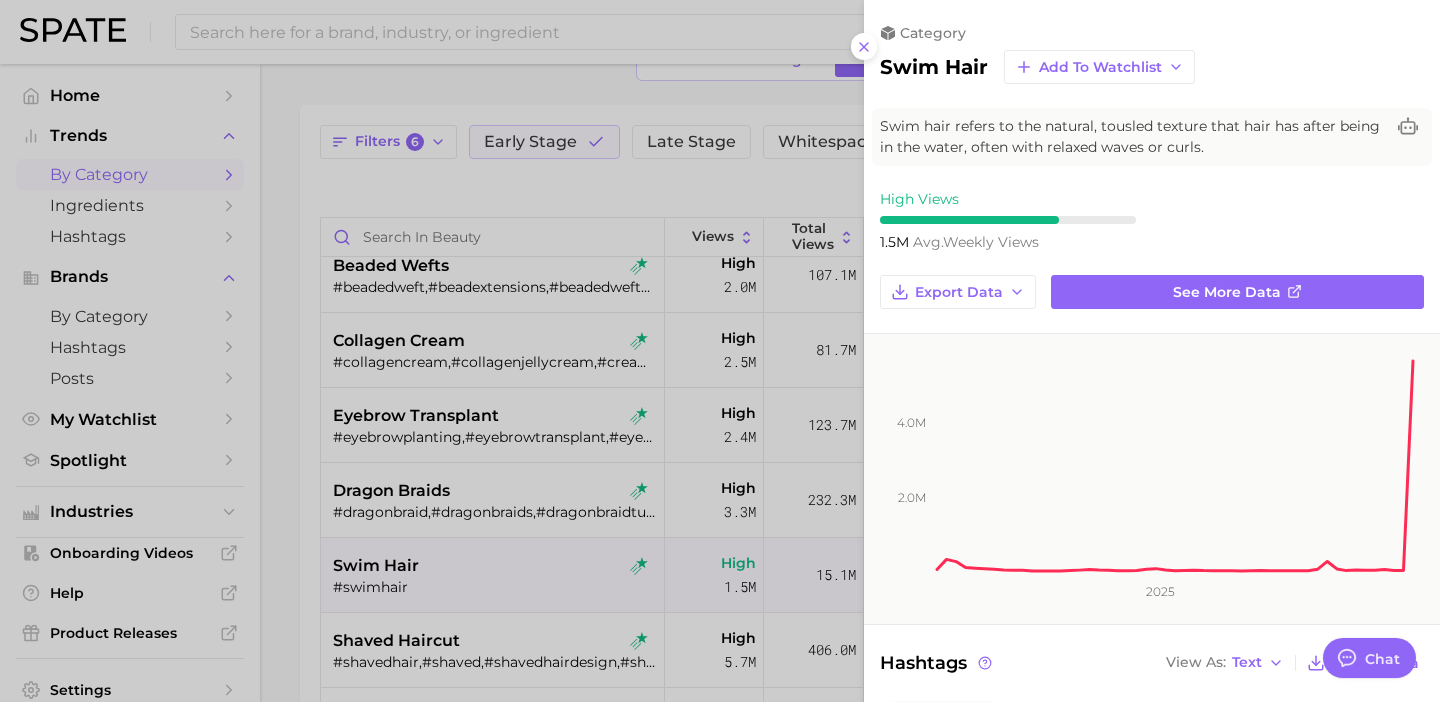 scroll, scrollTop: 0, scrollLeft: 0, axis: both 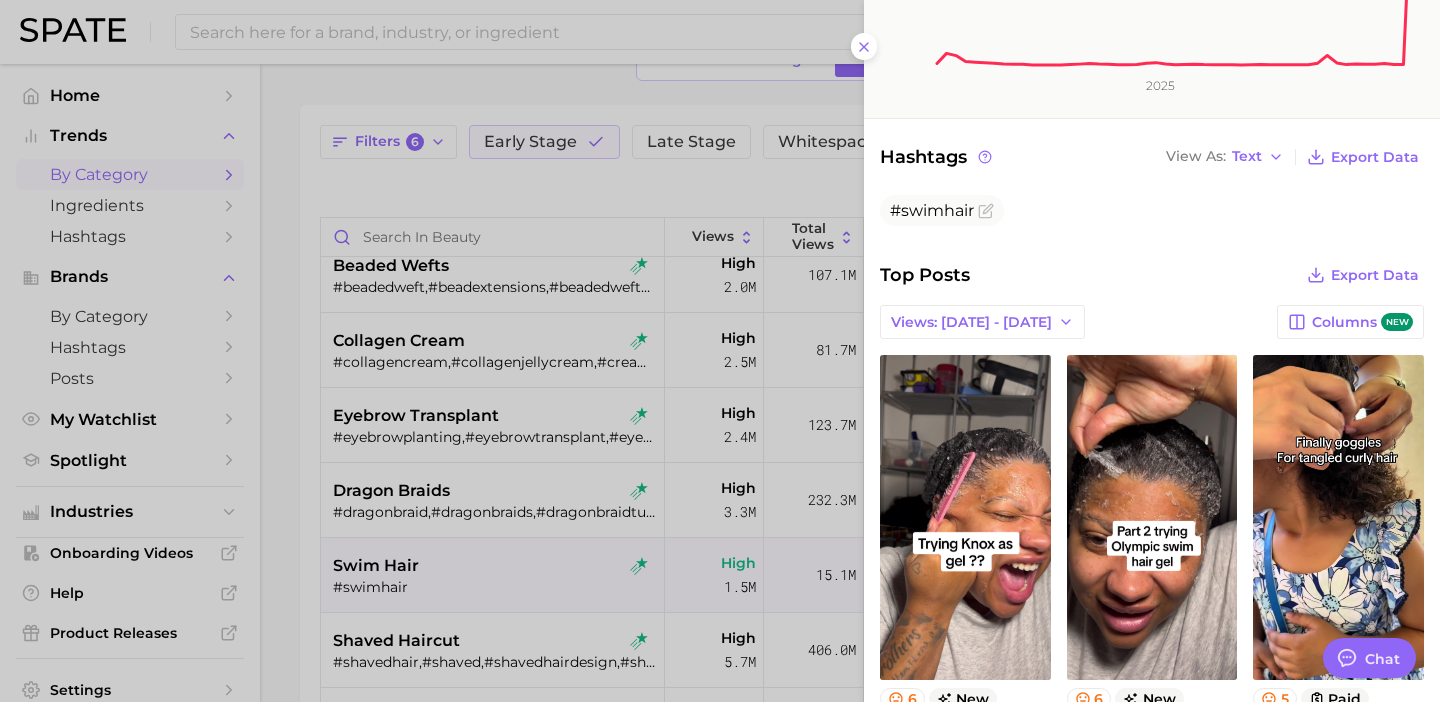 click at bounding box center [720, 351] 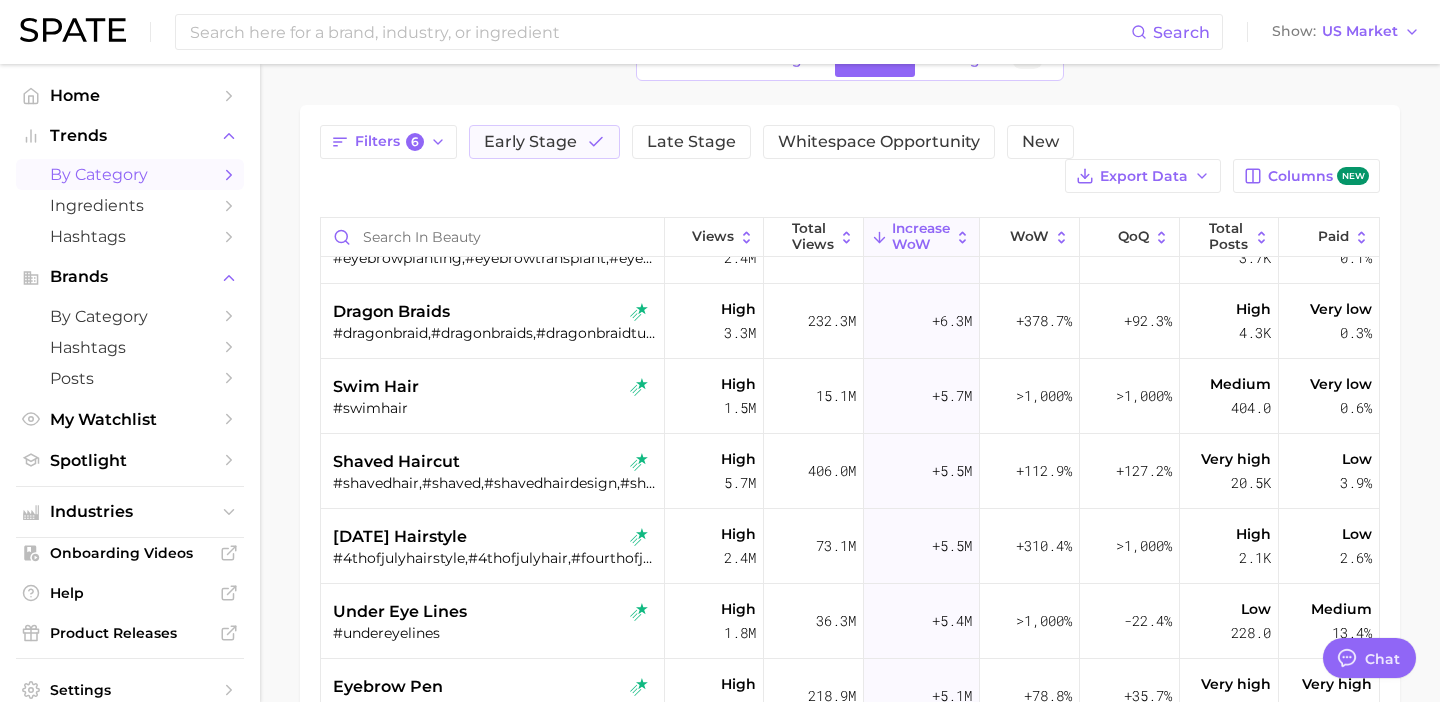 scroll, scrollTop: 426, scrollLeft: 0, axis: vertical 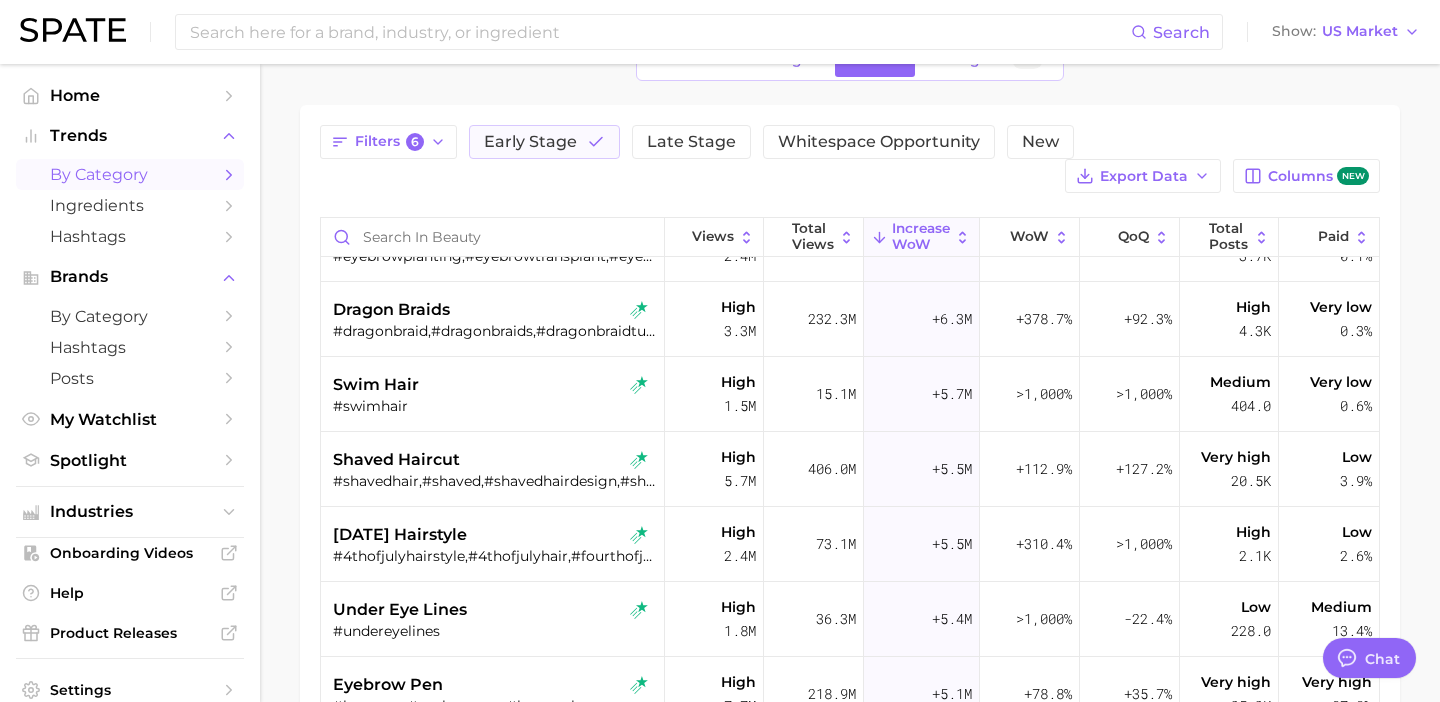 click on "#shavedhair,#shaved,#shavedhairdesign,#shavedpixie,#shavedbob,#girlswithshavedhair,#頭剃る人" at bounding box center [494, 481] 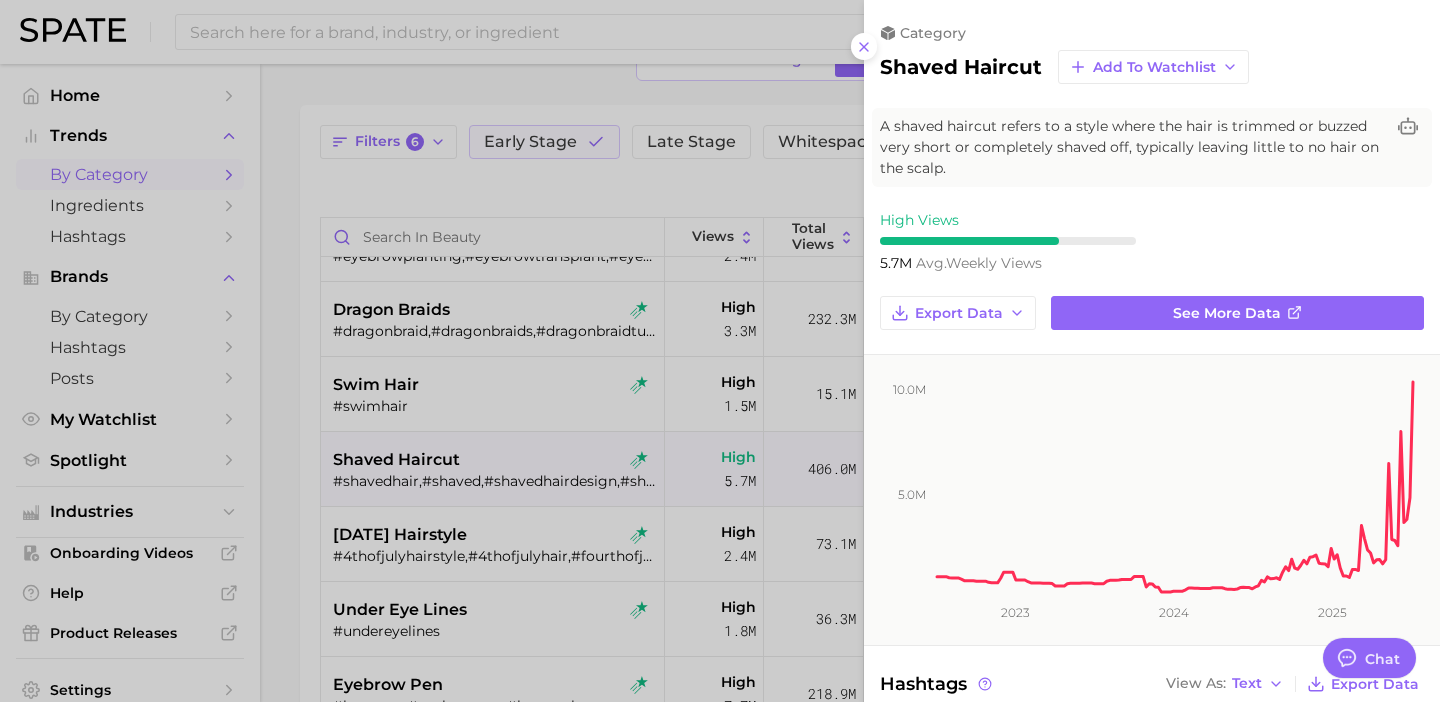 scroll, scrollTop: 0, scrollLeft: 0, axis: both 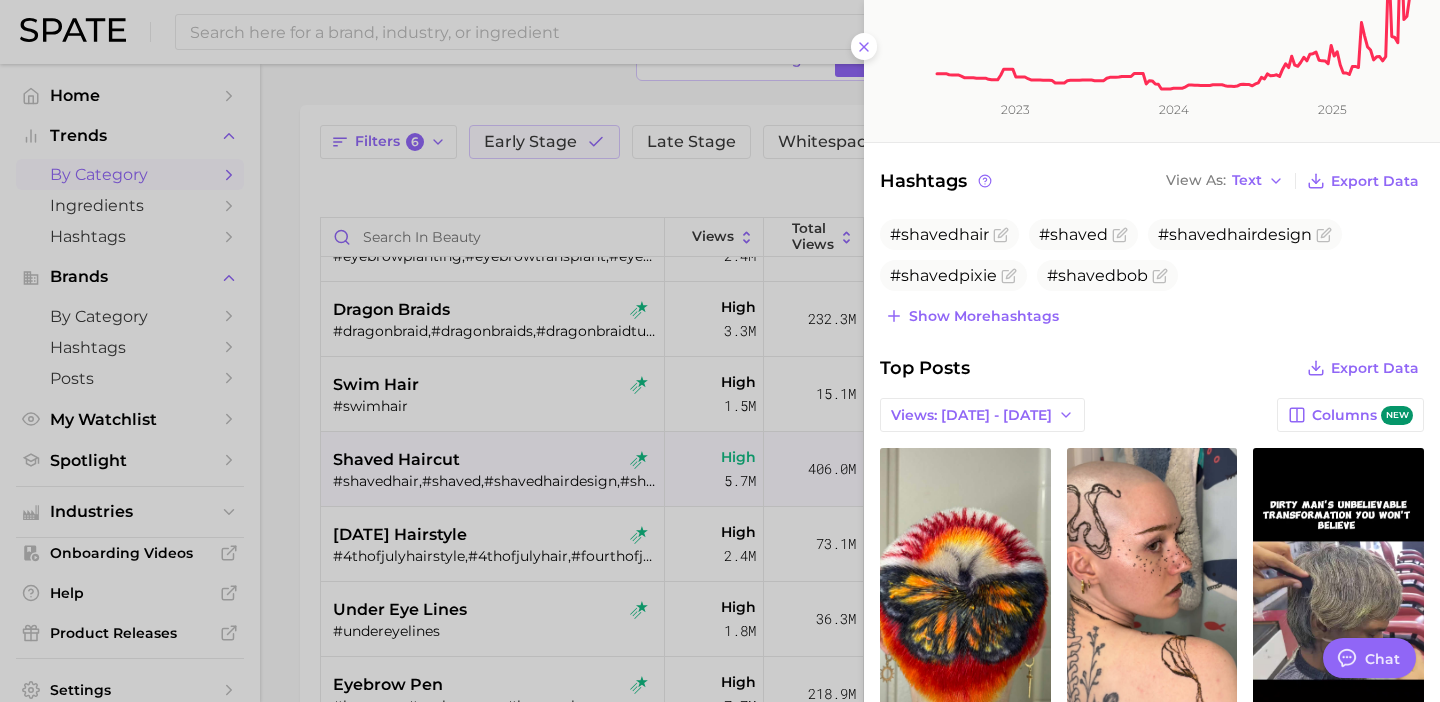 click at bounding box center (720, 351) 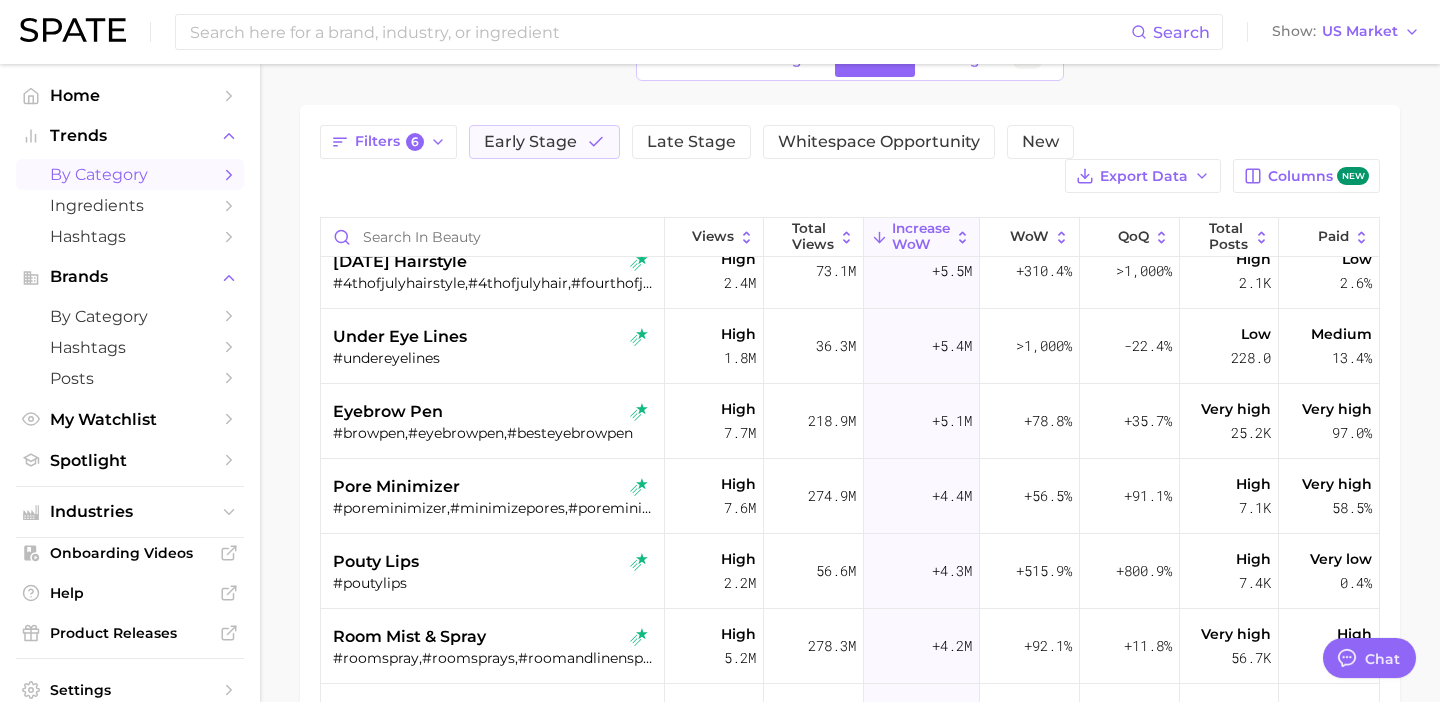 scroll, scrollTop: 706, scrollLeft: 0, axis: vertical 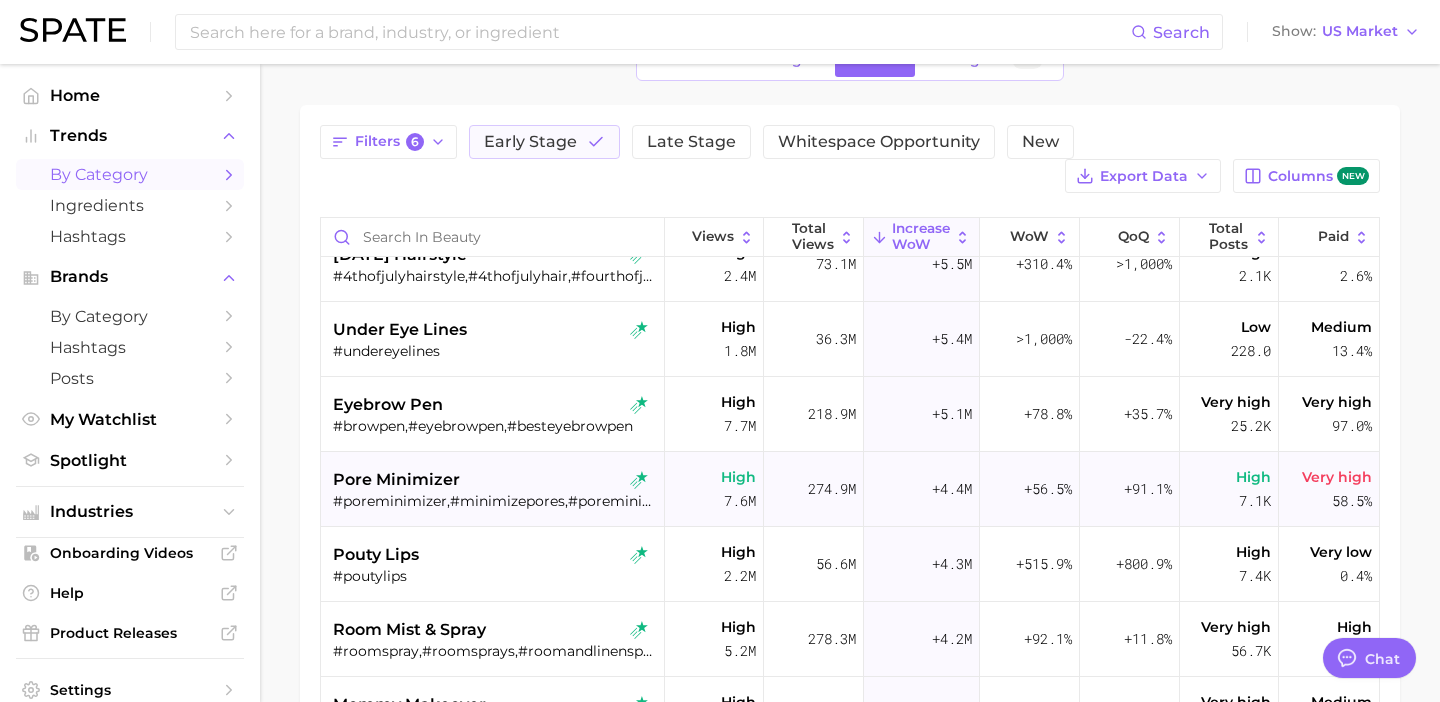 click on "#poreminimizer,#minimizepores,#poreminimizerserum,#porefect,#poremizing" at bounding box center [494, 501] 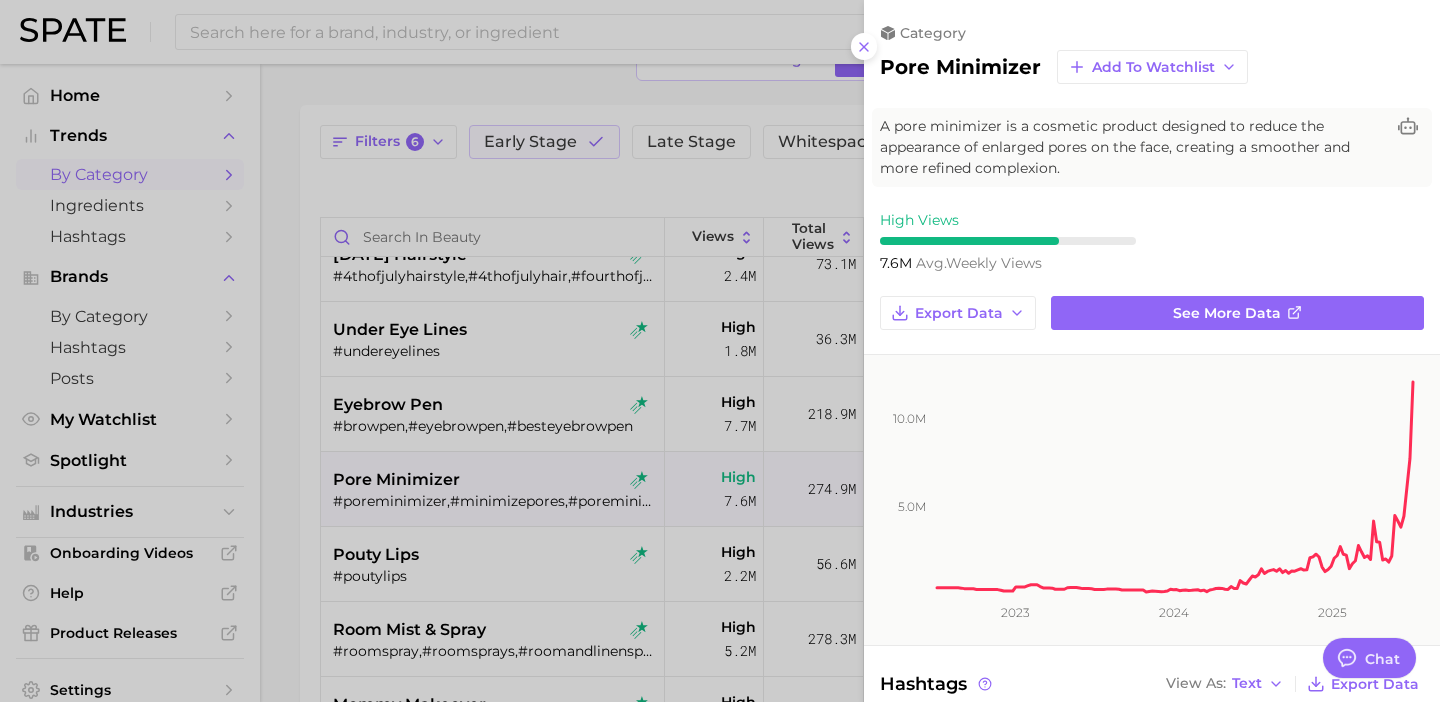 scroll, scrollTop: 0, scrollLeft: 0, axis: both 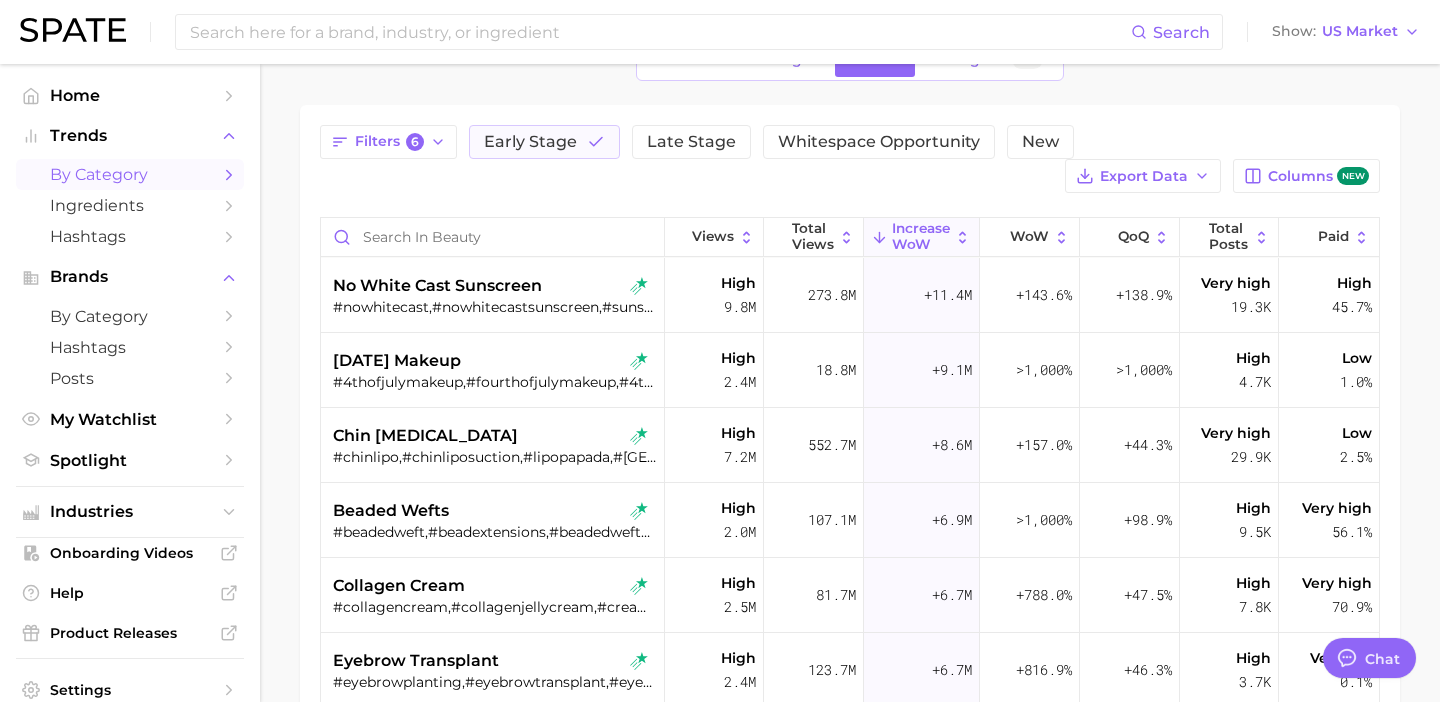 click on "Increase WoW" at bounding box center [921, 236] 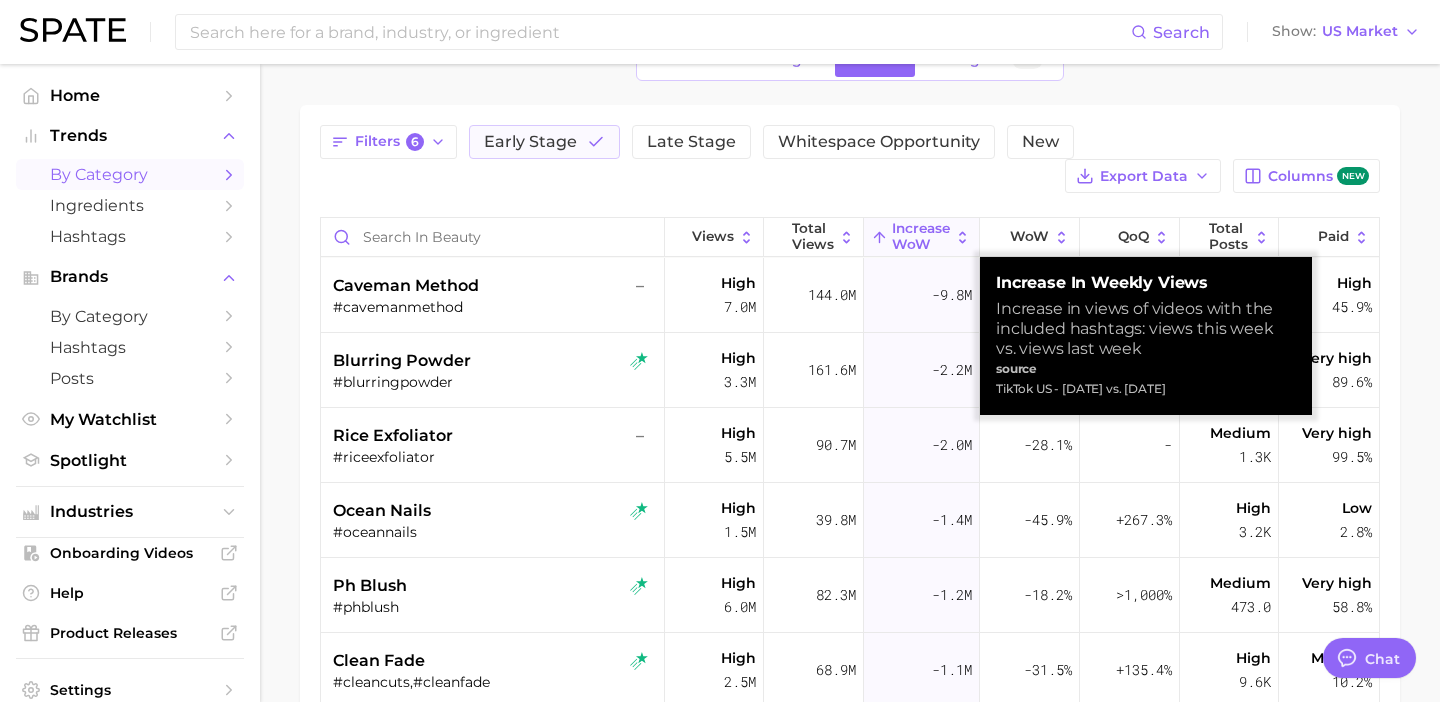 click on "Increase WoW" at bounding box center (921, 236) 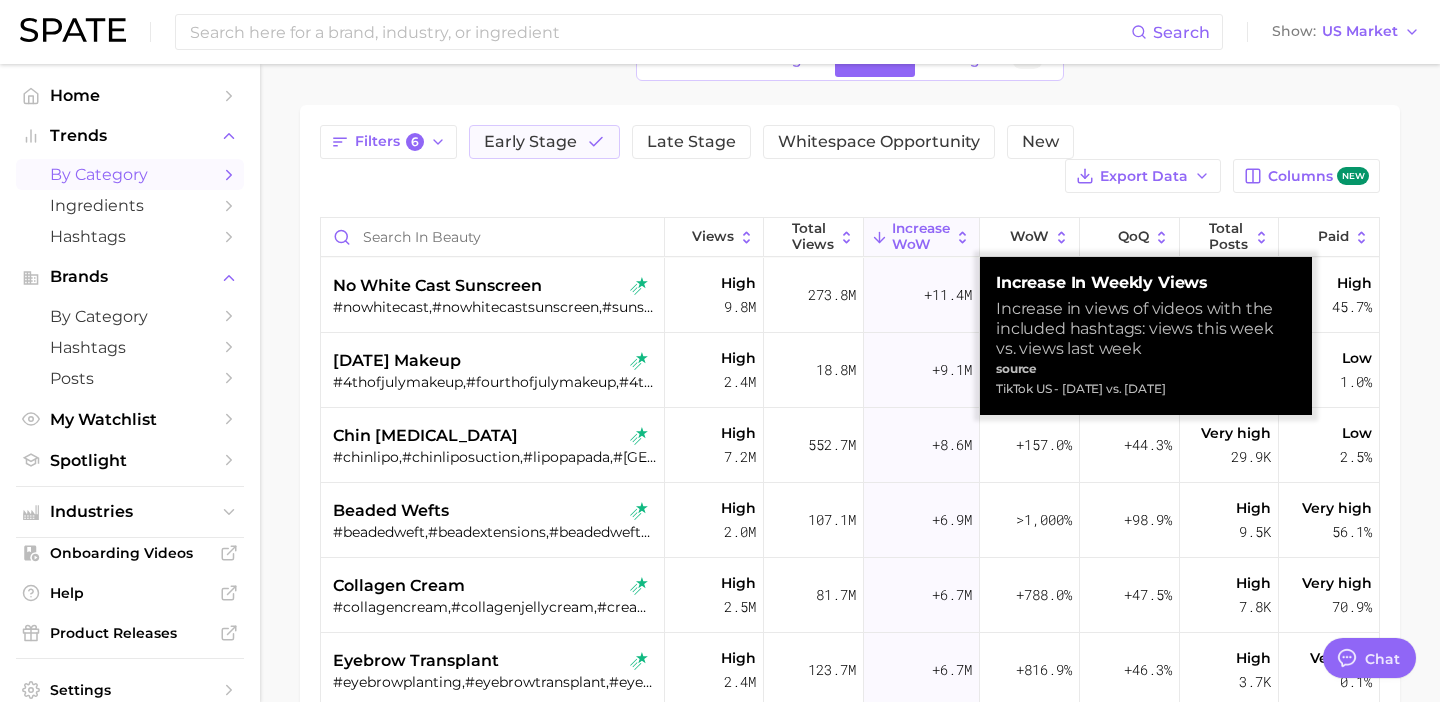 click on "Increase WoW" at bounding box center (921, 236) 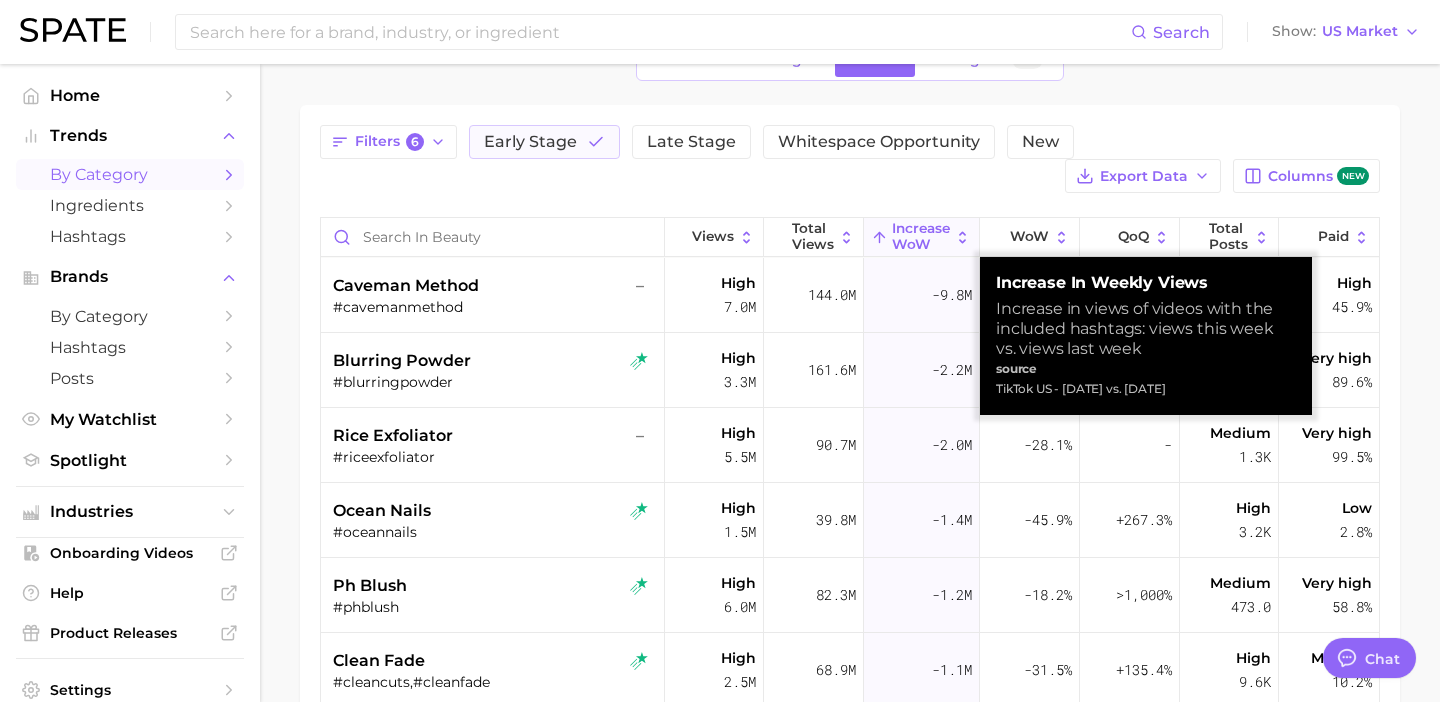 click on "Increase WoW" at bounding box center (921, 236) 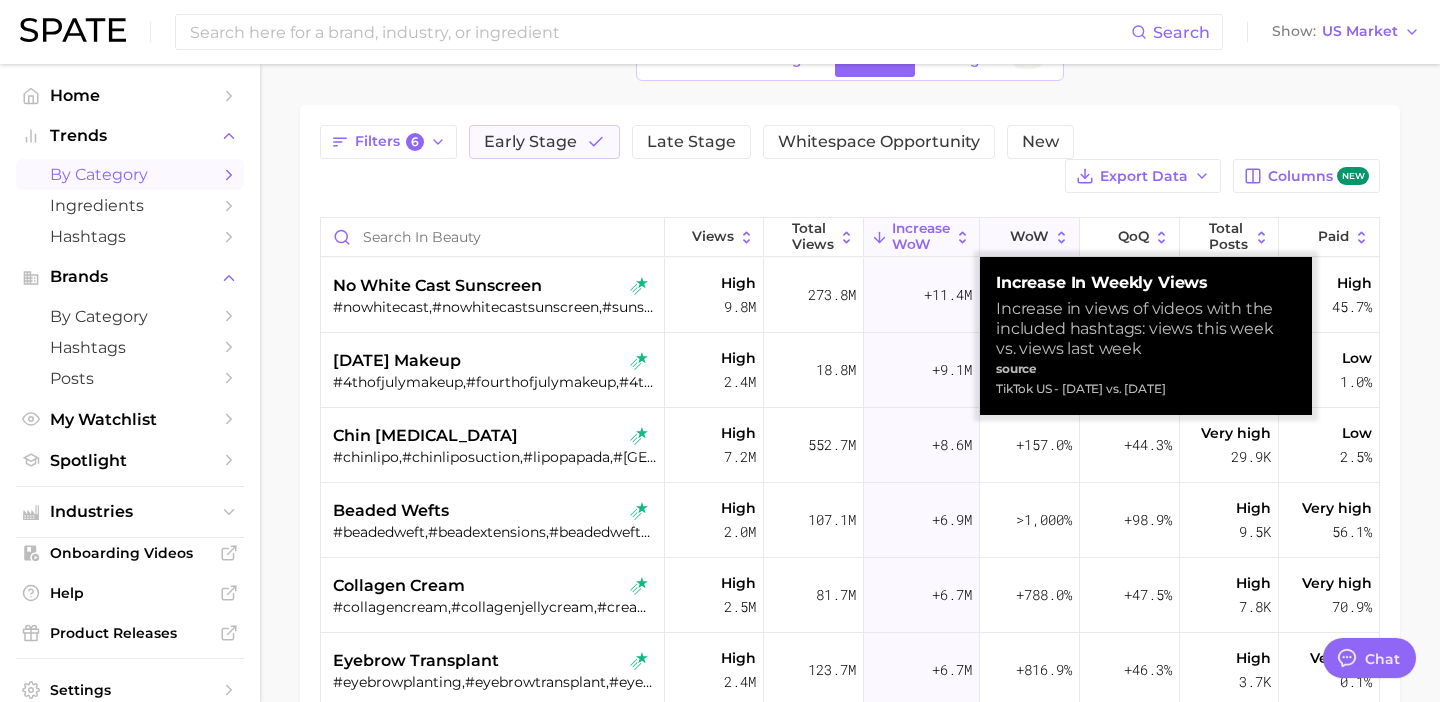 click on "WoW" at bounding box center (1029, 237) 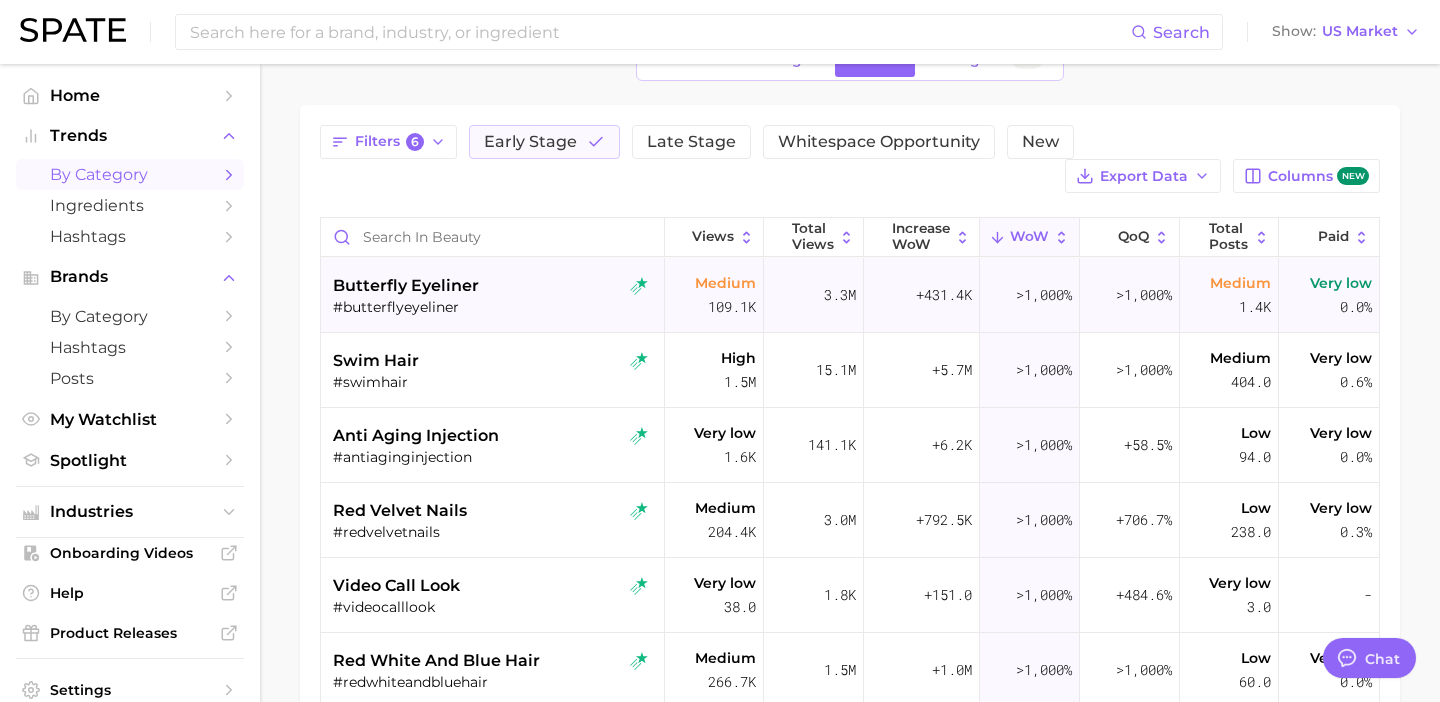 click on "butterfly eyeliner" at bounding box center [494, 286] 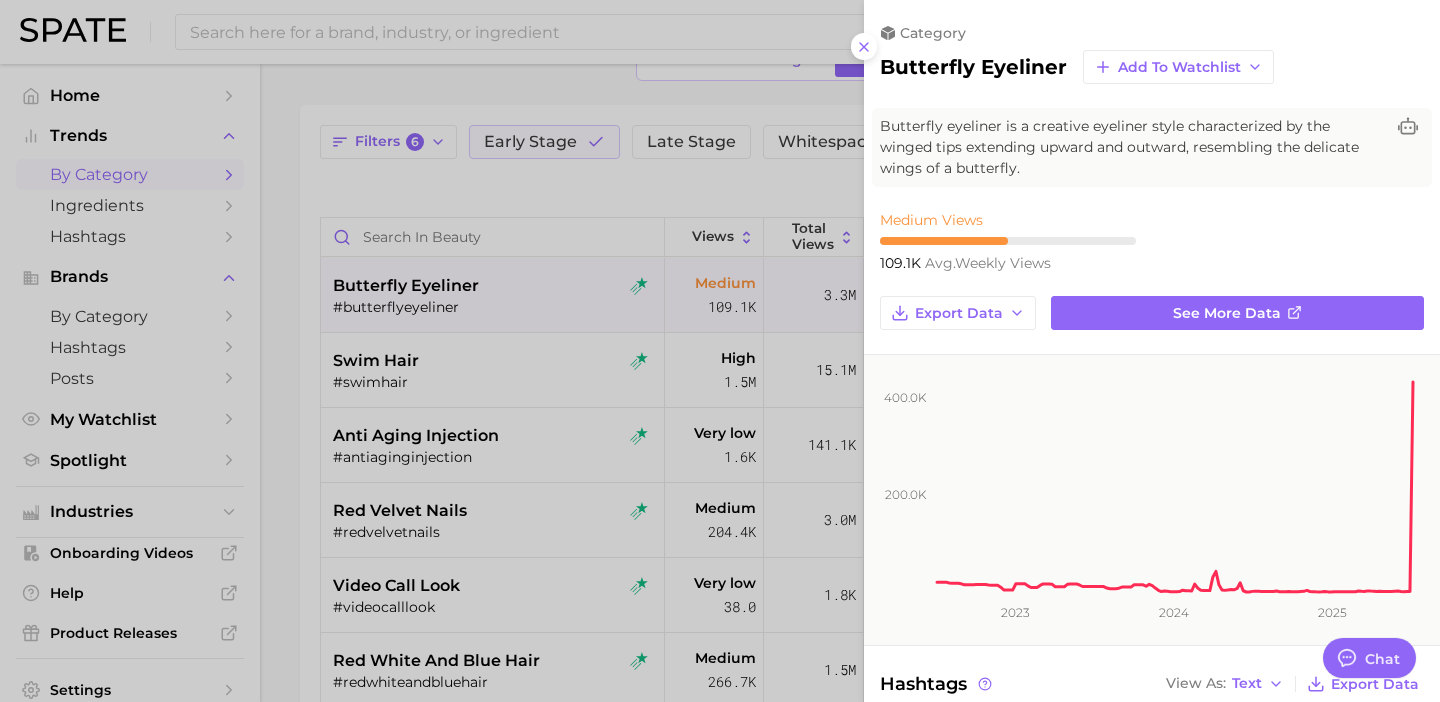 click at bounding box center (720, 351) 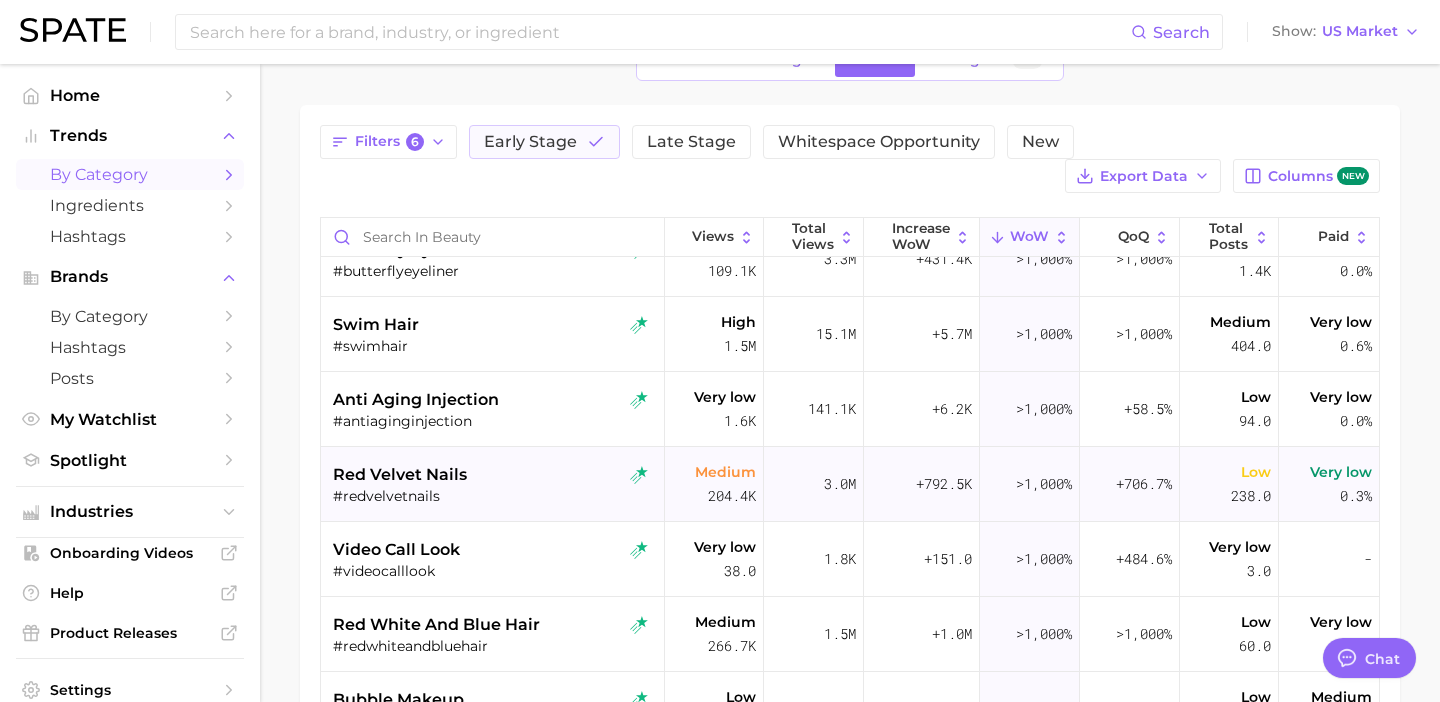 click on "#redvelvetnails" at bounding box center [494, 496] 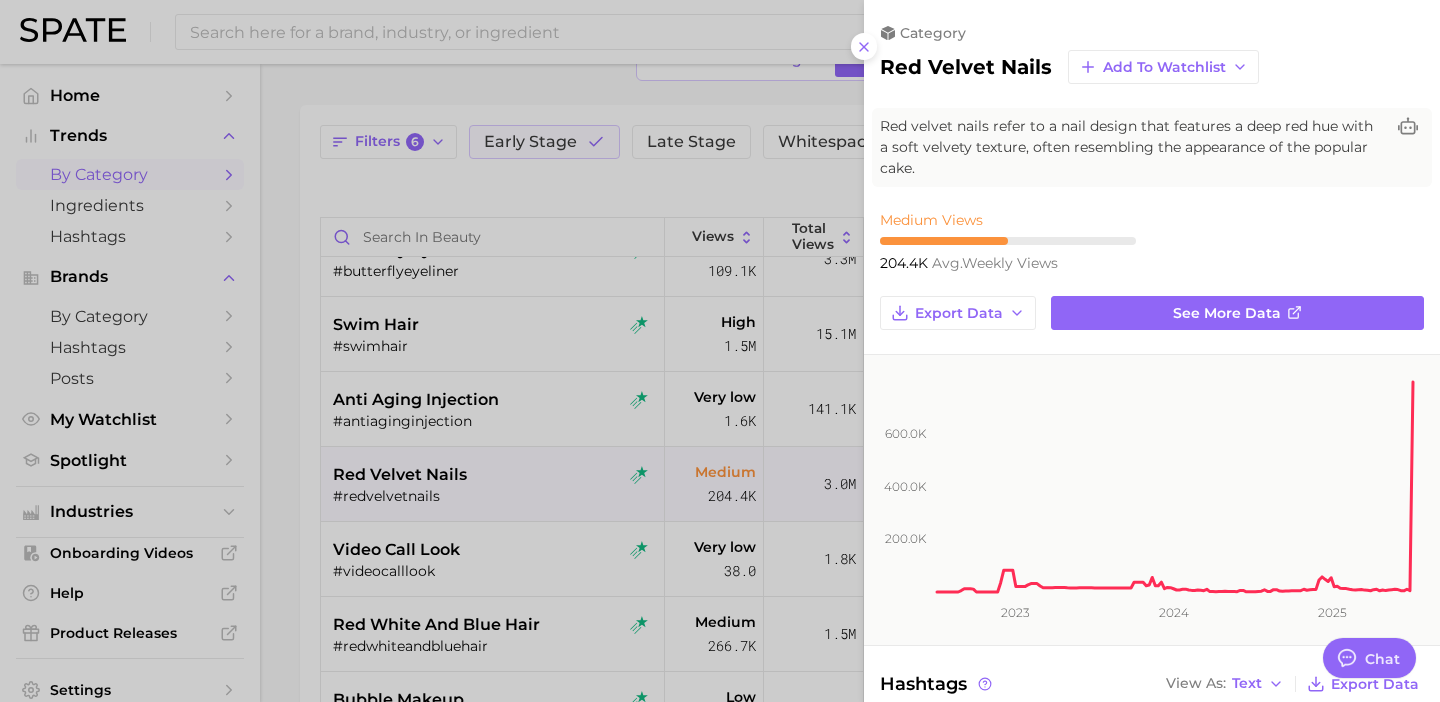 click at bounding box center (720, 351) 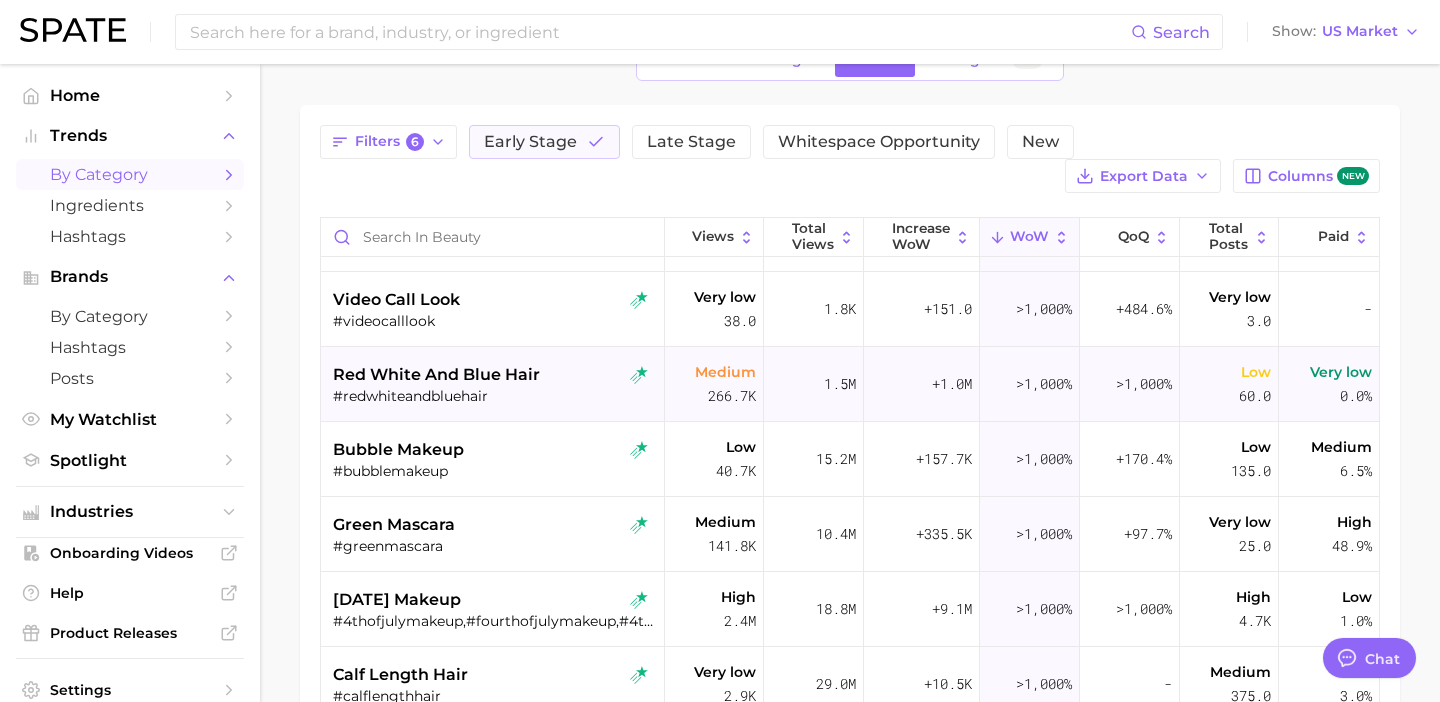 click on "#bubblemakeup" at bounding box center [494, 471] 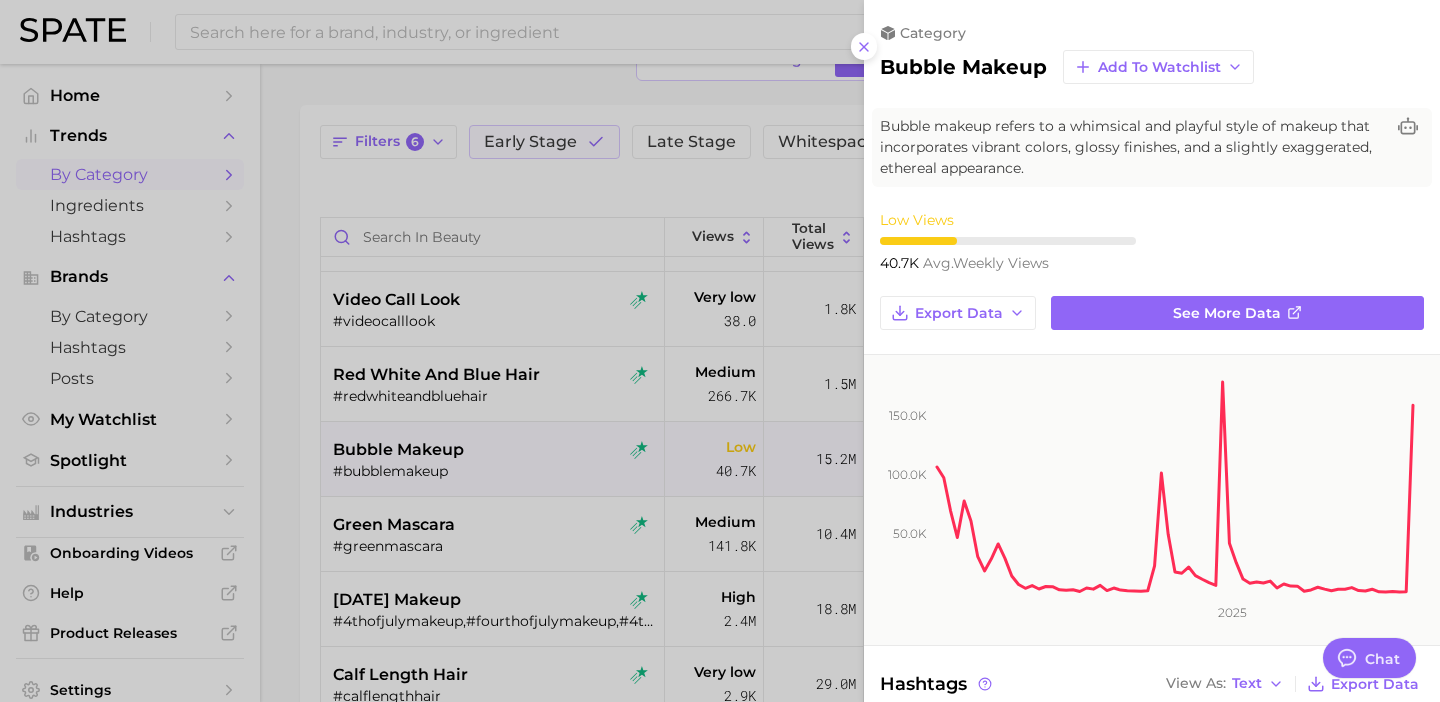click at bounding box center (720, 351) 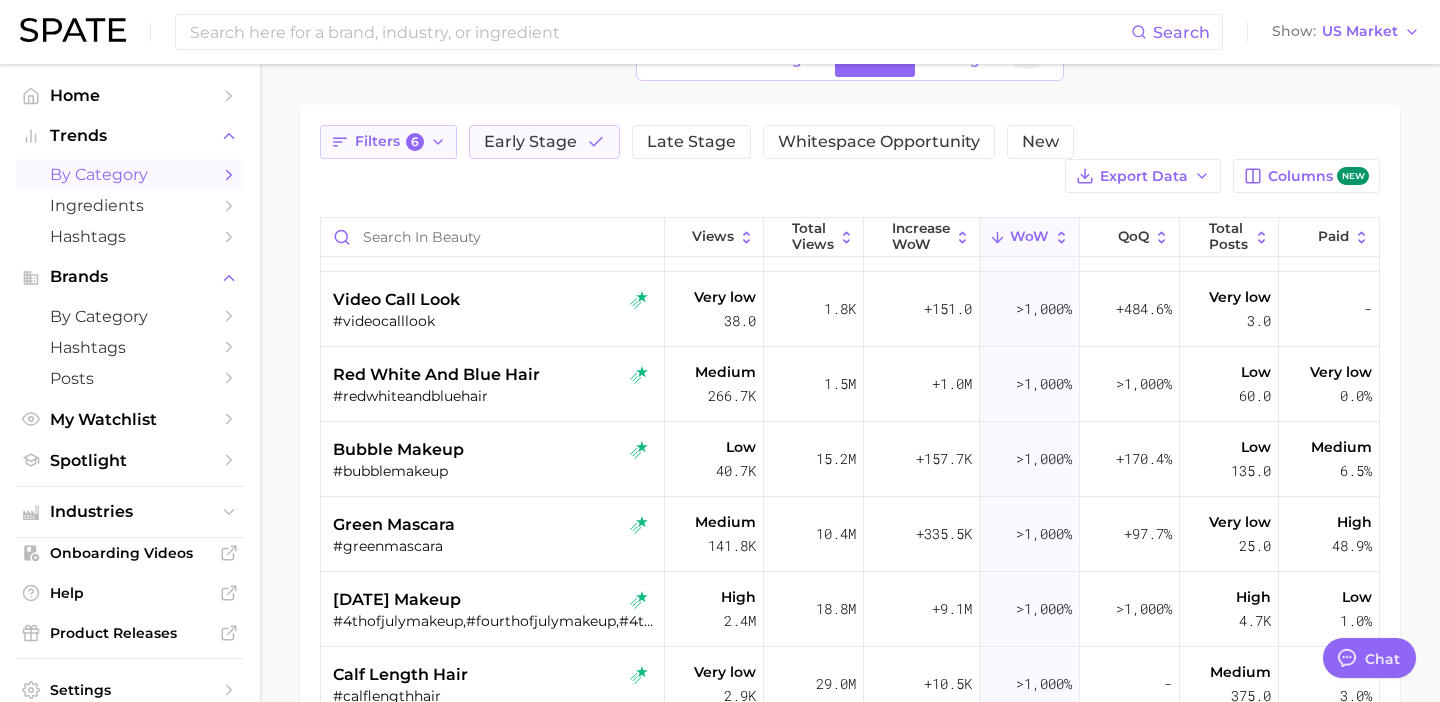 click on "Filters 6" at bounding box center (388, 142) 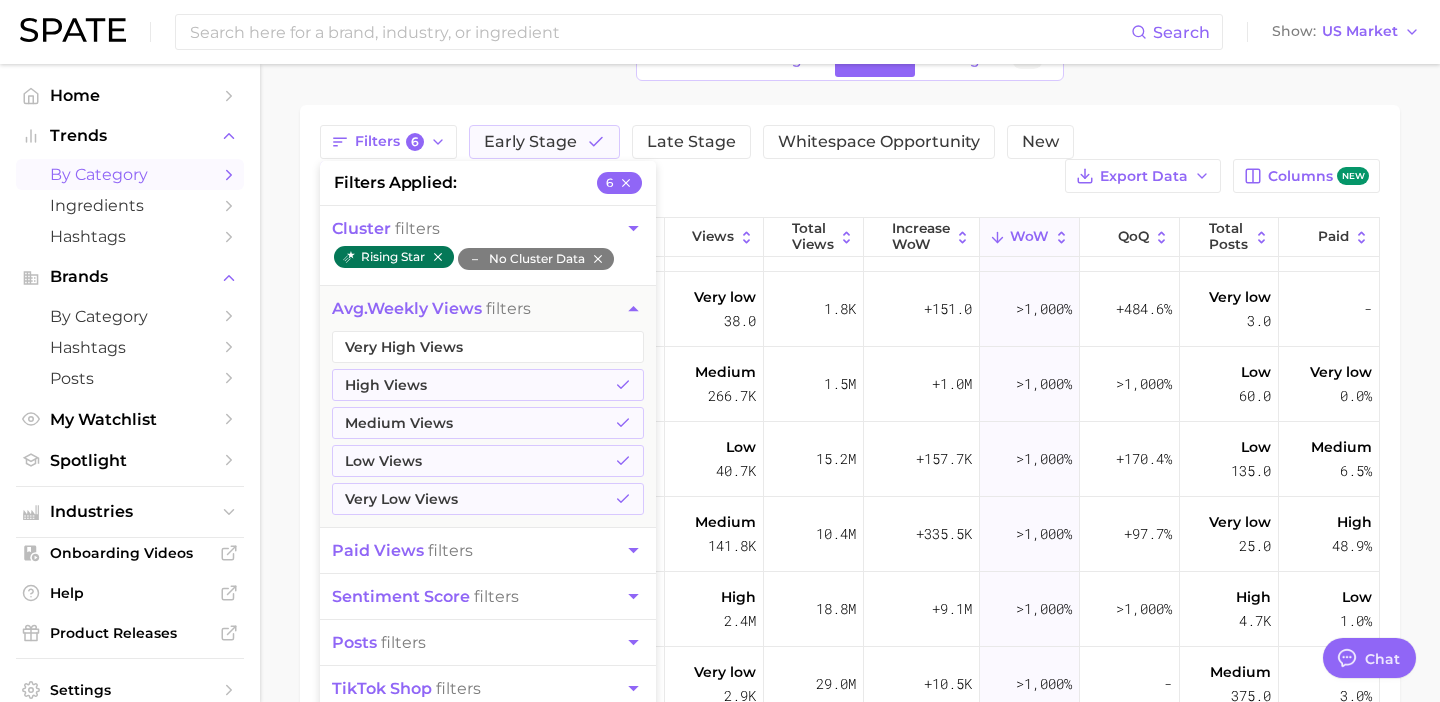 click 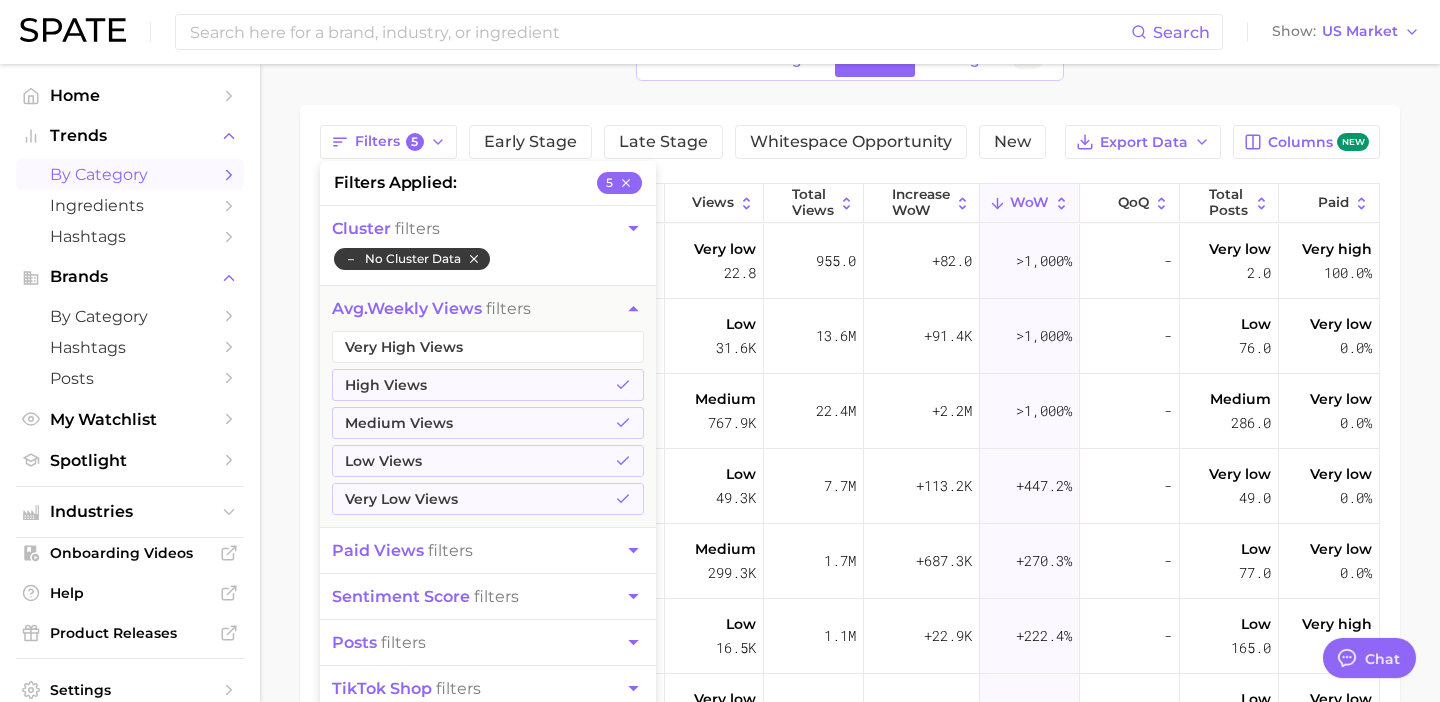 click 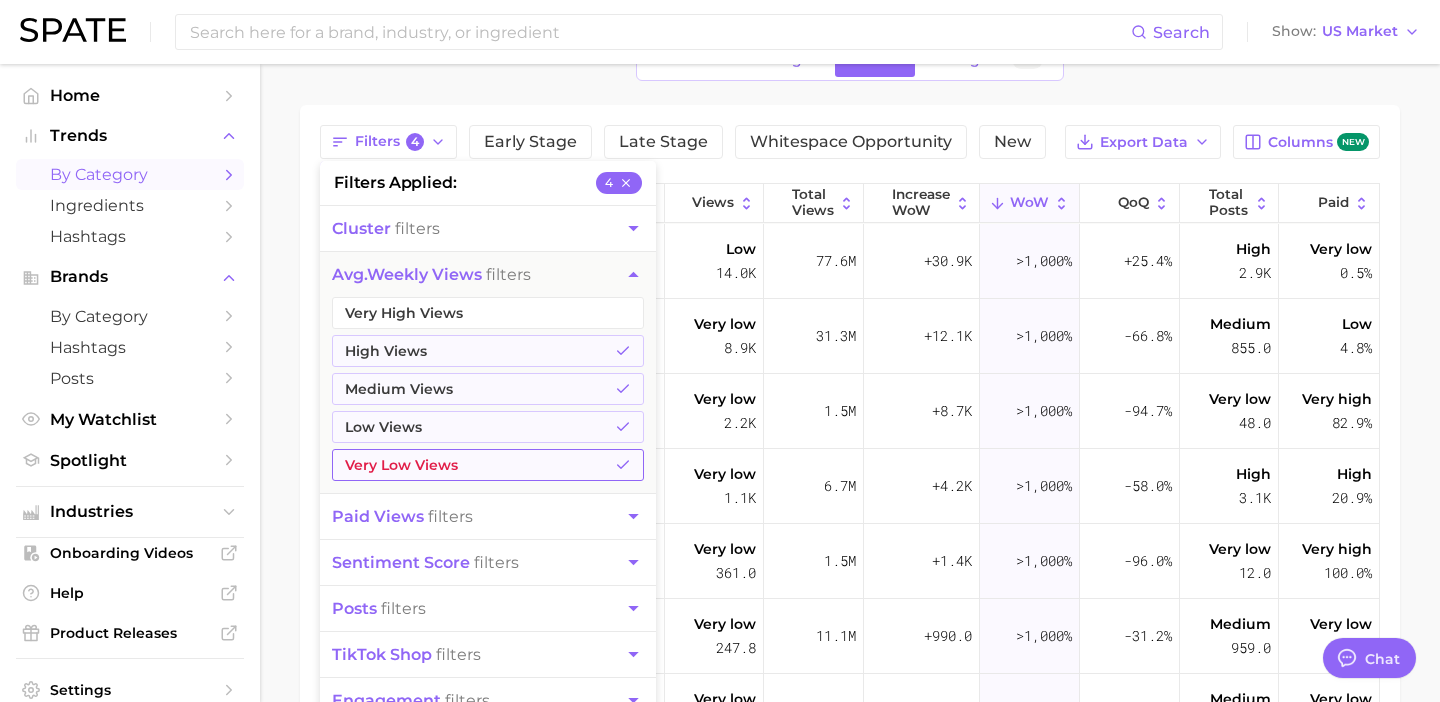 click on "Very Low Views" at bounding box center [488, 465] 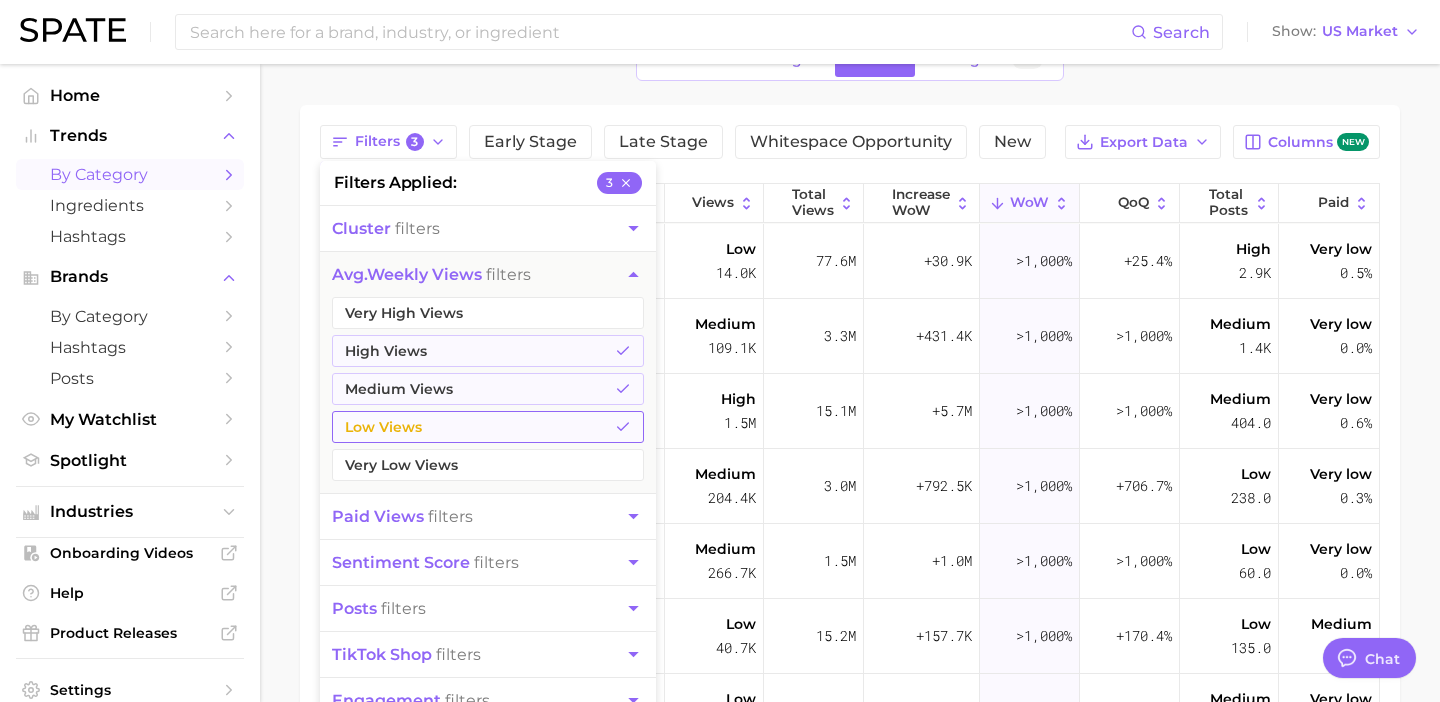 click on "Low Views" at bounding box center [488, 427] 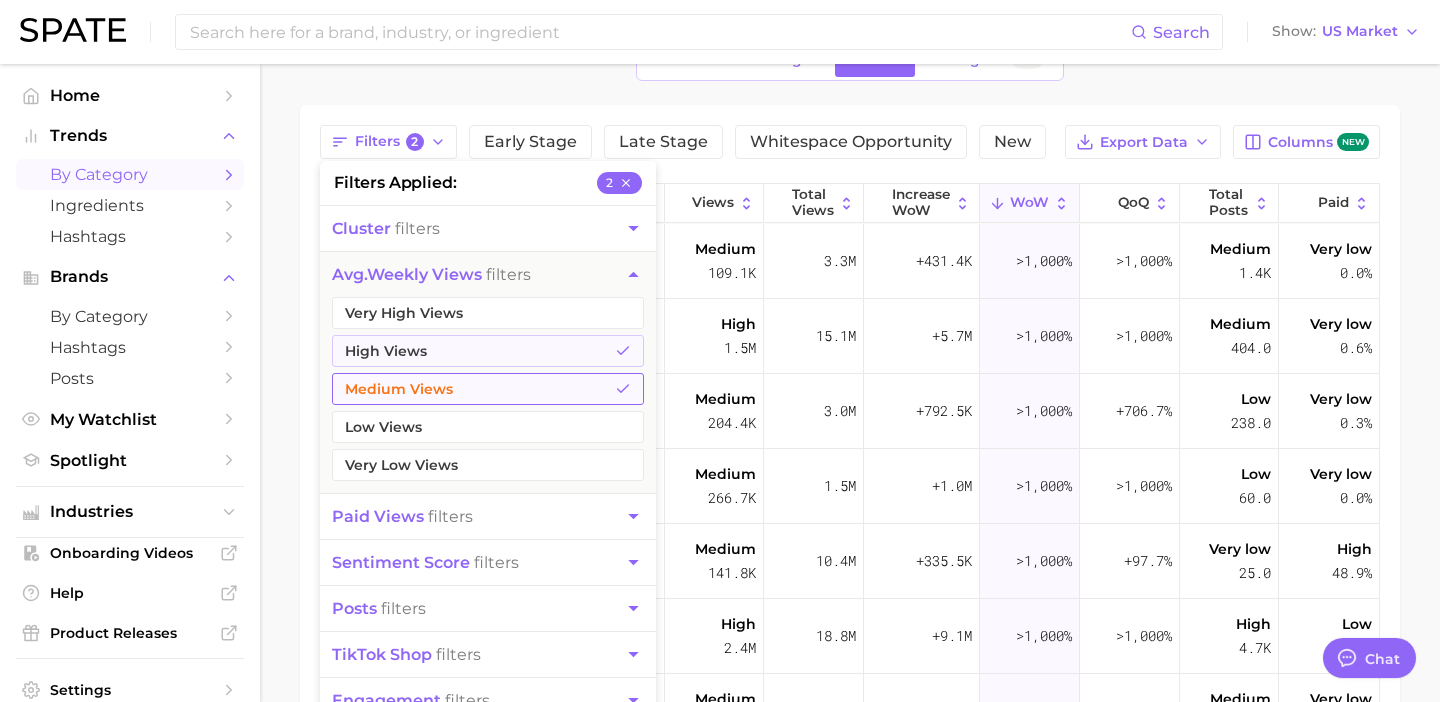 click on "Medium Views" at bounding box center (488, 389) 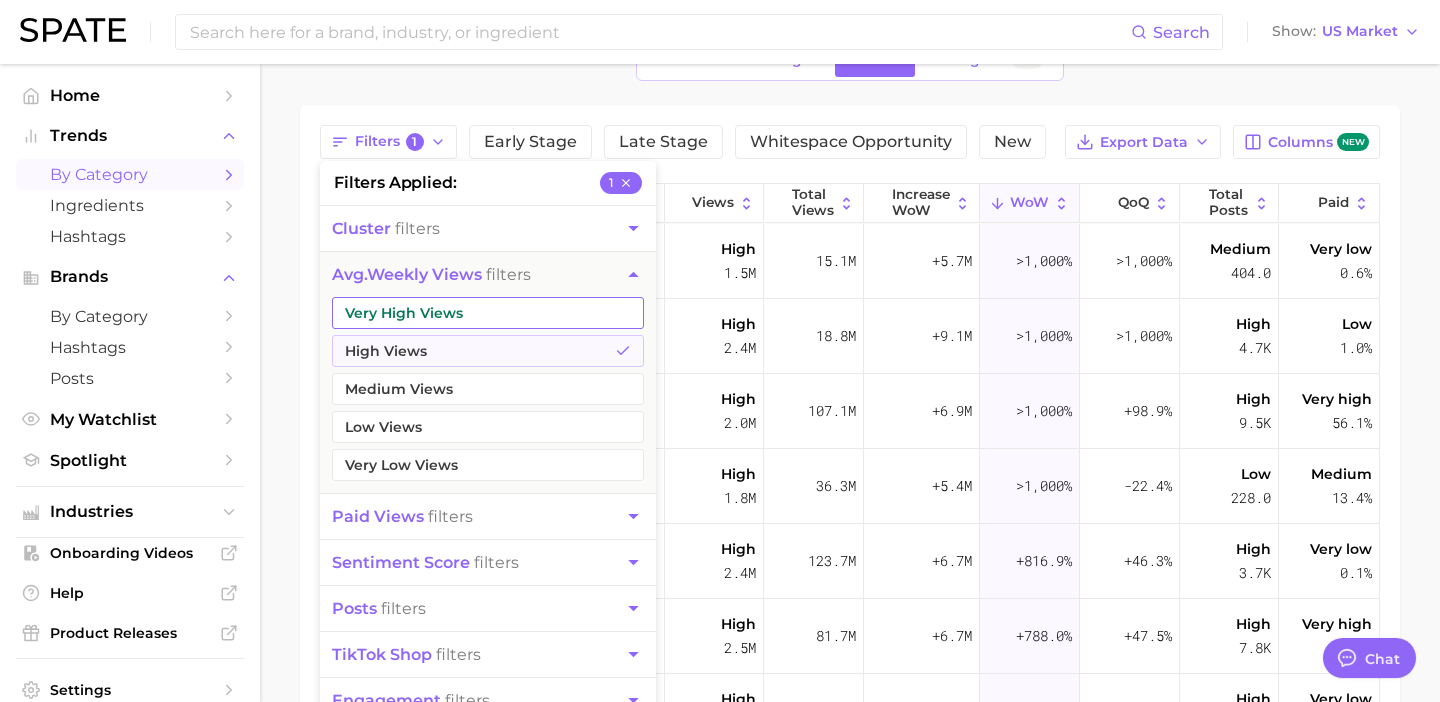 click on "Very High Views" at bounding box center (488, 313) 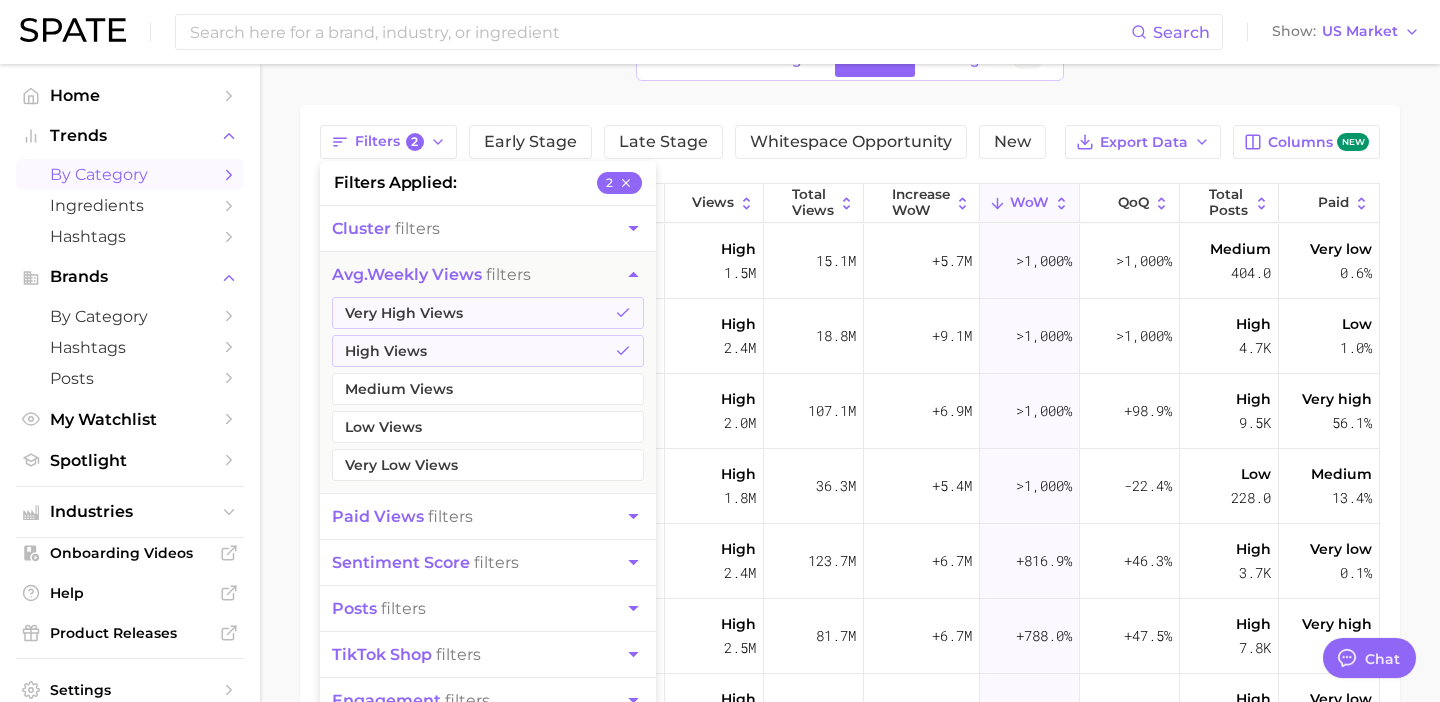 click on "1. beauty 2.  Choose Category Overview Google TikTok Instagram Beta Filters 2 filters applied 2 cluster   filters avg.  weekly views   filters Very High Views   High Views   Medium Views   Low Views   Very Low Views   paid views   filters sentiment score   filters posts   filters TikTok shop   filters engagement   filters Early Stage Late Stage Whitespace Opportunity New Export Data Columns new Views Total Views Increase WoW WoW QoQ Total Posts Paid swim hair #swimhair High 1.5m 15.1m +5.7m >1,000% >1,000% Medium 404.0 Very low 0.6% 4th of july makeup #4thofjulymakeup,#fourthofjulymakeup,#4thofjulymakeuplooks High 2.4m 18.8m +9.1m >1,000% >1,000% High 4.7k Low 1.0% beaded wefts #beadedweft,#beadextensions,#beadedweftextensions,#beadedwefts,#beadedhairextensions,#beadedrowextensions,#beadedextensions High 2.0m 107.1m +6.9m >1,000% +98.9% High 9.5k Very high 56.1% under eye lines #undereyelines High 1.8m 36.3m +5.4m >1,000% -22.4% Low 228.0 Medium 13.4% eyebrow transplant High 2.4m 123.7m +6.7m +816.9% +46.3%" at bounding box center (850, 439) 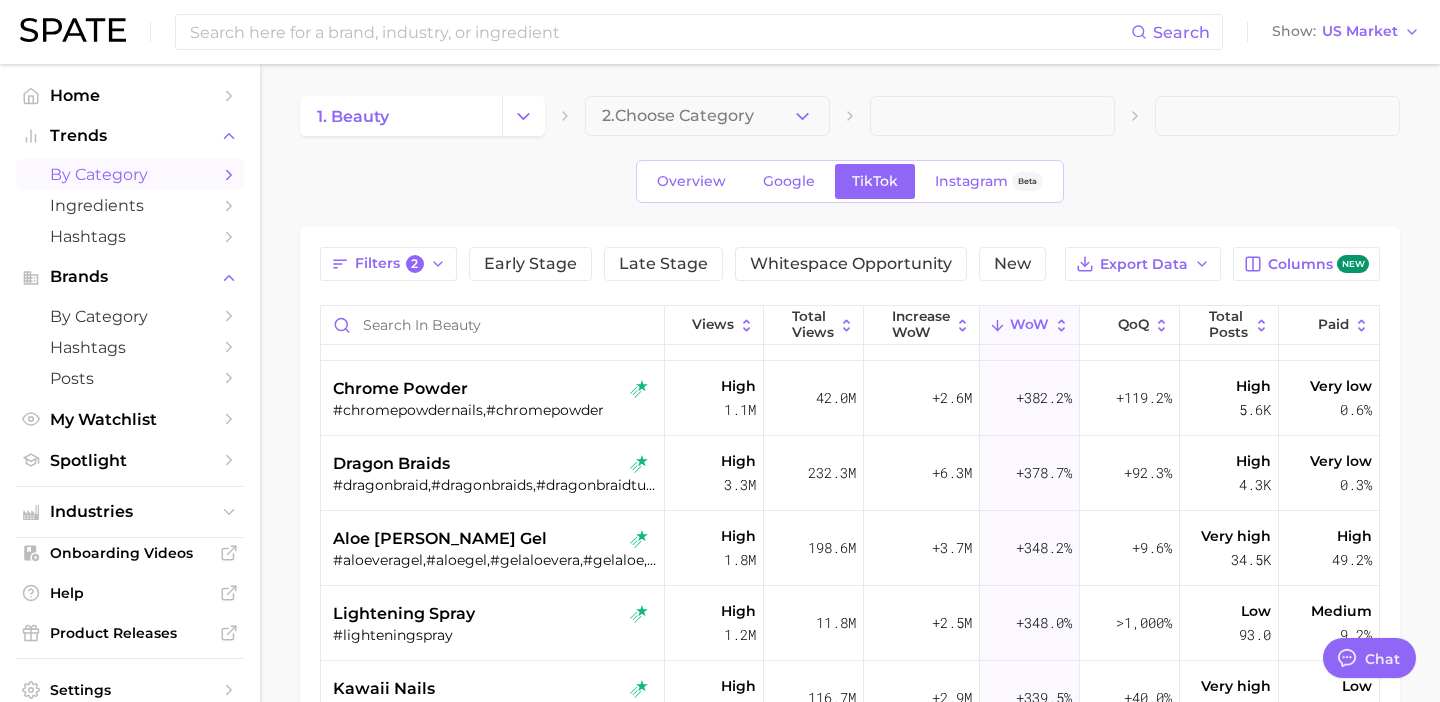 scroll, scrollTop: 597, scrollLeft: 0, axis: vertical 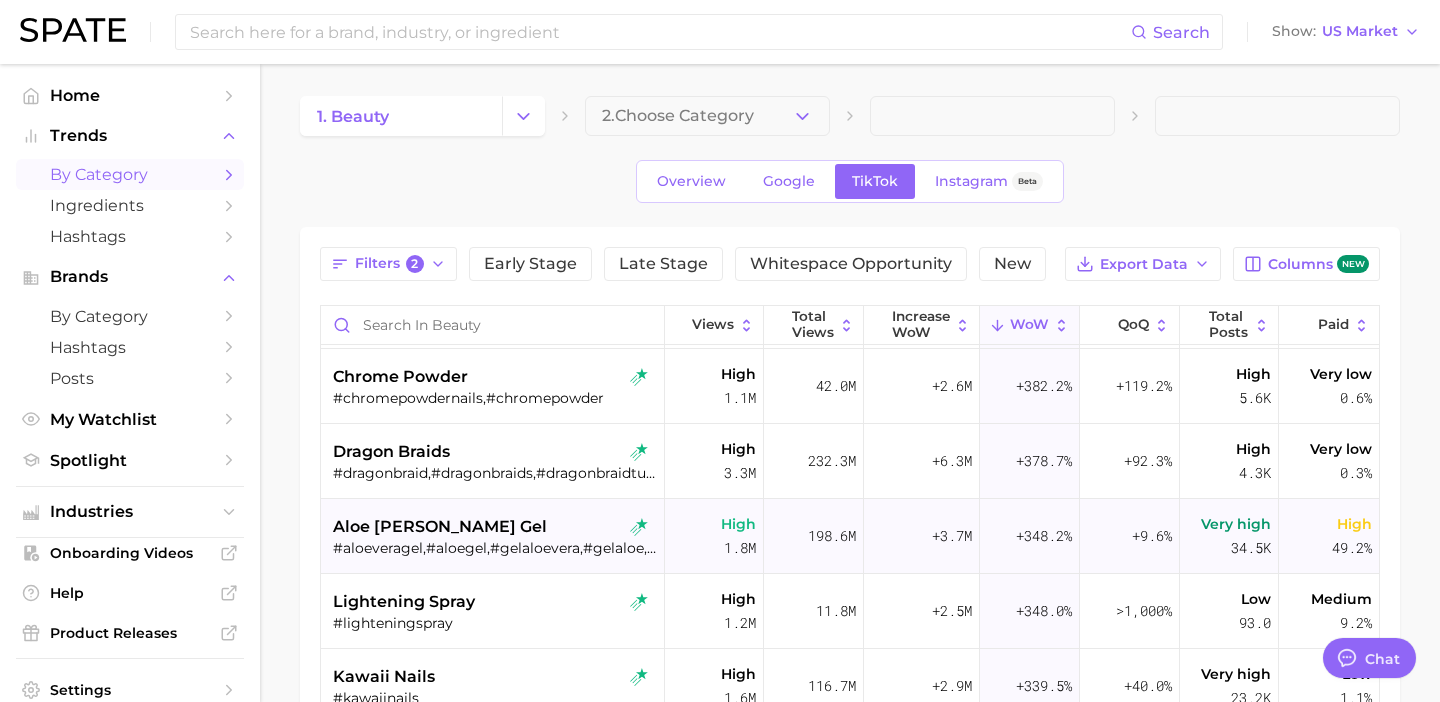 click on "aloe vera gel" at bounding box center (494, 527) 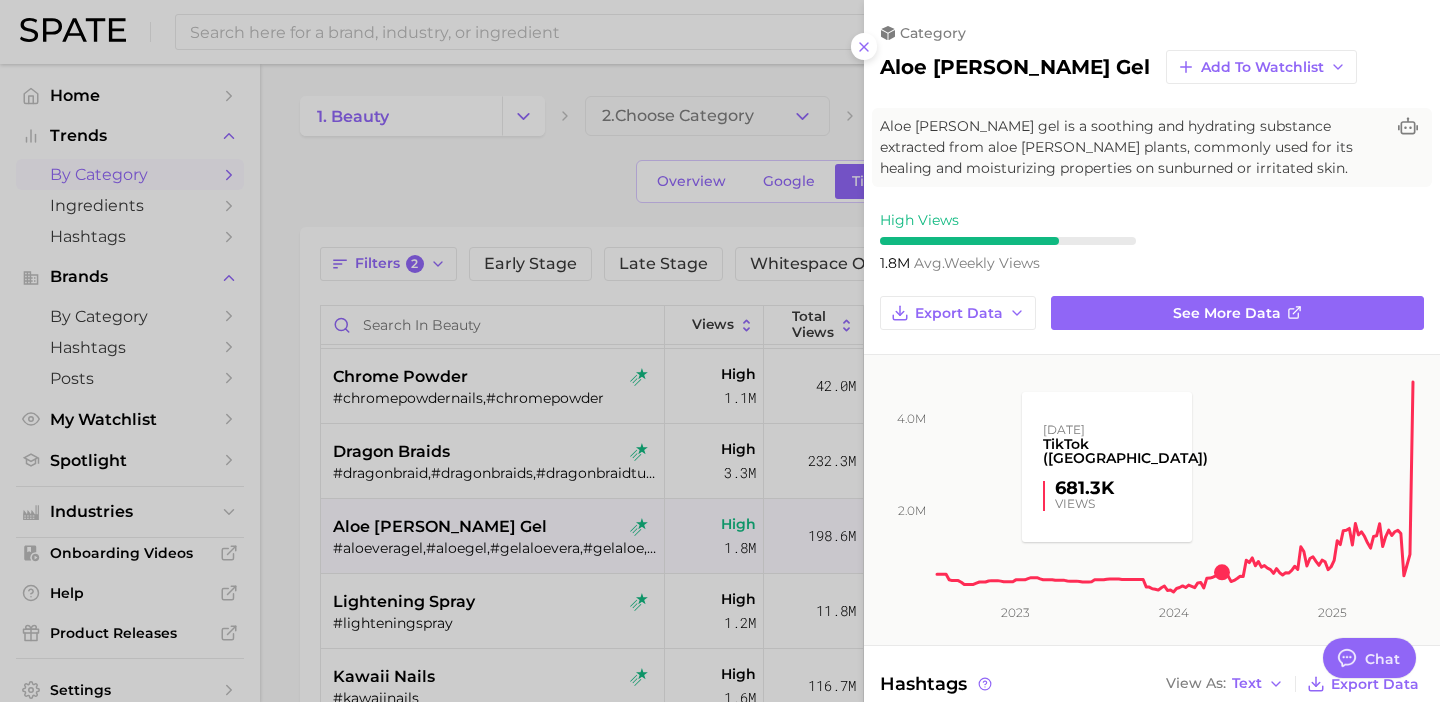 scroll, scrollTop: 419, scrollLeft: 0, axis: vertical 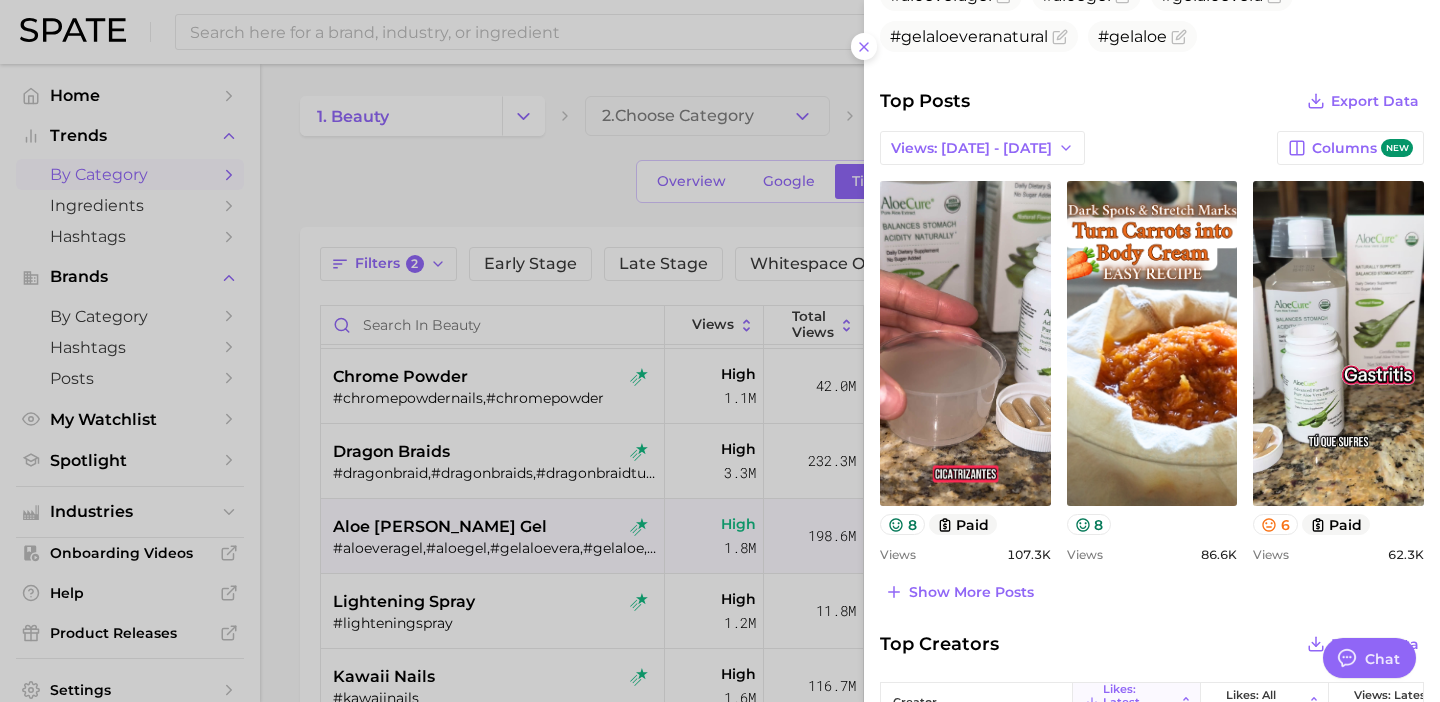 click at bounding box center (720, 351) 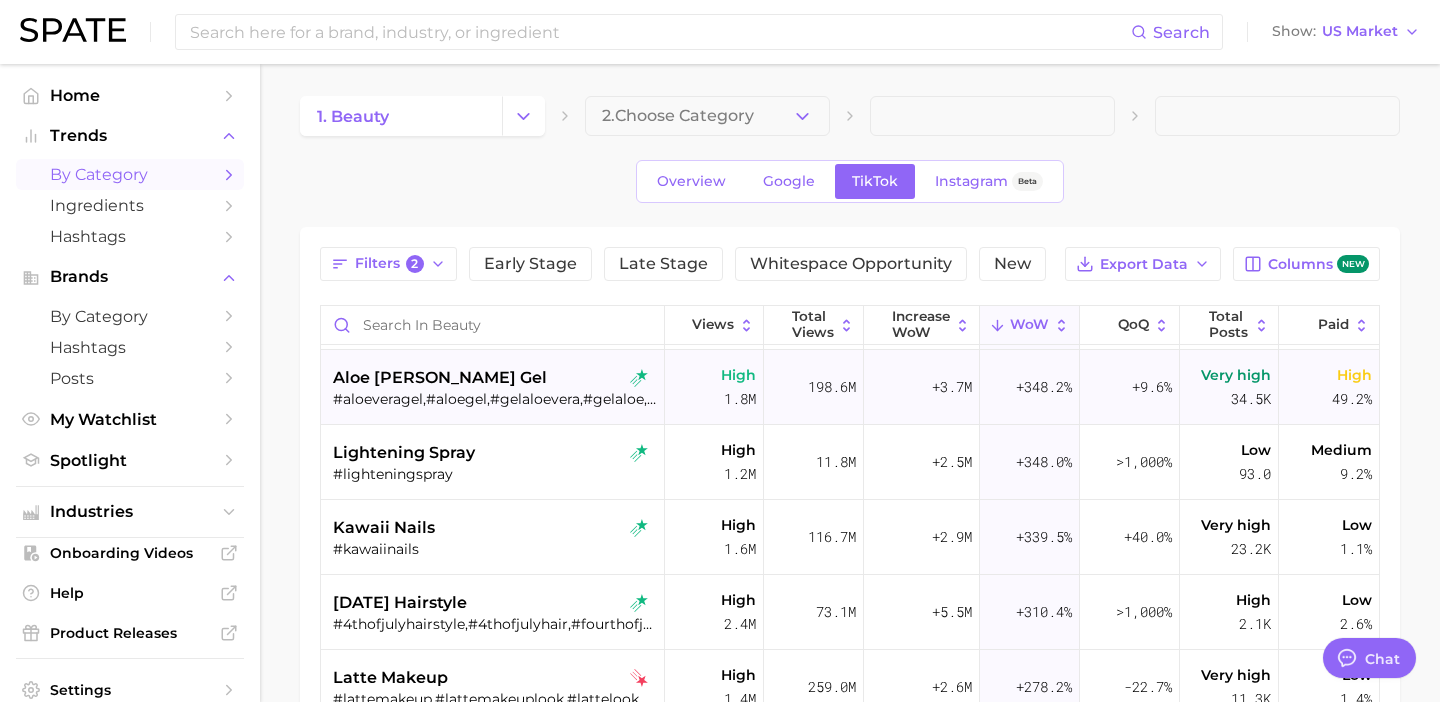 scroll, scrollTop: 755, scrollLeft: 0, axis: vertical 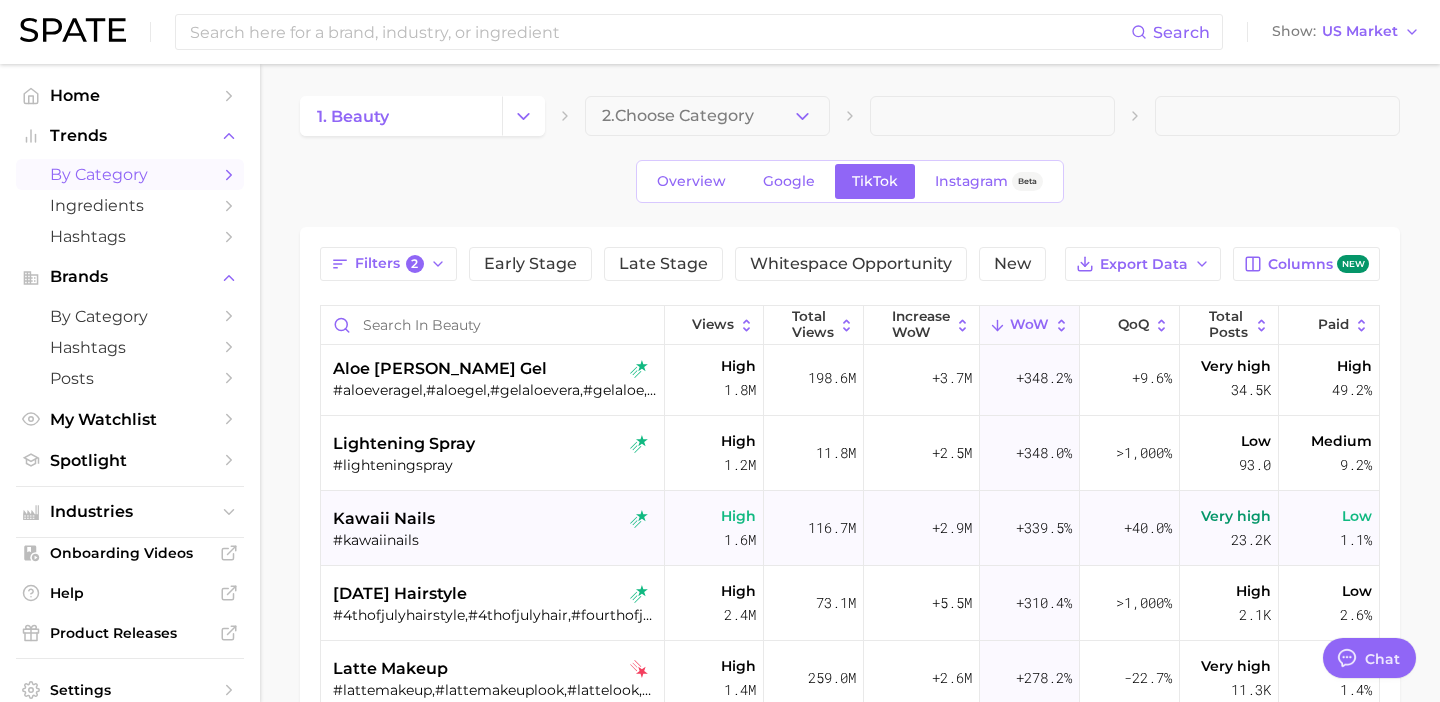 click on "kawaii nails" at bounding box center (494, 519) 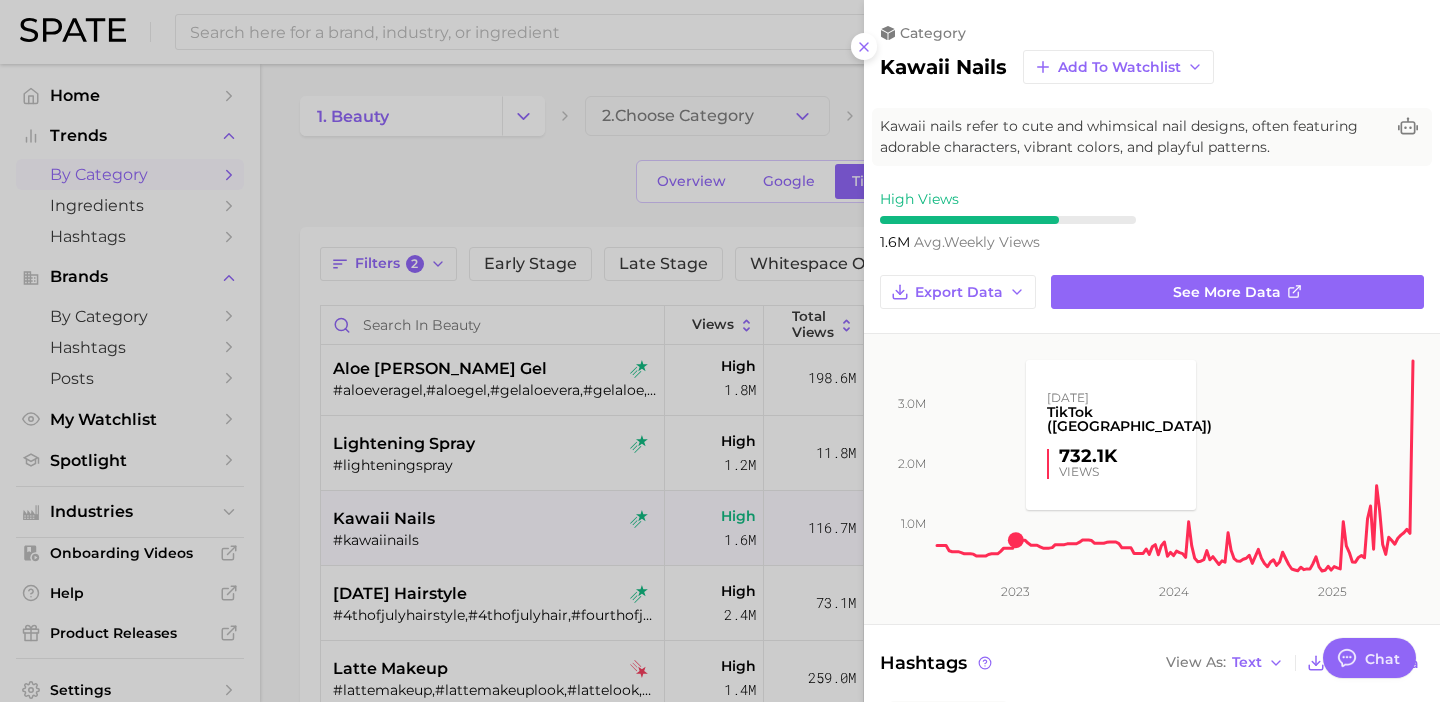 scroll, scrollTop: 0, scrollLeft: 0, axis: both 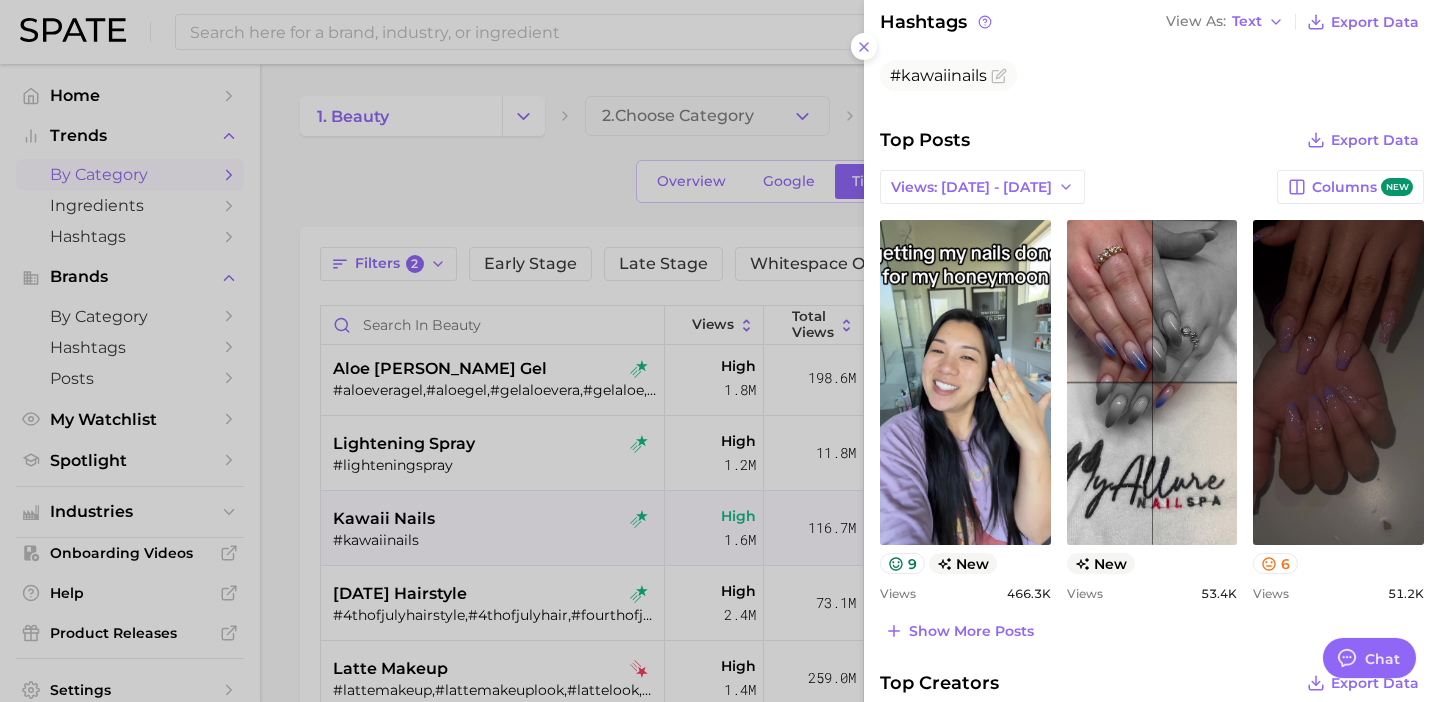 click at bounding box center [720, 351] 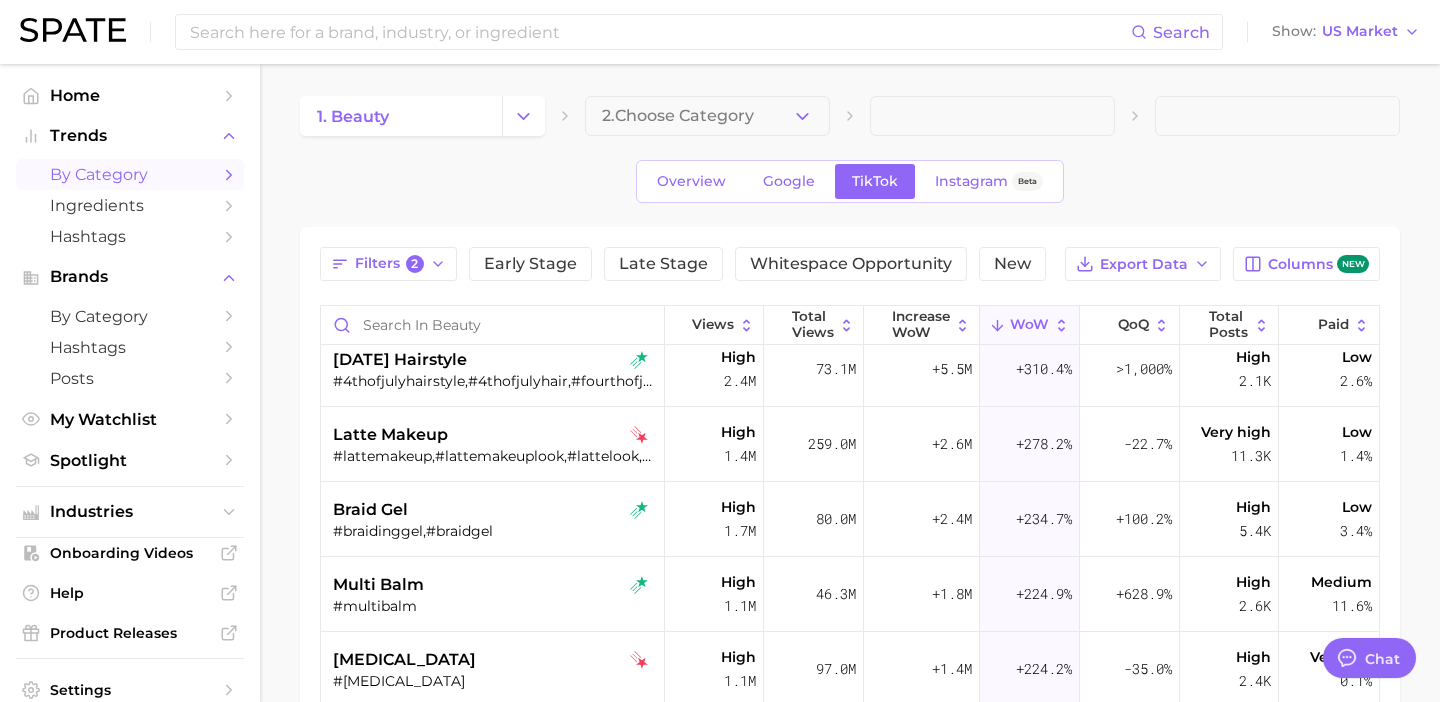 scroll, scrollTop: 991, scrollLeft: 0, axis: vertical 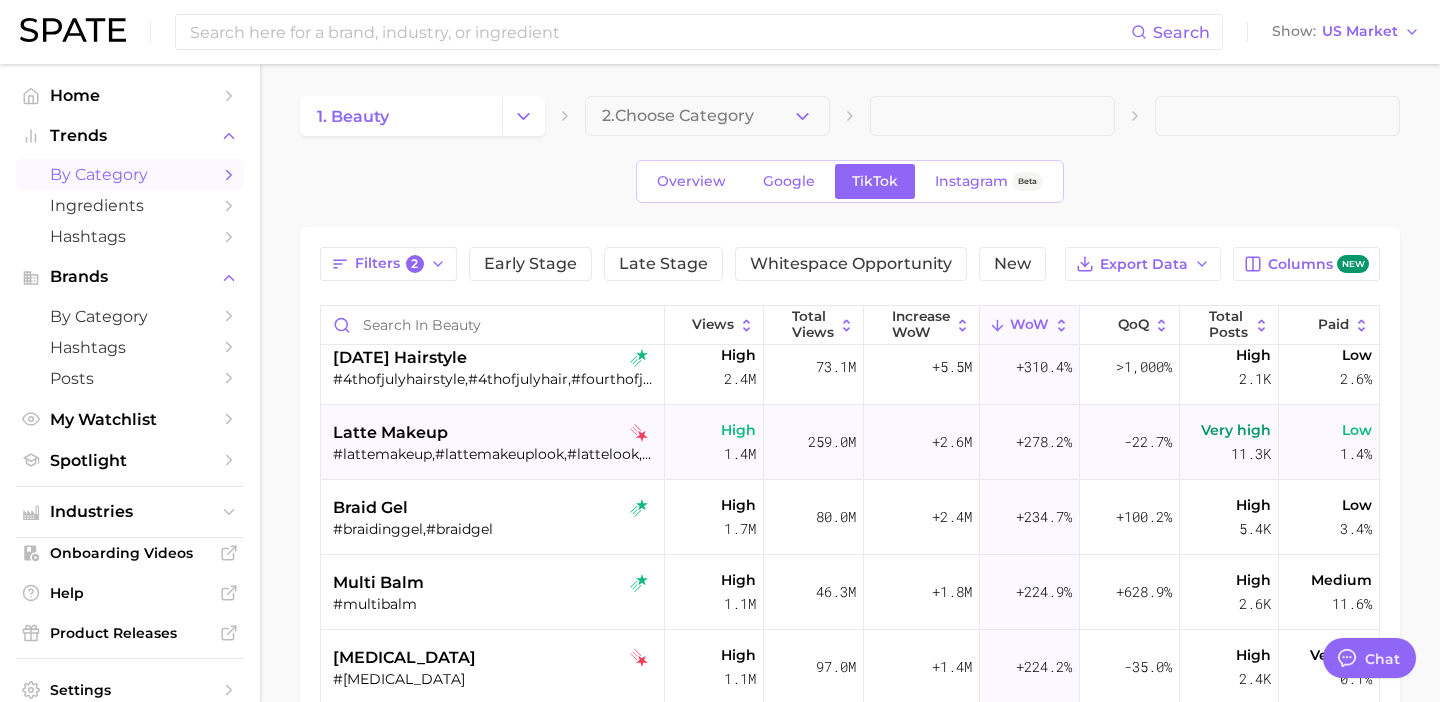 click on "#lattemakeup,#lattemakeuplook,#lattelook,#lattemakeuptrend,#lattemakeuptutorial,#icedlattemakeup,#lattemakeupblackgirl,#jplatteglam,#lattemakeupbrowneyes,#pumpkinspicelattemakeup" at bounding box center (494, 454) 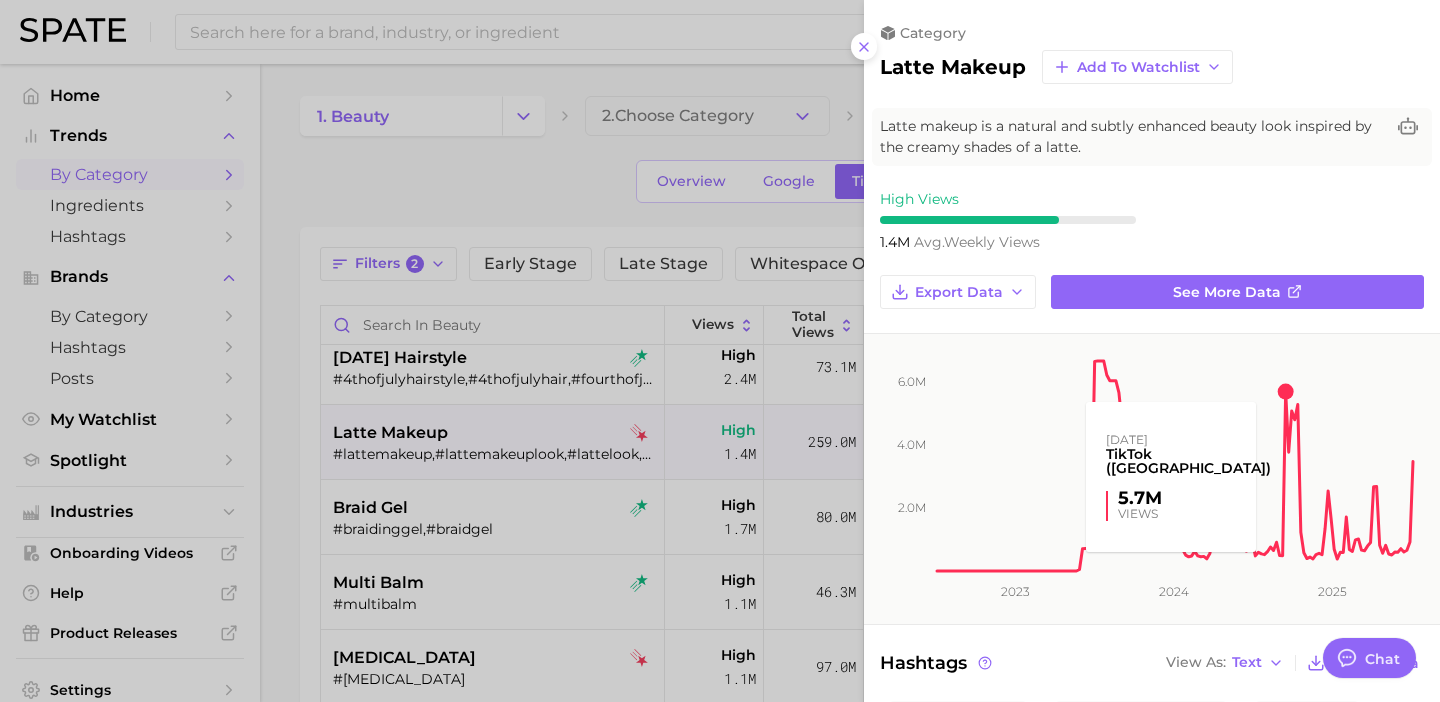 scroll, scrollTop: 0, scrollLeft: 0, axis: both 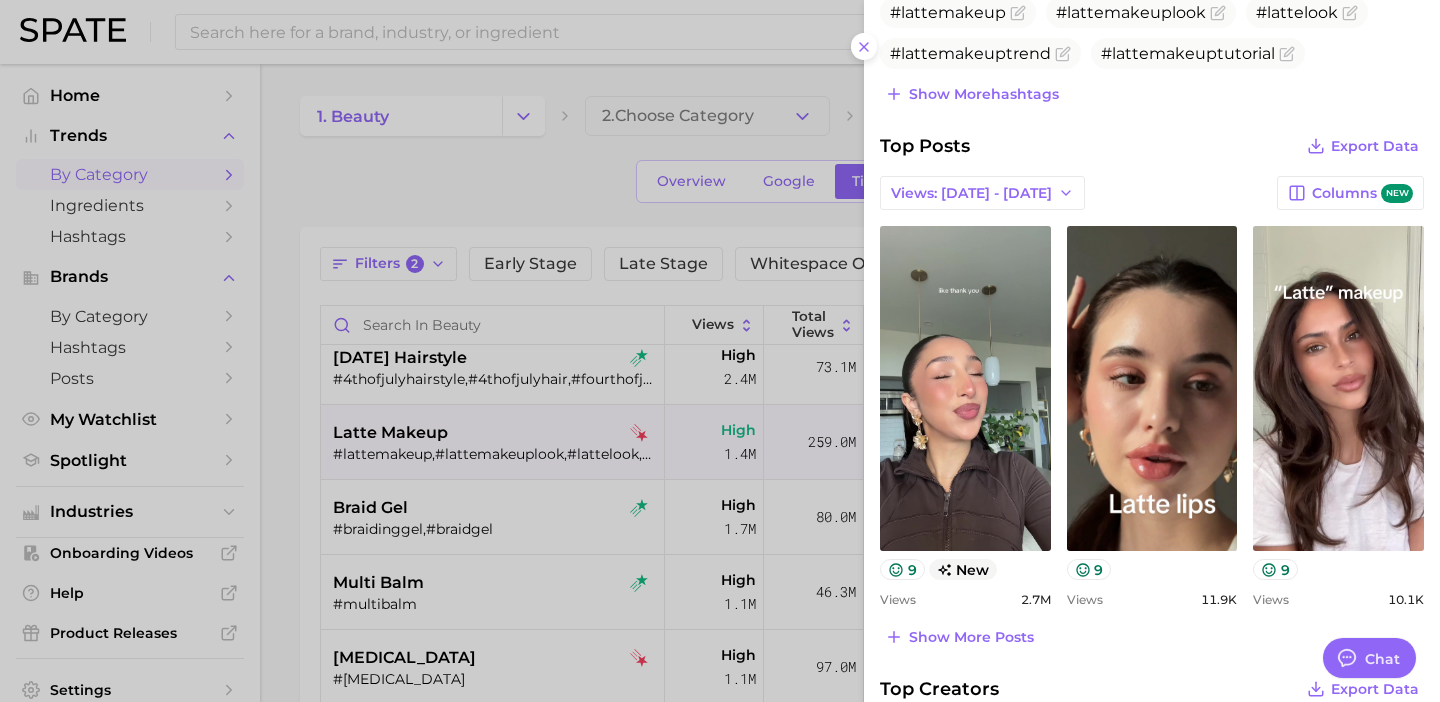 click at bounding box center (720, 351) 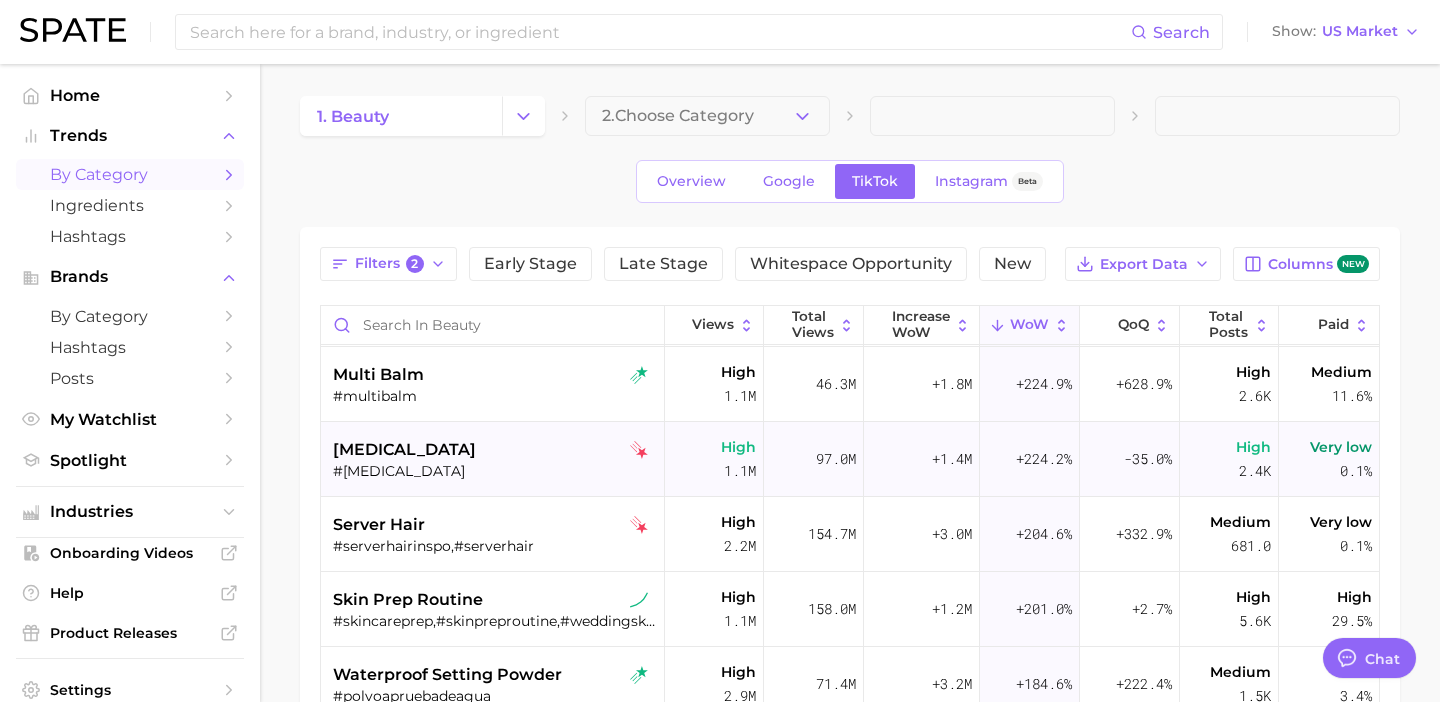 scroll, scrollTop: 1201, scrollLeft: 0, axis: vertical 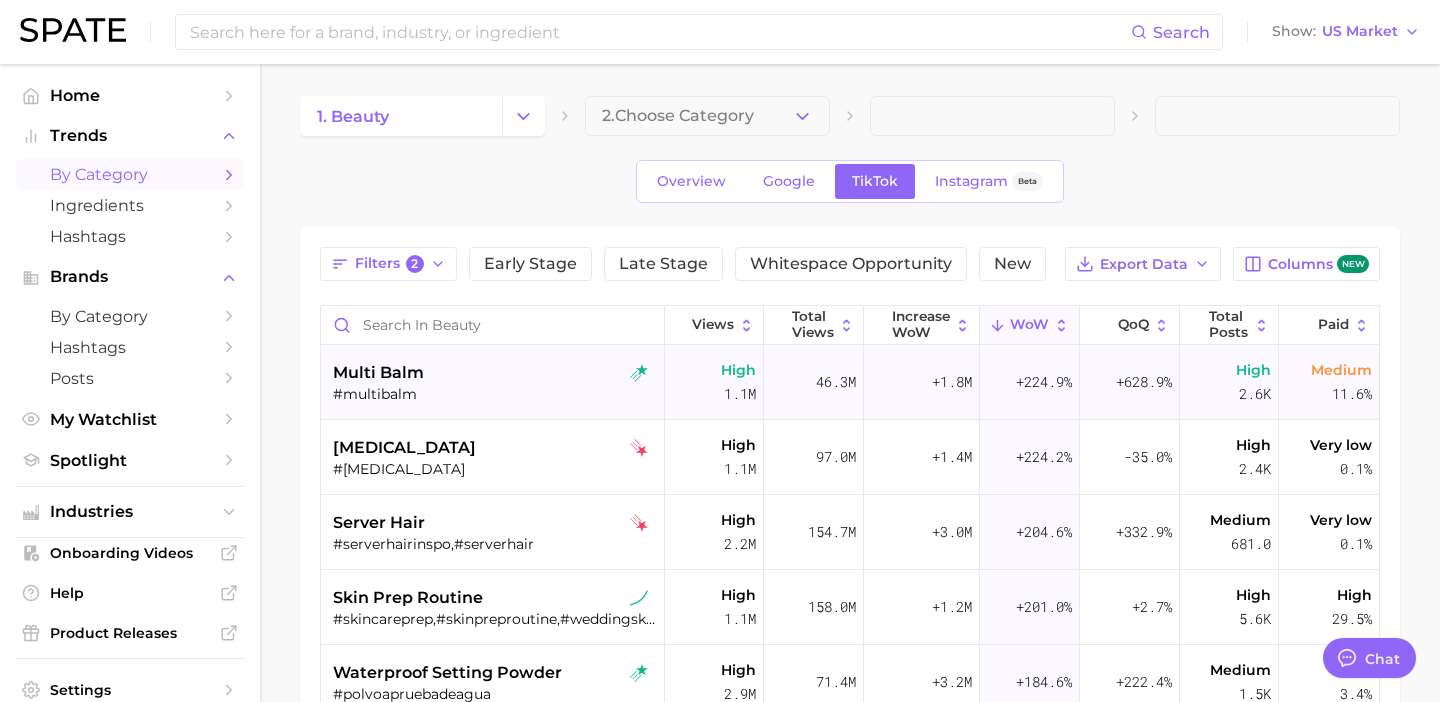click on "multi balm" at bounding box center (494, 373) 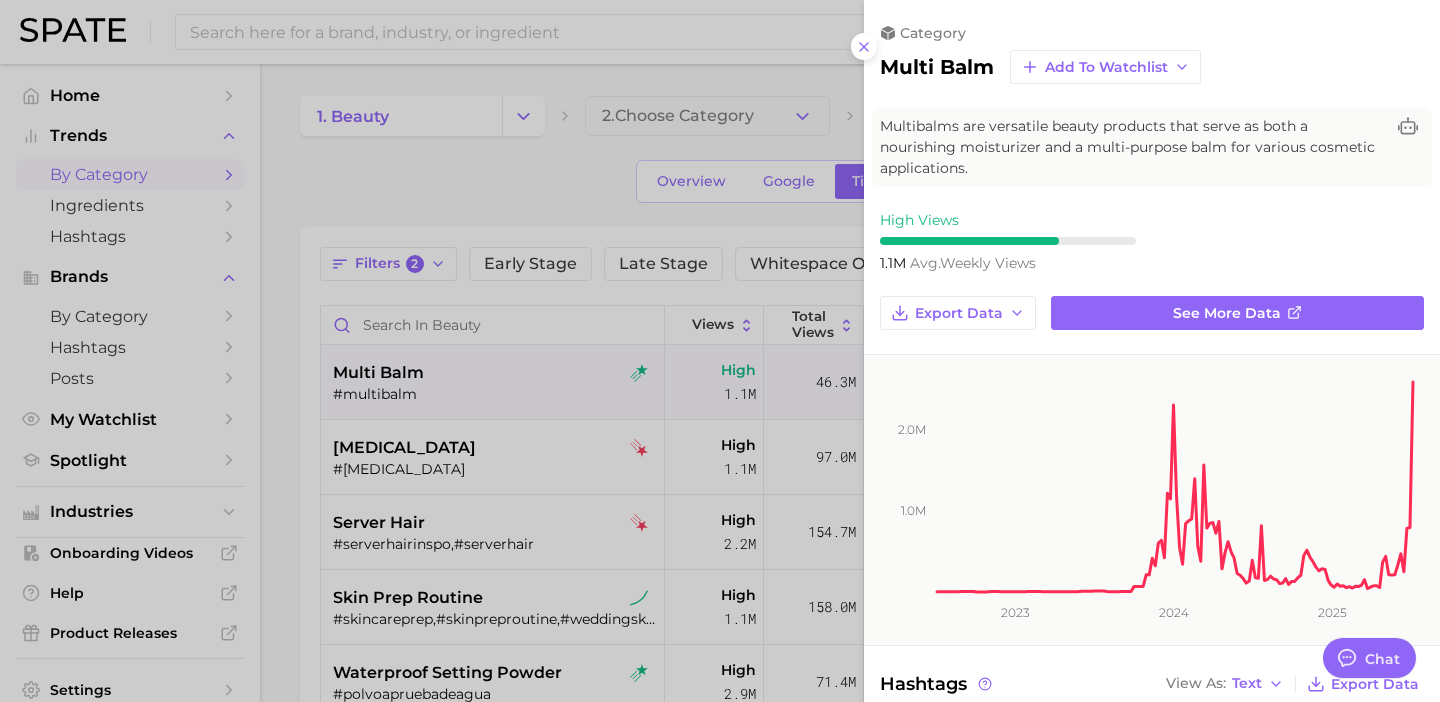 scroll, scrollTop: 0, scrollLeft: 0, axis: both 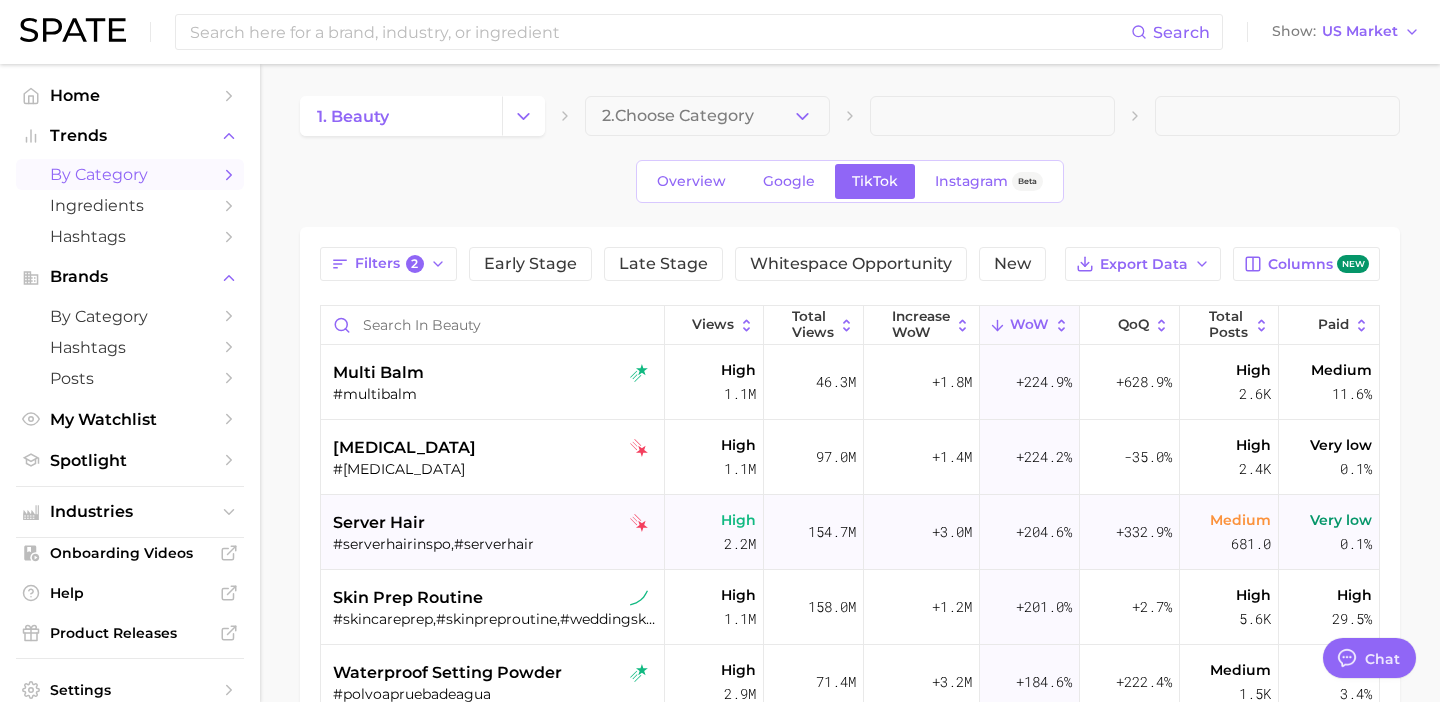 click on "server hair" at bounding box center [494, 523] 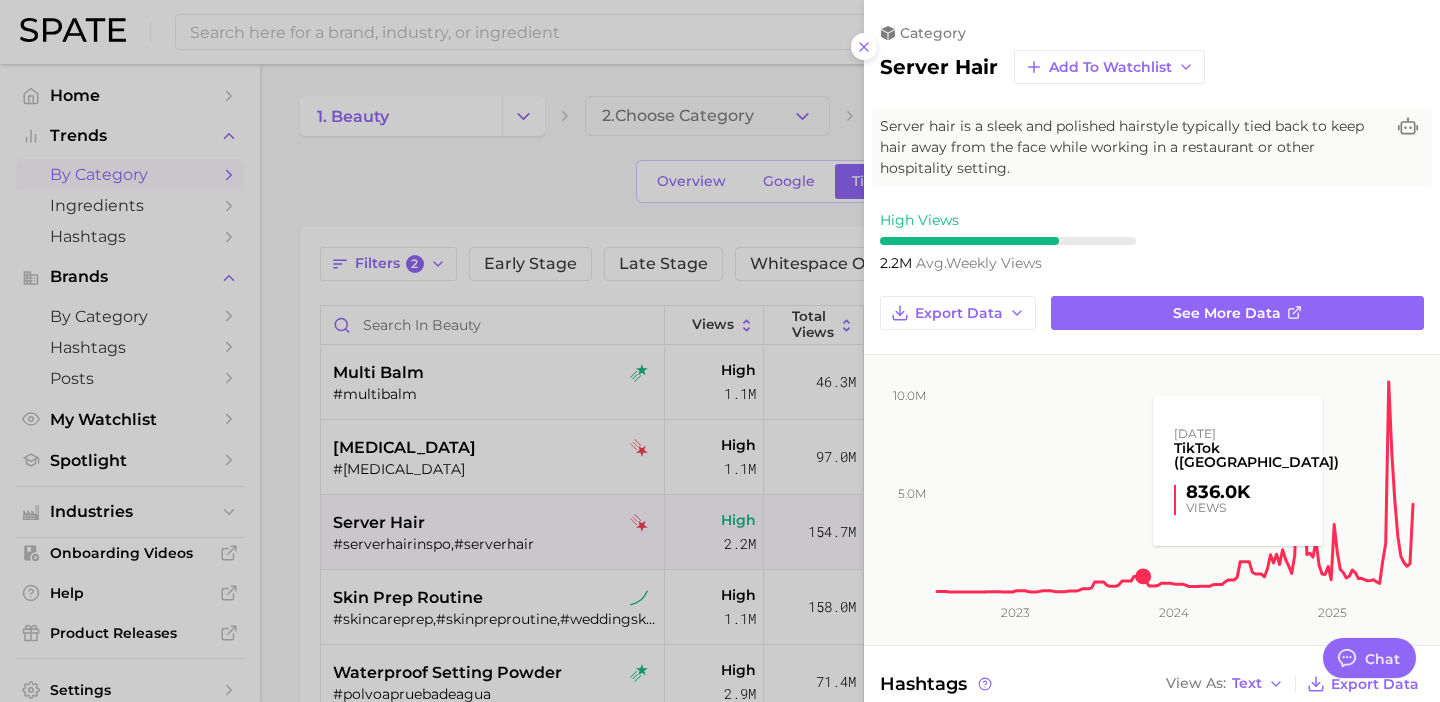 scroll, scrollTop: 0, scrollLeft: 0, axis: both 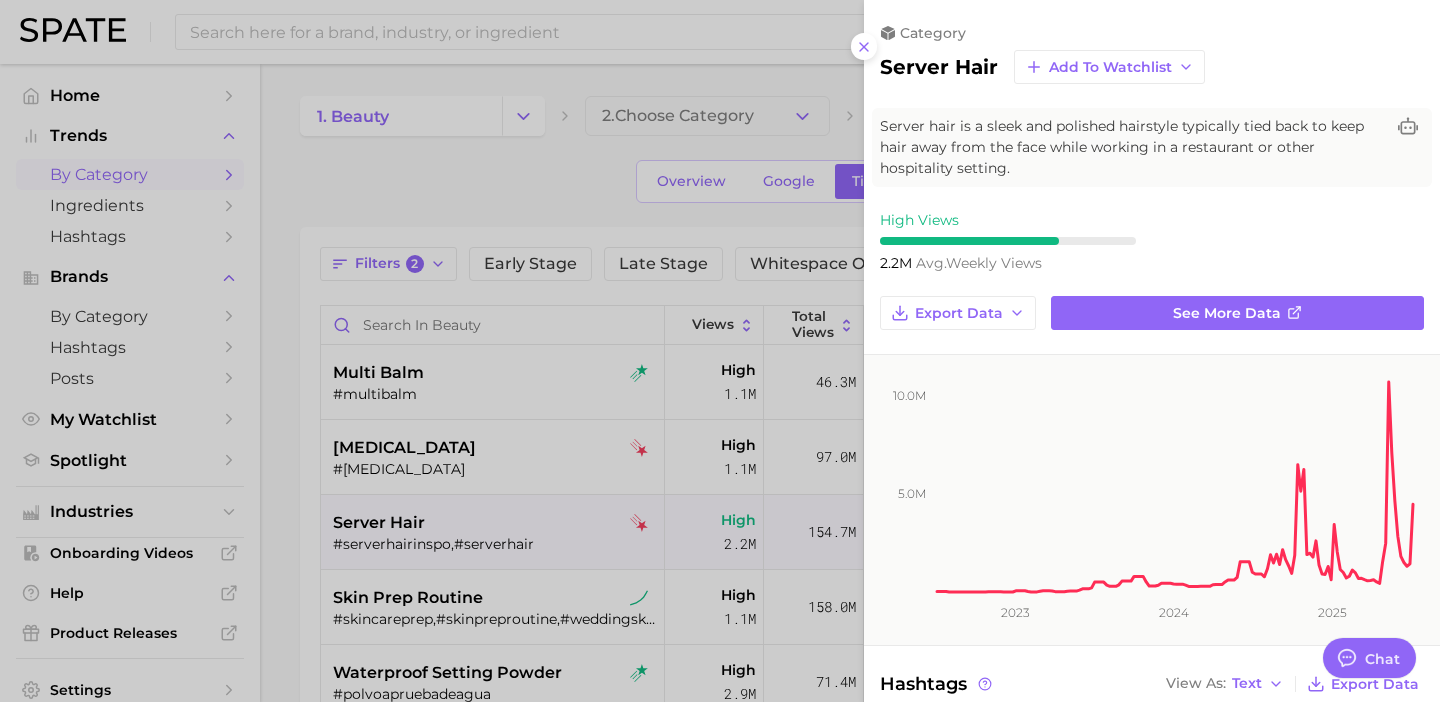 click at bounding box center (720, 351) 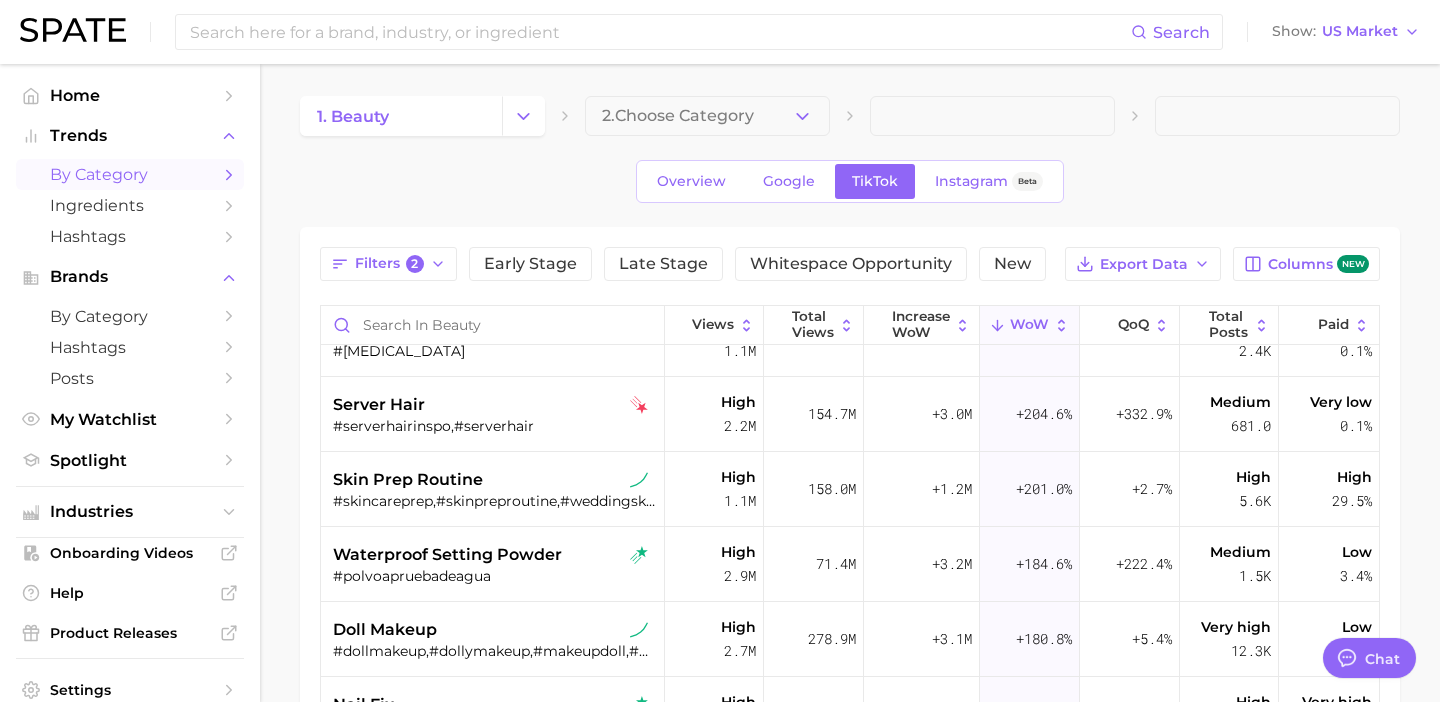 scroll, scrollTop: 1351, scrollLeft: 0, axis: vertical 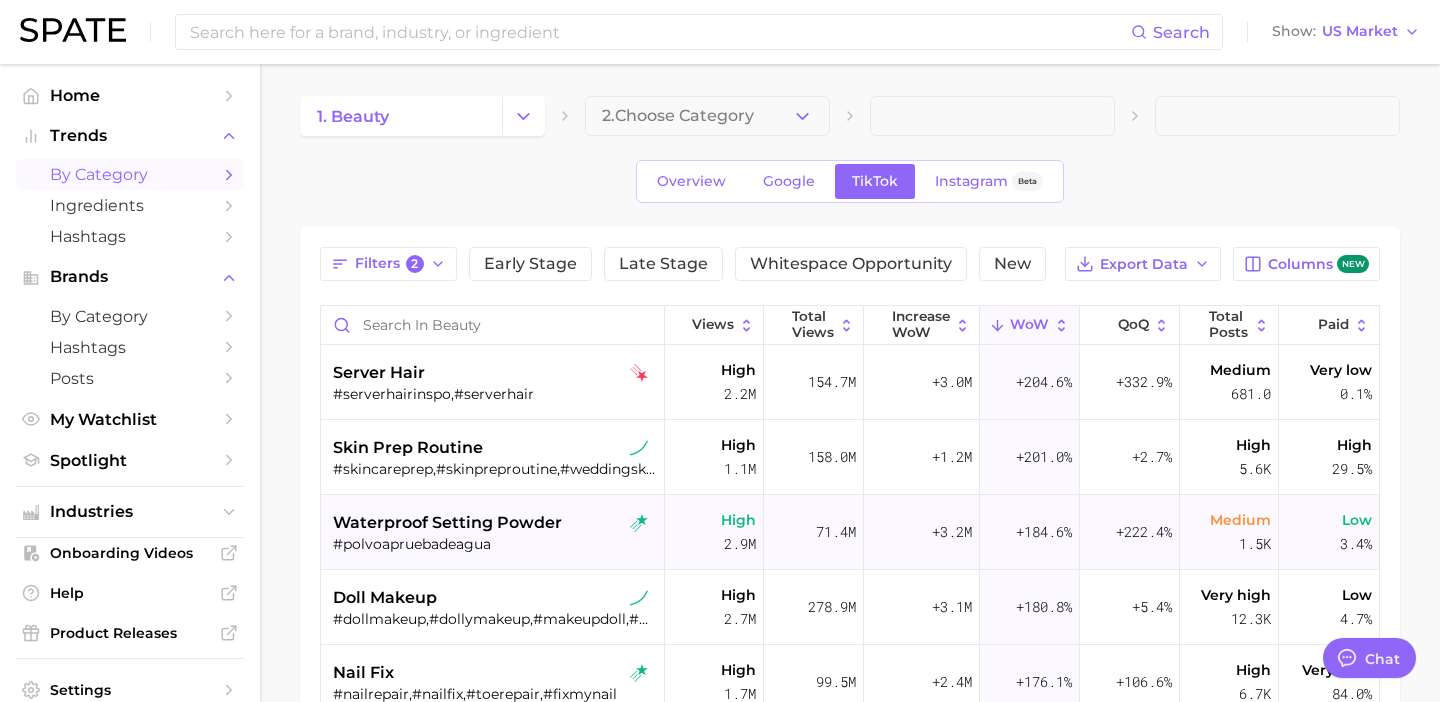 click on "#polvoapruebadeagua" at bounding box center [494, 544] 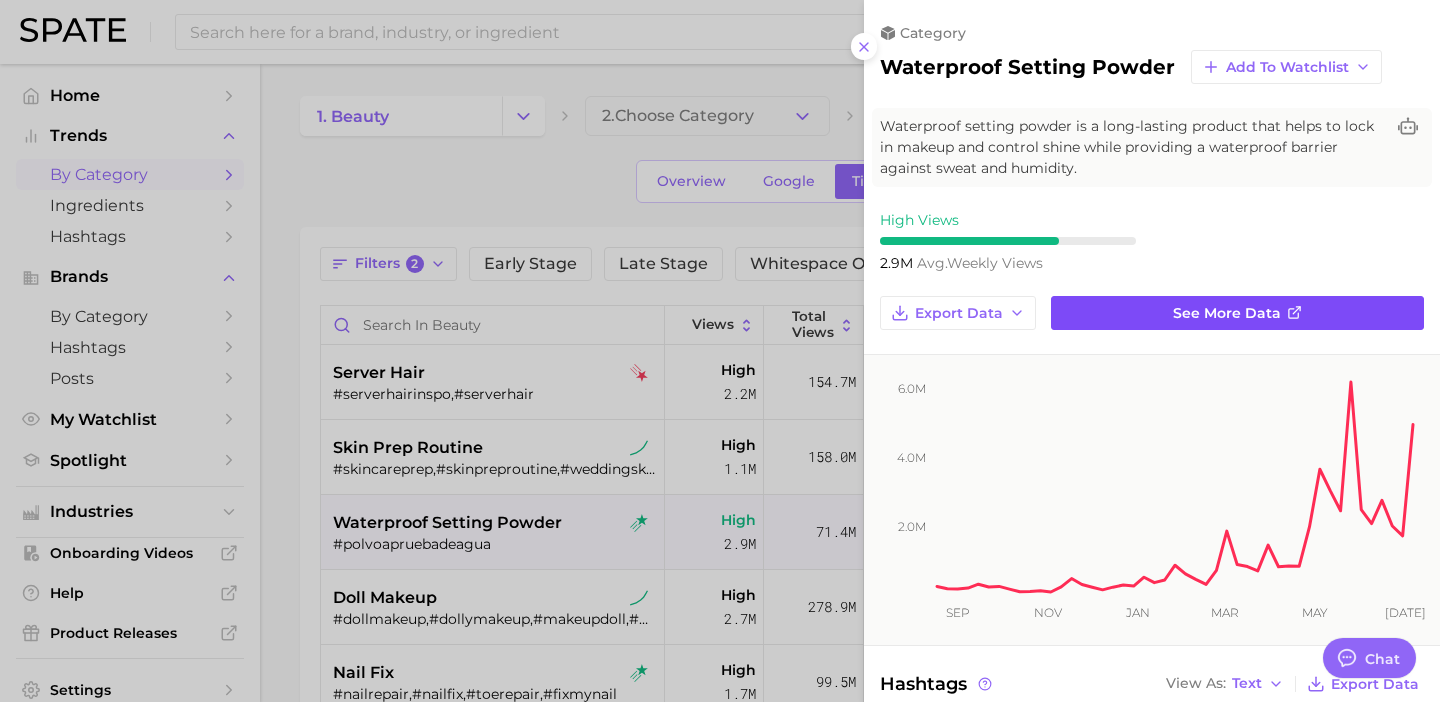 scroll, scrollTop: 0, scrollLeft: 0, axis: both 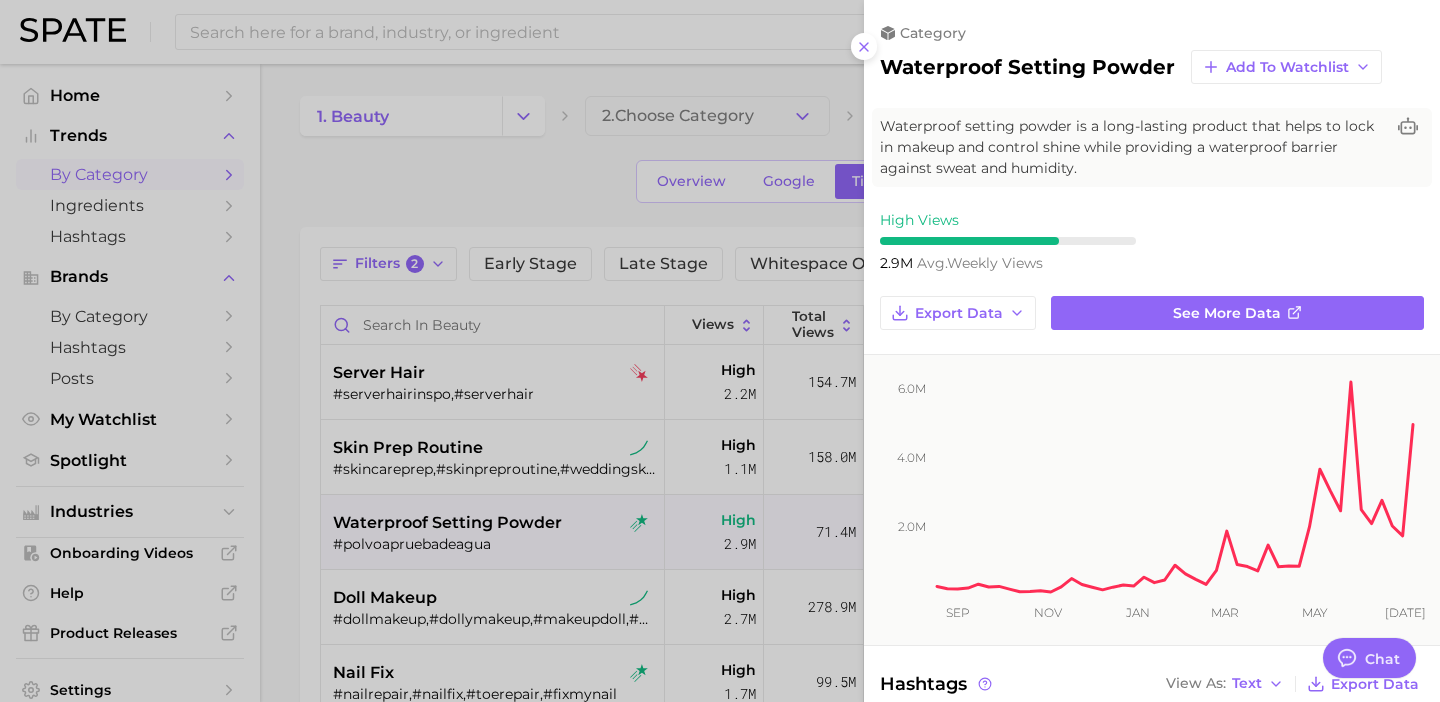 click at bounding box center (720, 351) 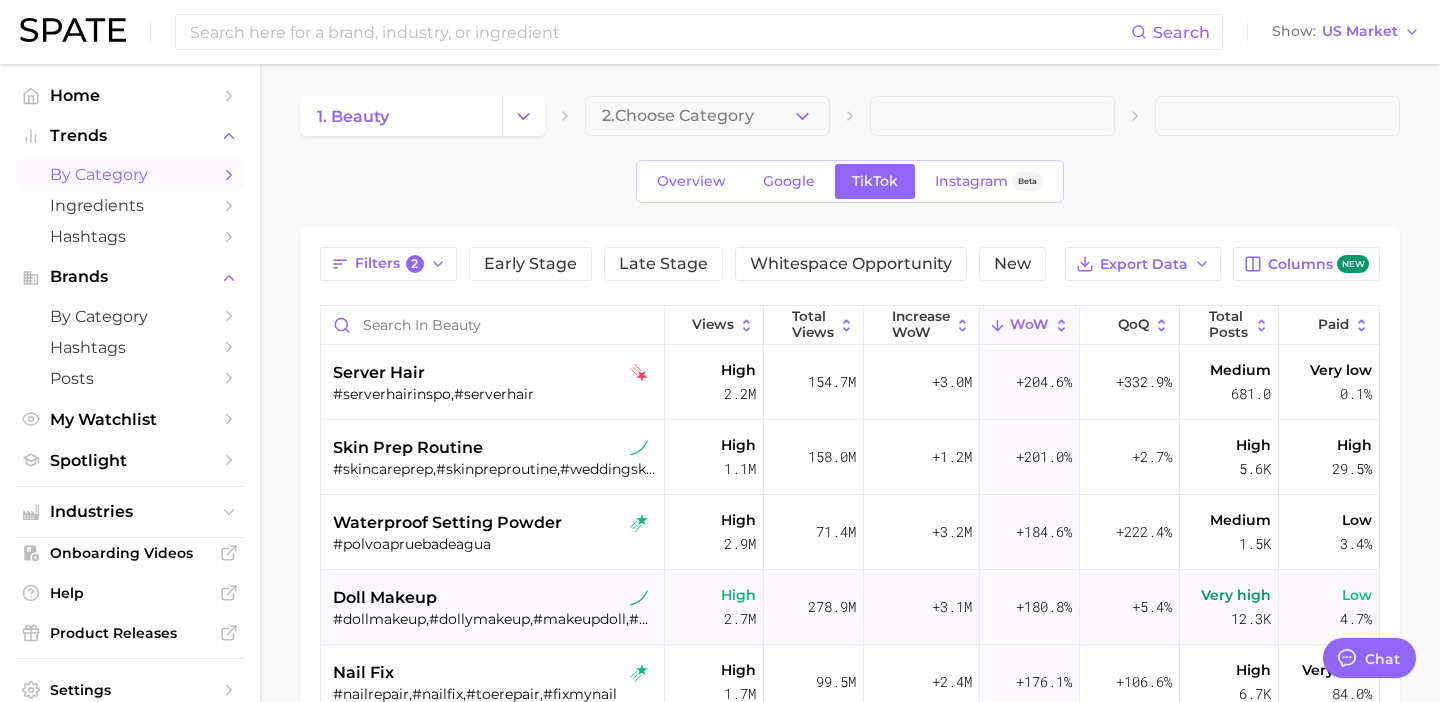click on "#dollmakeup,#dollymakeup,#makeupdoll,#dollmakeuplook,#maquillajedemuñeca,#makeupdollz" at bounding box center [494, 619] 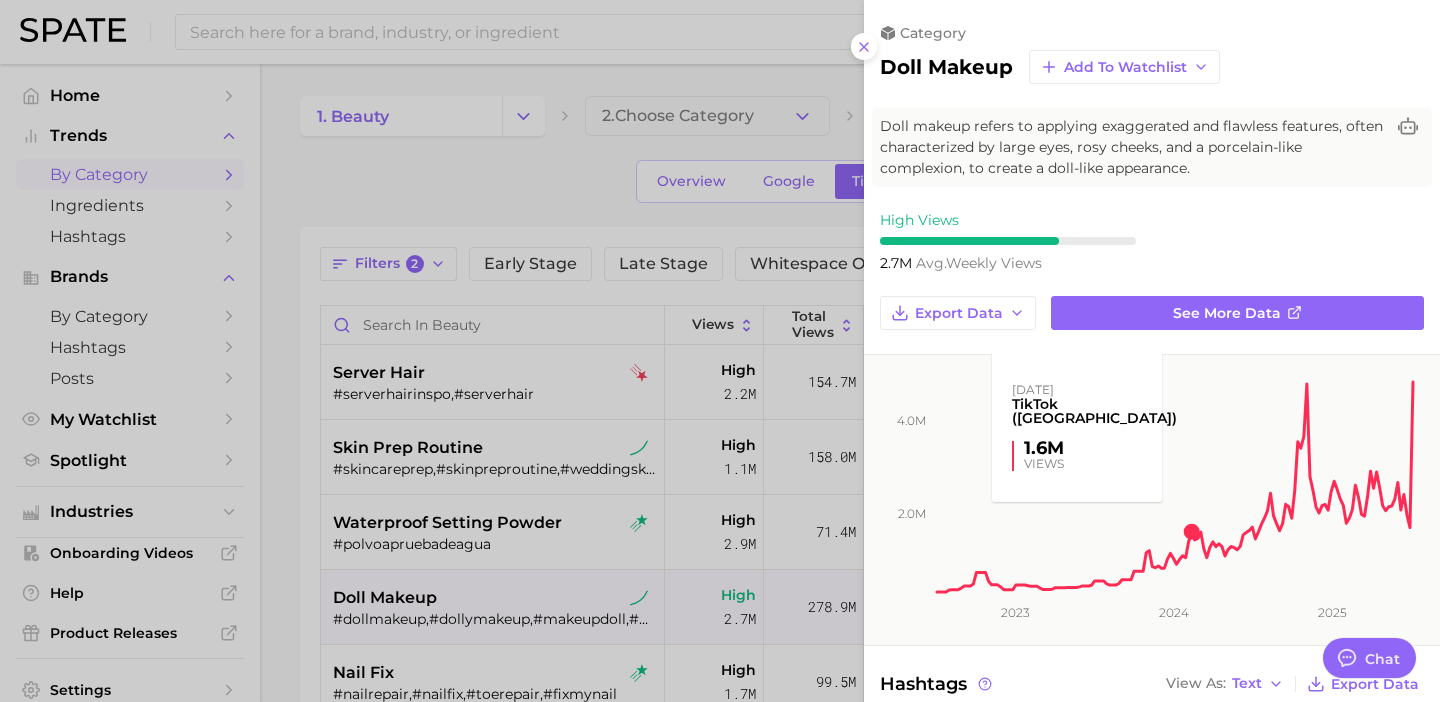 scroll, scrollTop: 0, scrollLeft: 0, axis: both 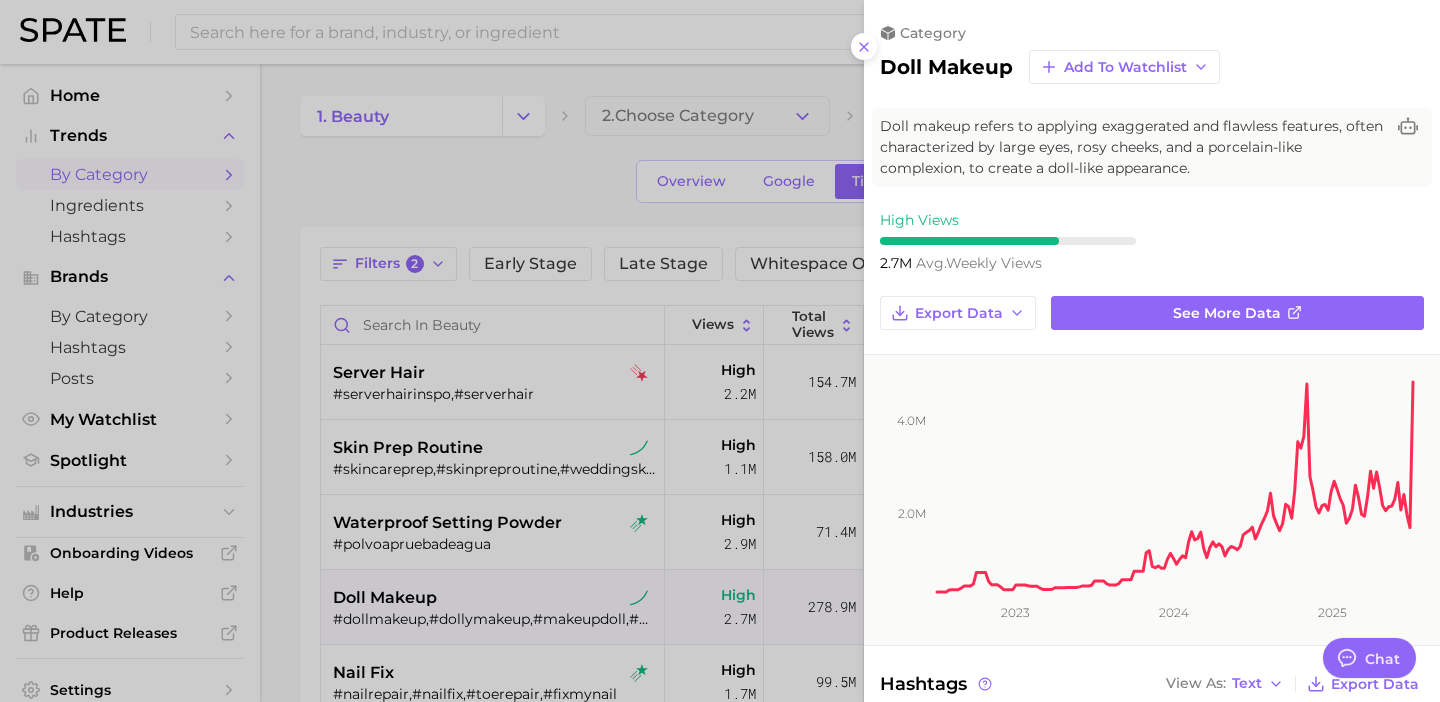 click at bounding box center (720, 351) 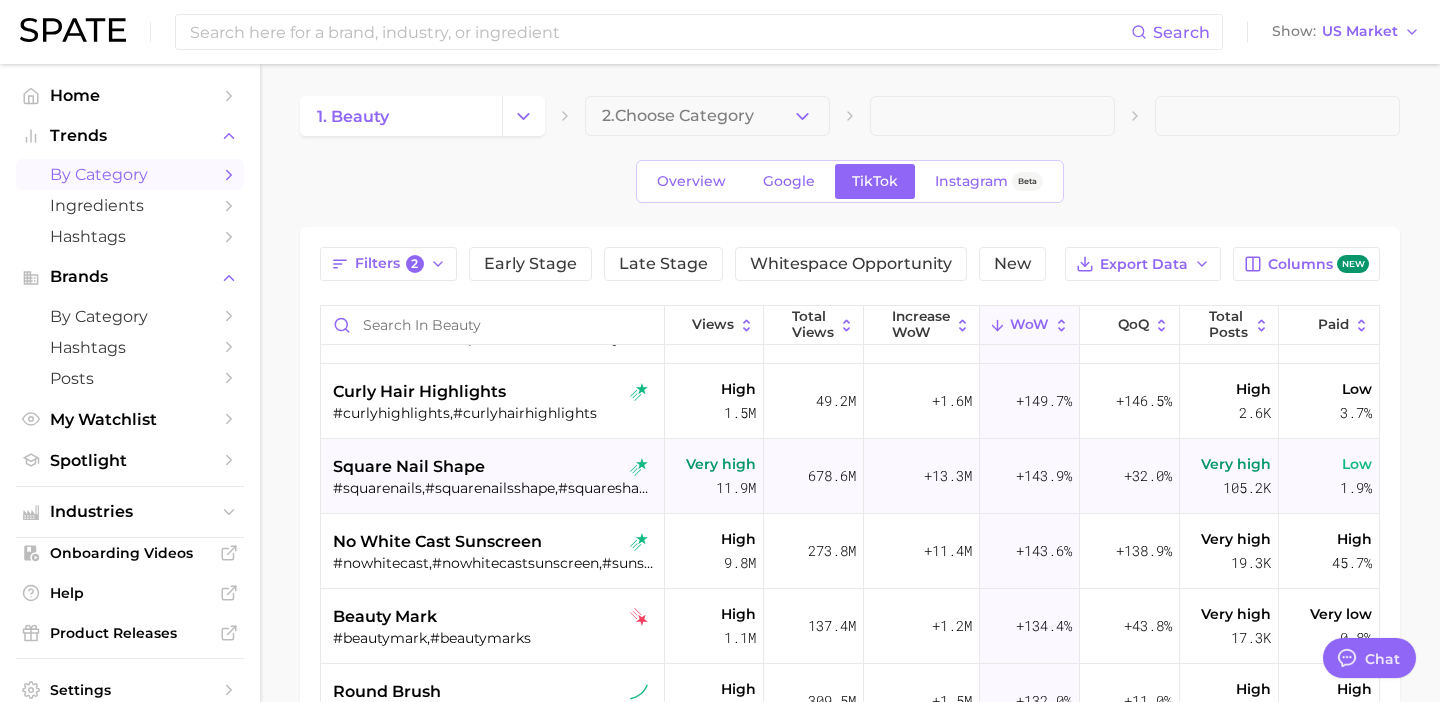 click on "square nail shape" at bounding box center (494, 467) 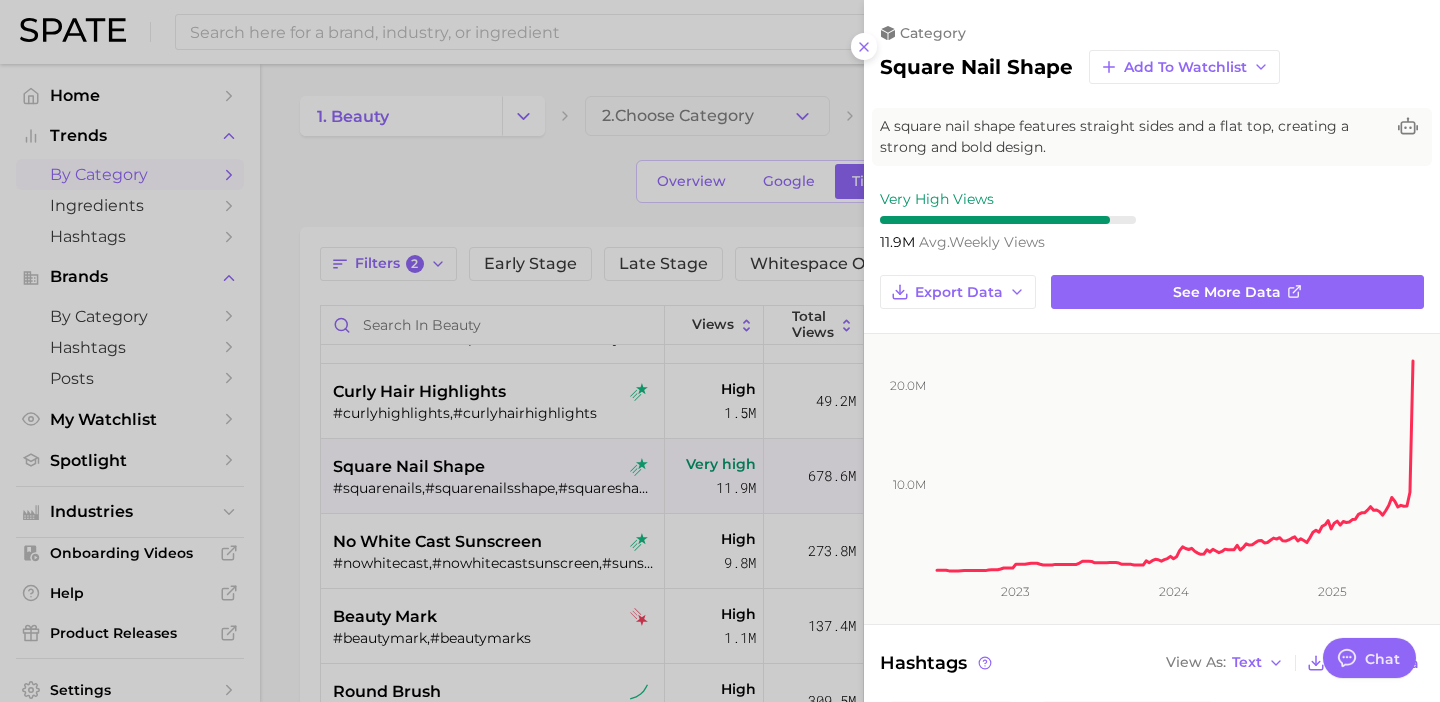 click at bounding box center (720, 351) 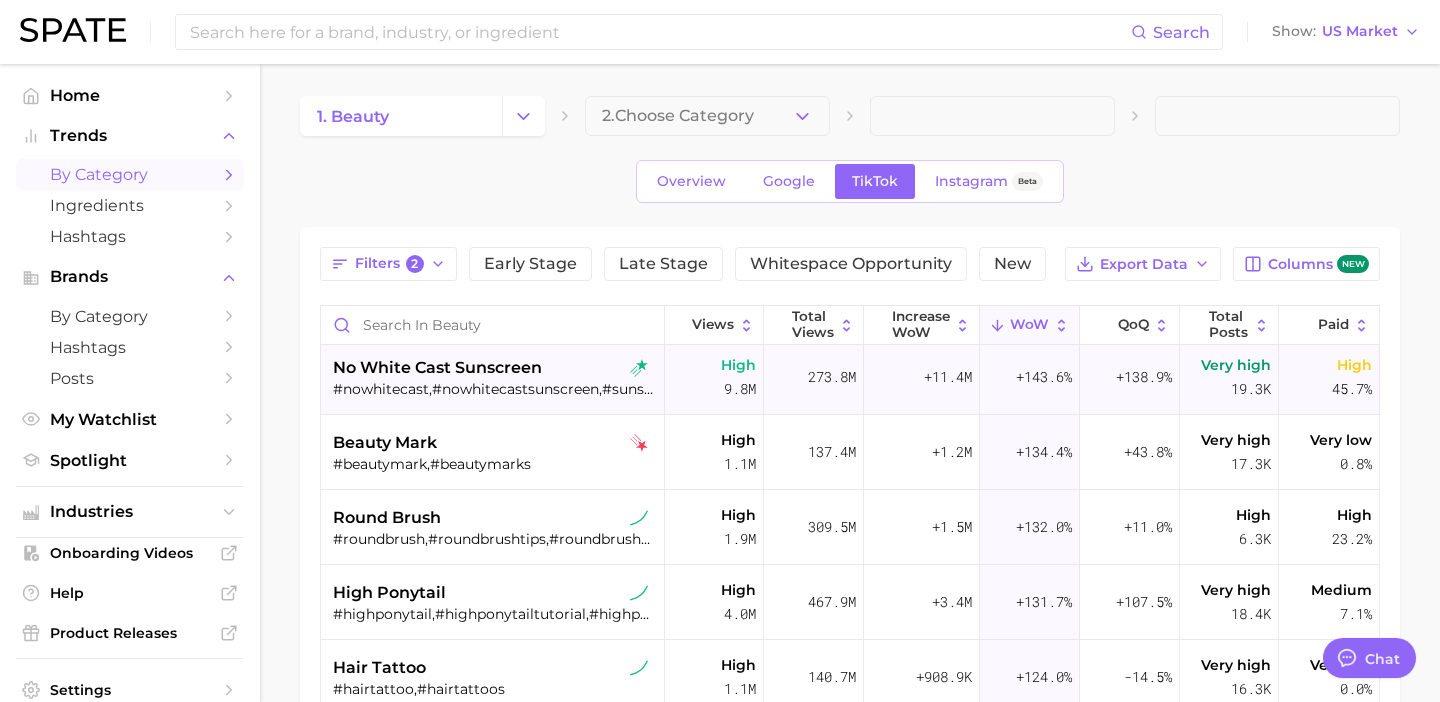 click on "#roundbrush,#roundbrushtips,#roundbrushblowouts,#dysonairwraproundbrush" at bounding box center (494, 539) 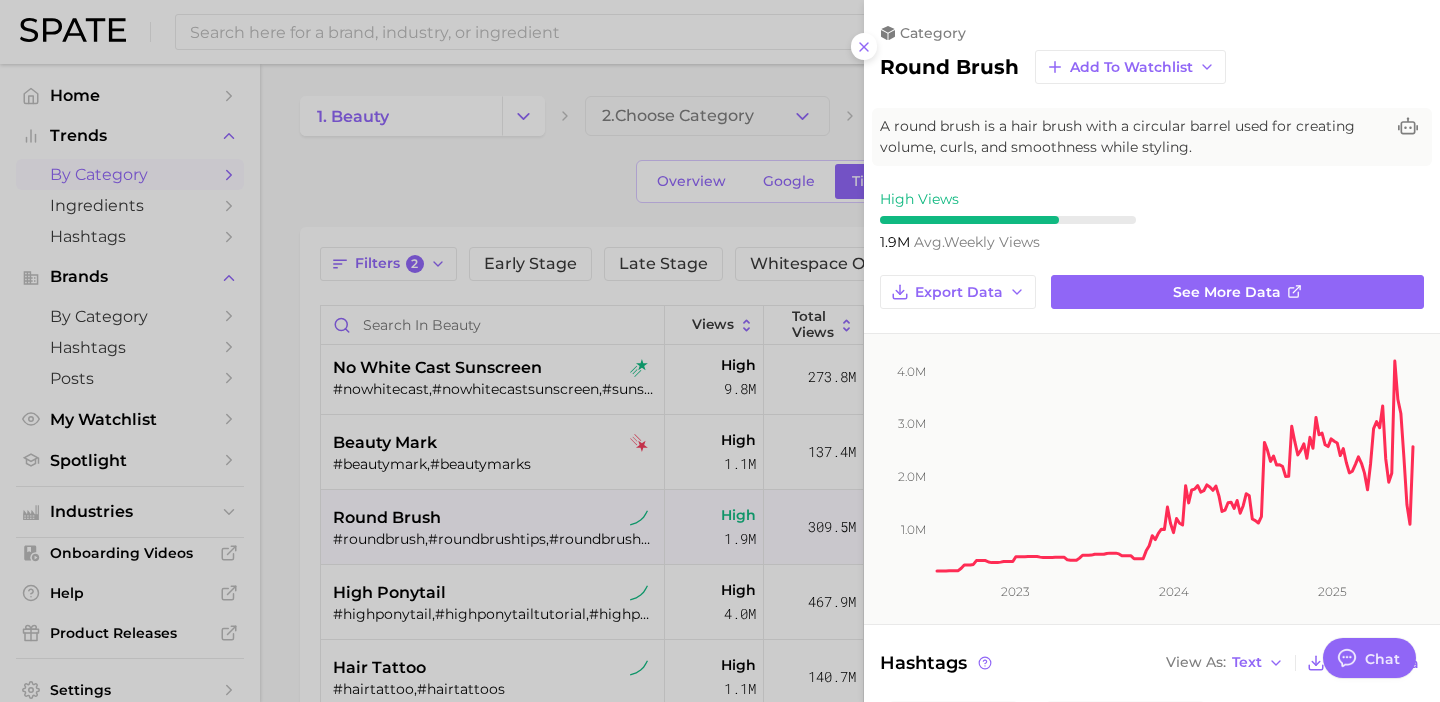 click at bounding box center [720, 351] 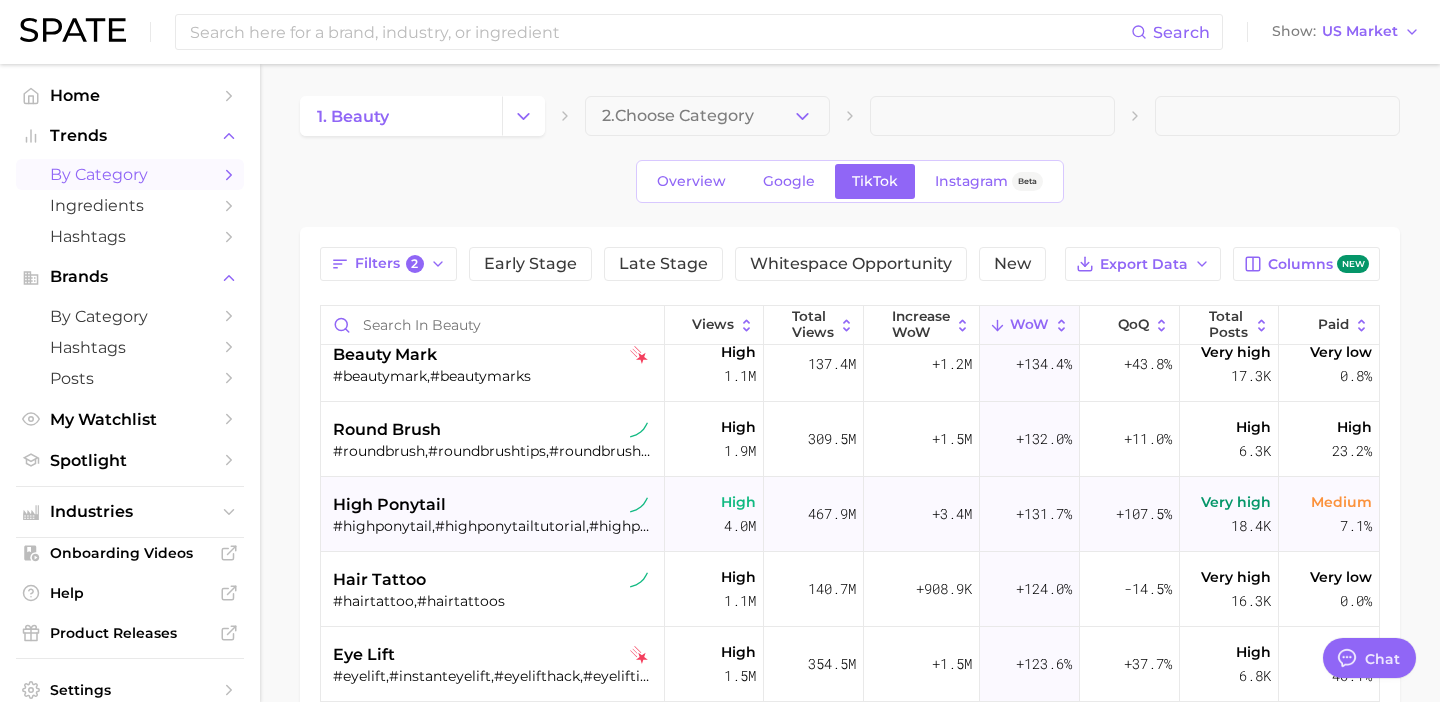 click on "#highponytail,#highponytailtutorial,#highpony,#highponytails" at bounding box center (494, 526) 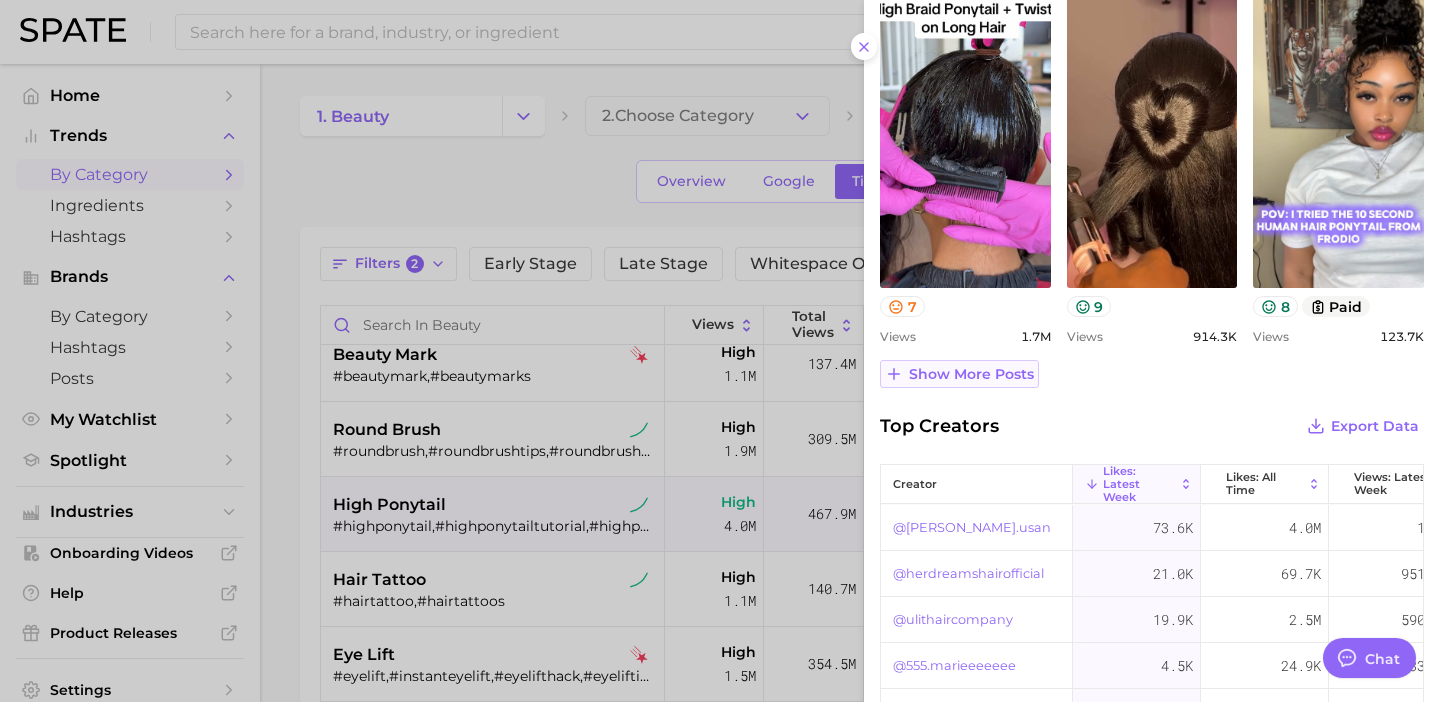click on "Show more posts" at bounding box center [971, 374] 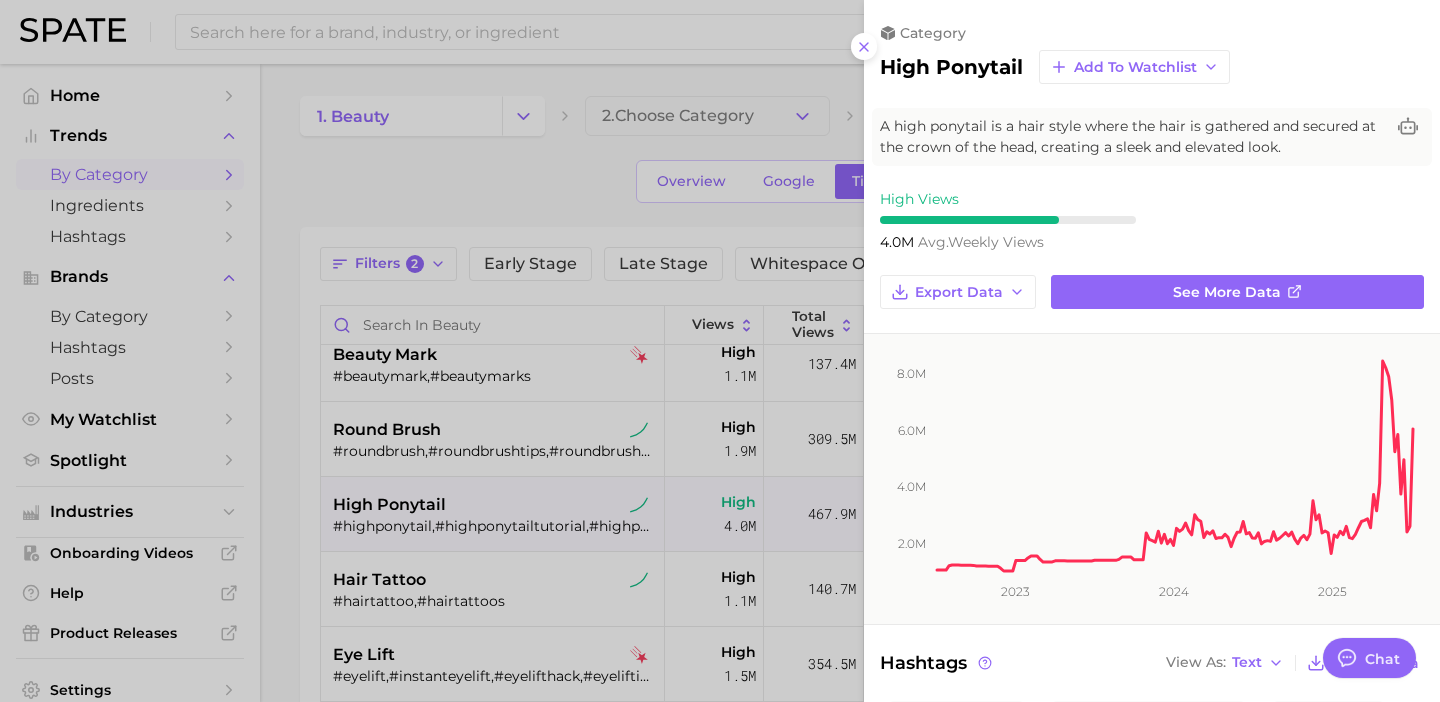 click at bounding box center (720, 351) 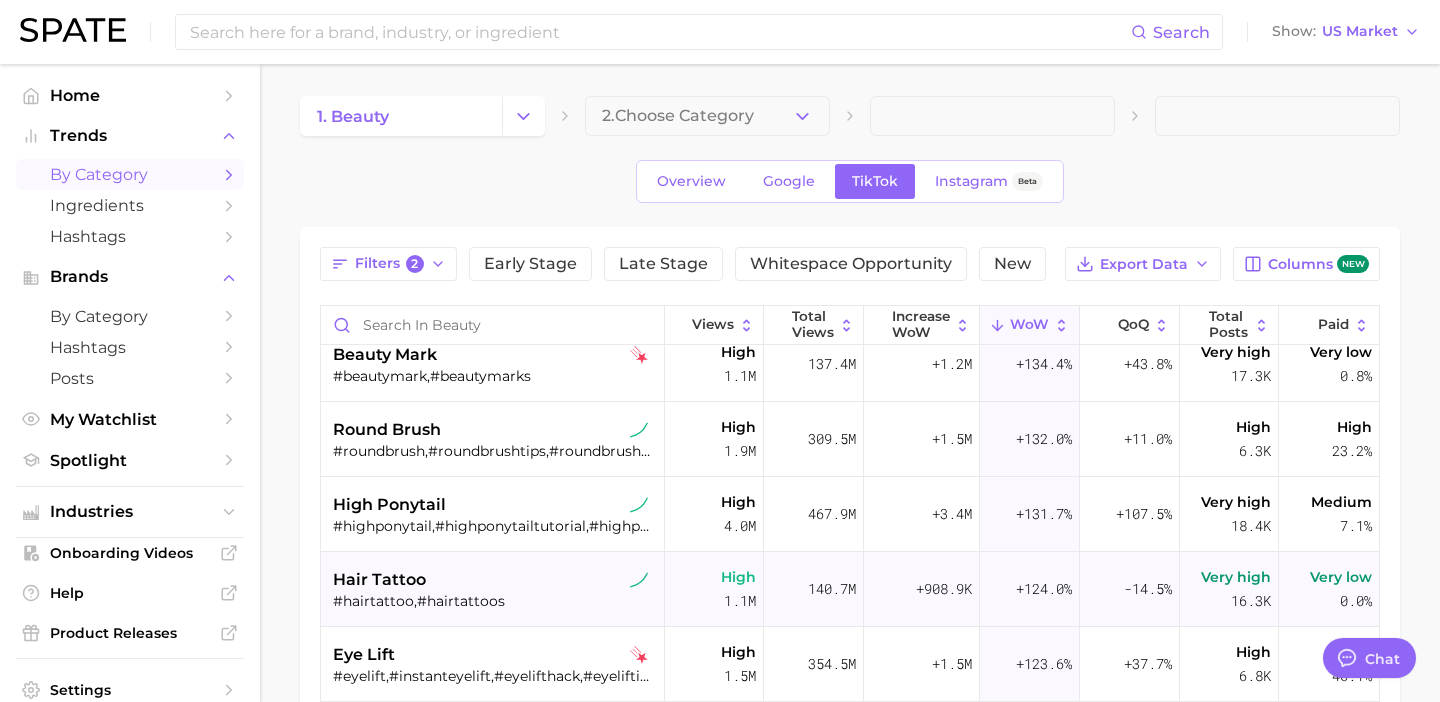 click on "#hairtattoo,#hairtattoos" at bounding box center [494, 601] 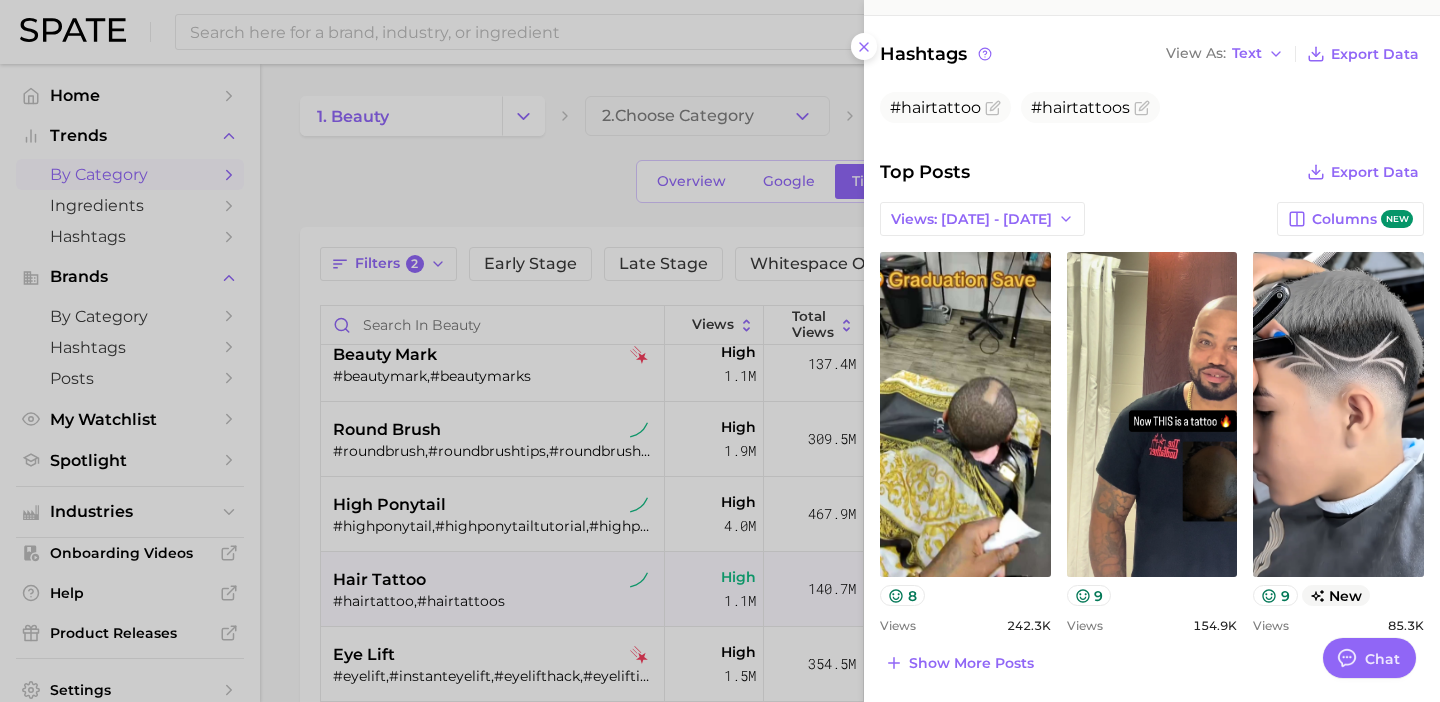 click at bounding box center (720, 351) 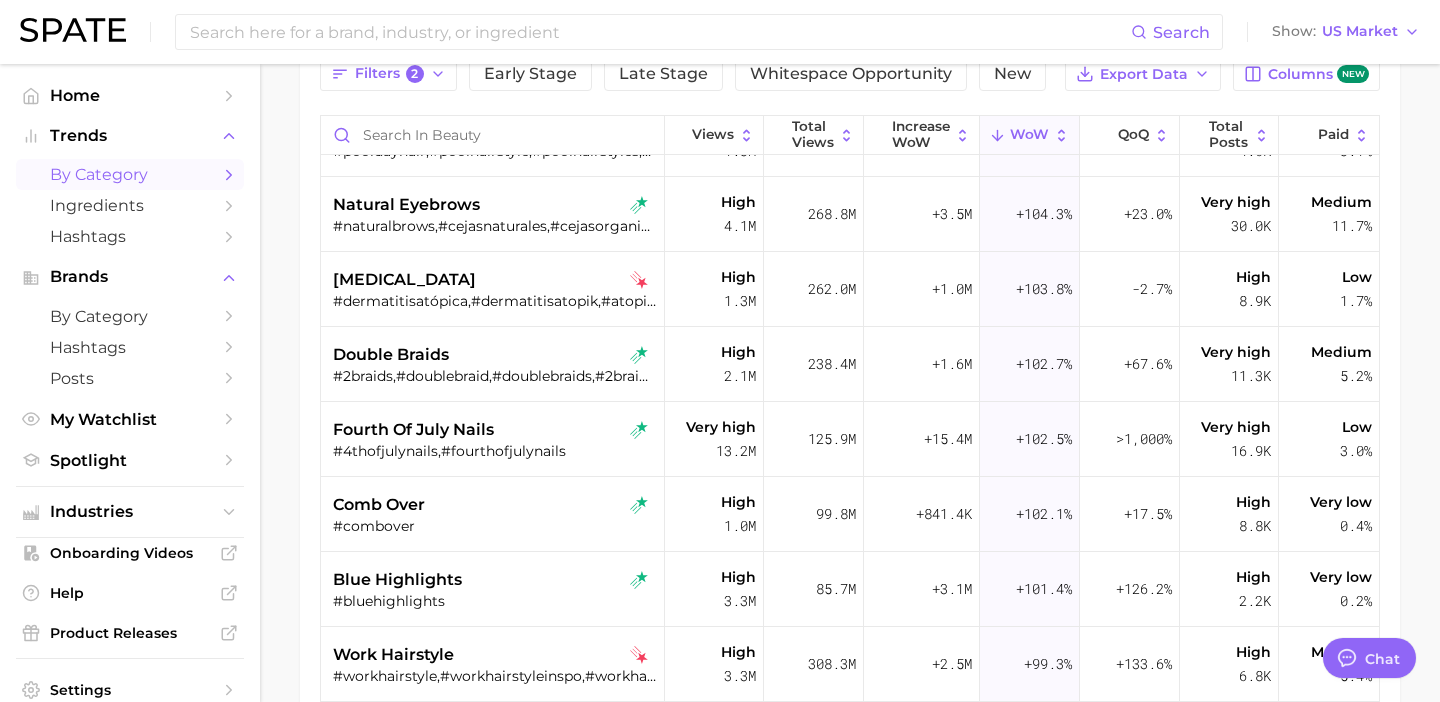 click on "#bluehighlights" at bounding box center [494, 601] 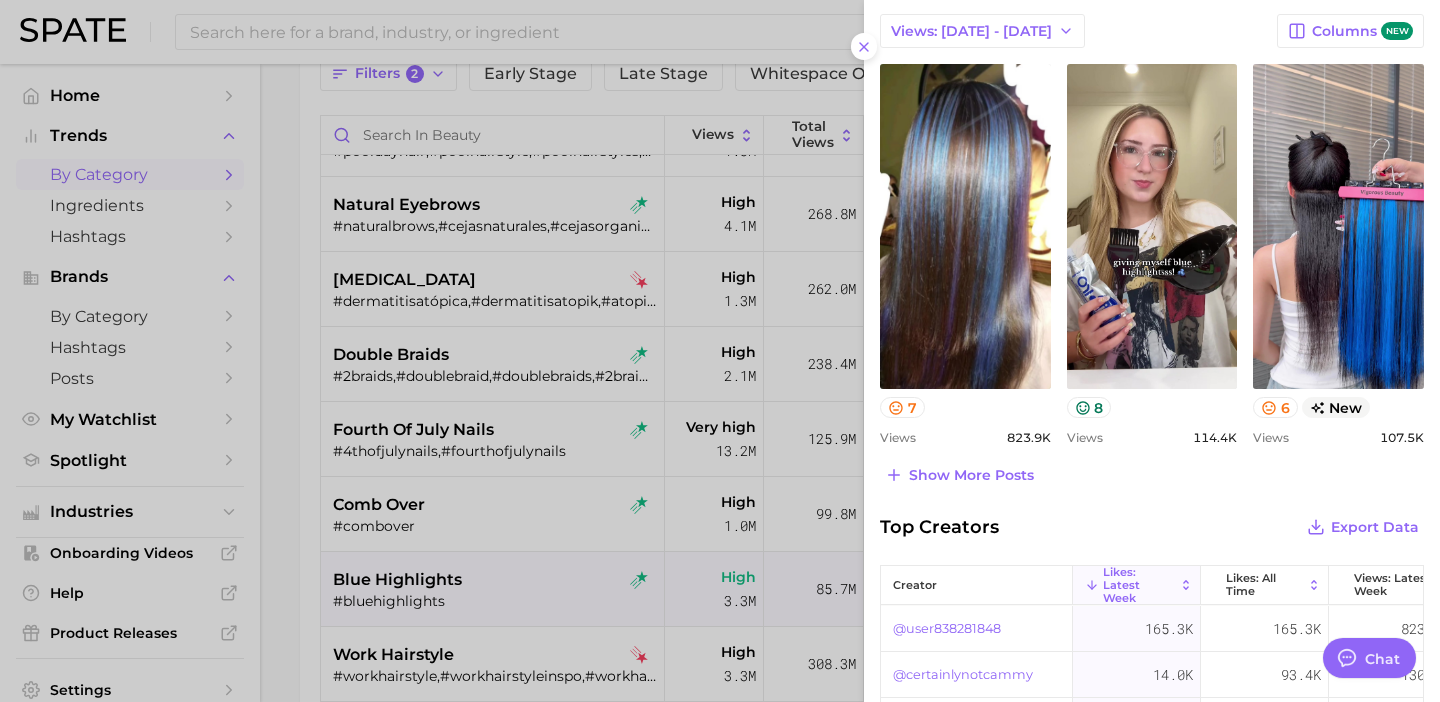 click at bounding box center (720, 351) 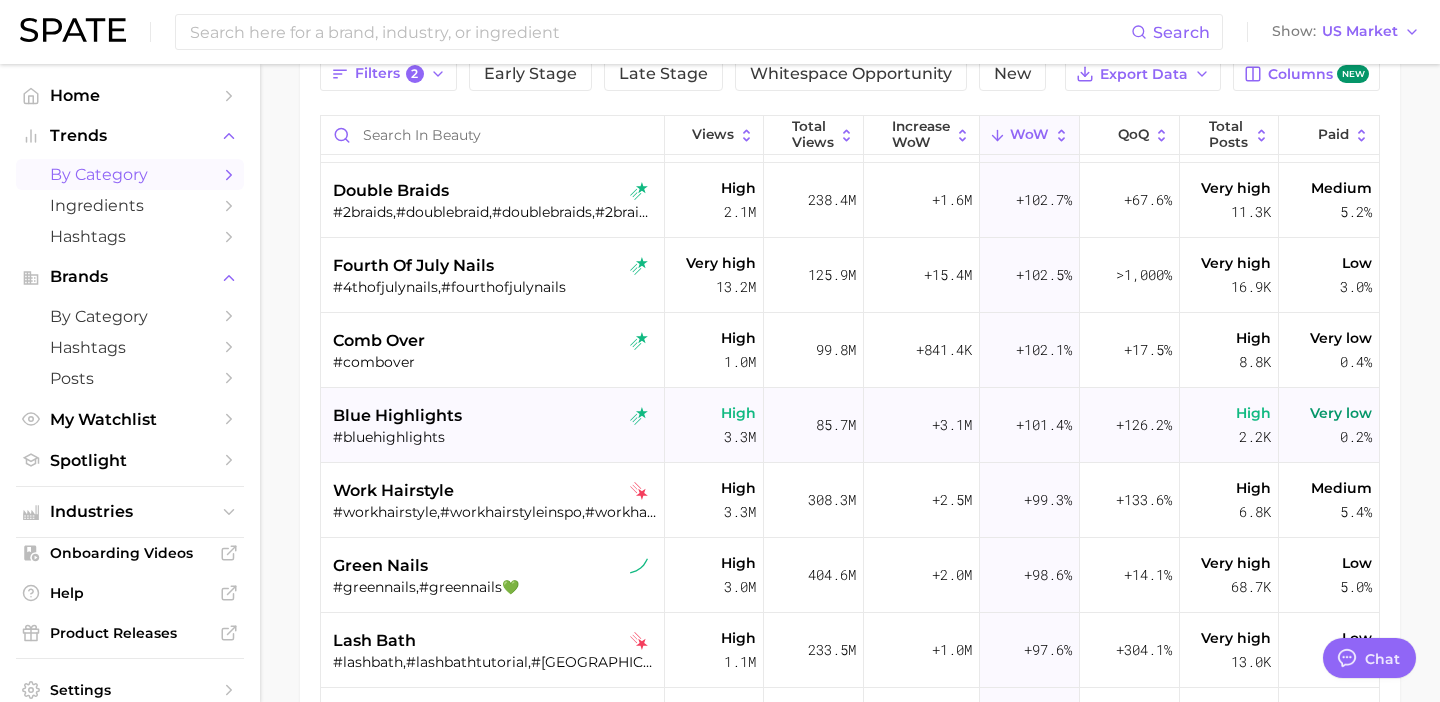 click on "#bluehighlights" at bounding box center [494, 437] 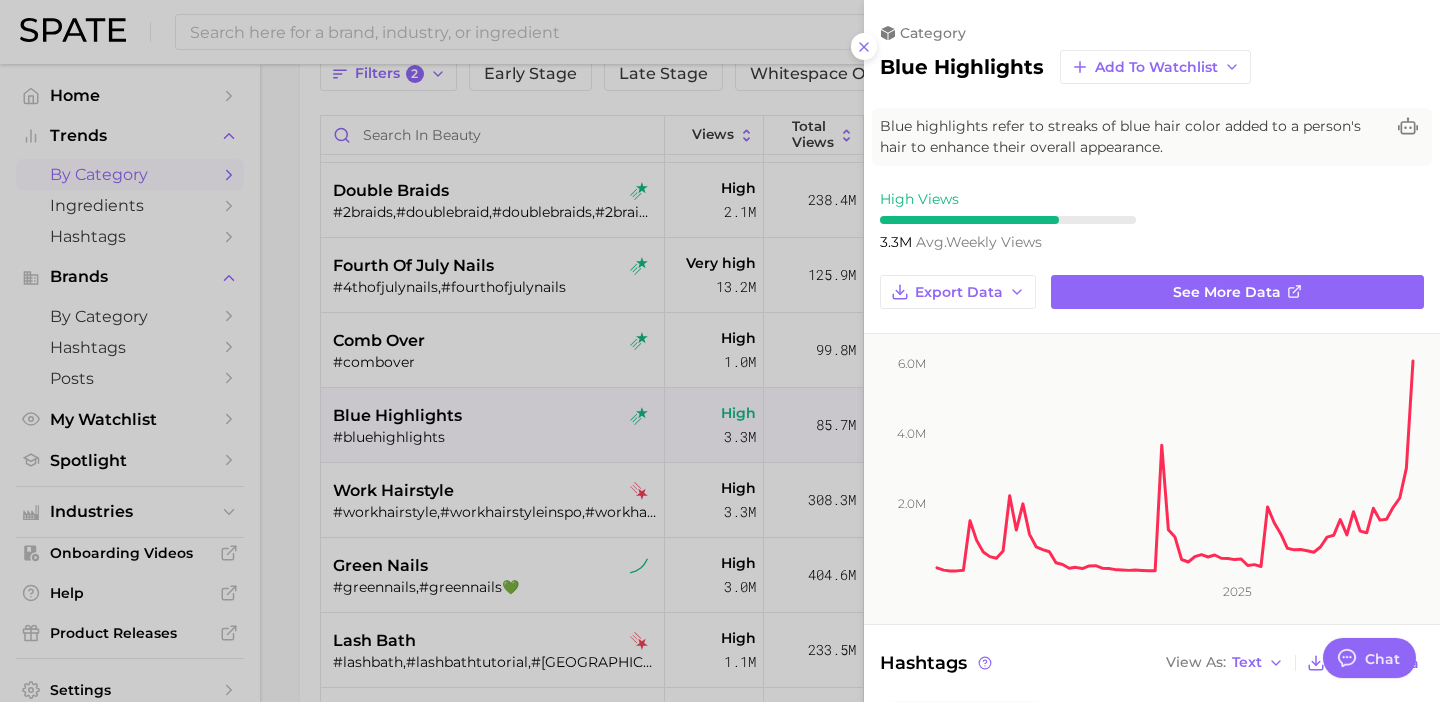 click at bounding box center (720, 351) 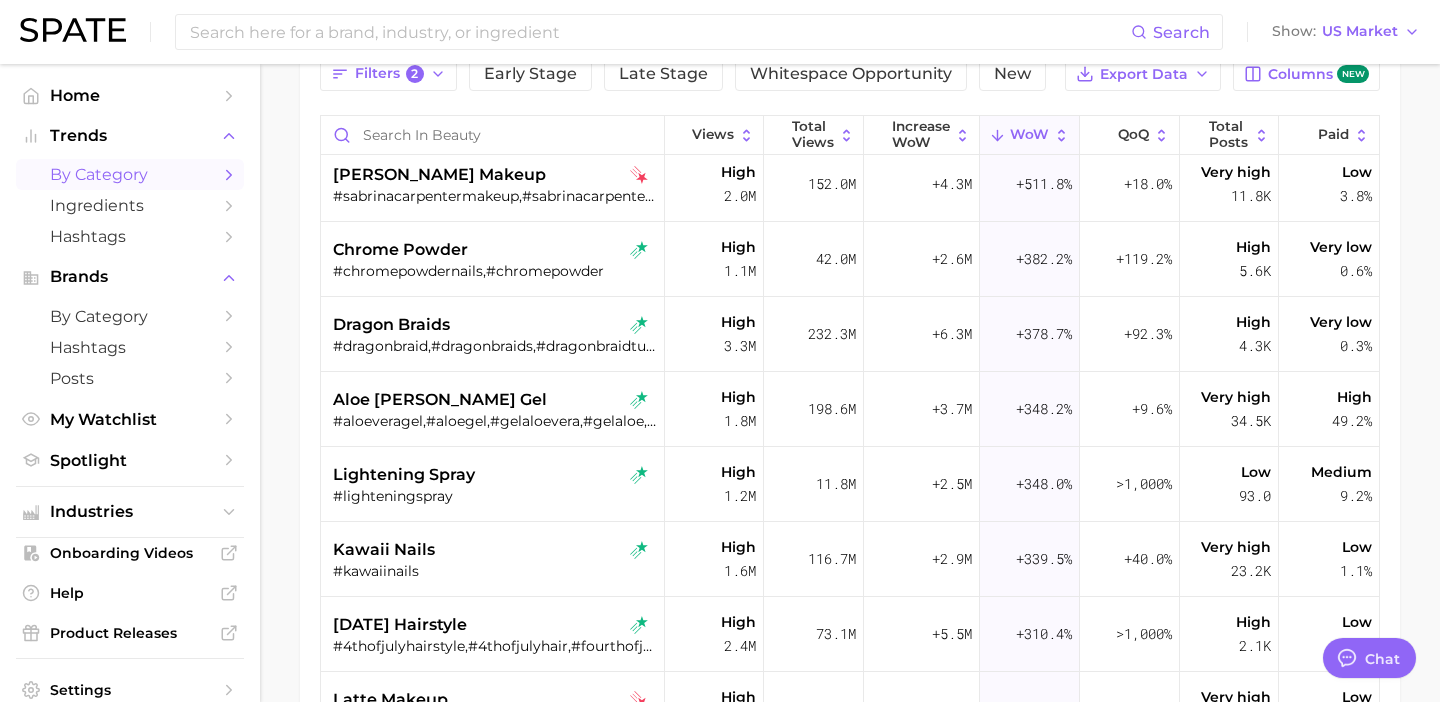 scroll, scrollTop: 0, scrollLeft: 0, axis: both 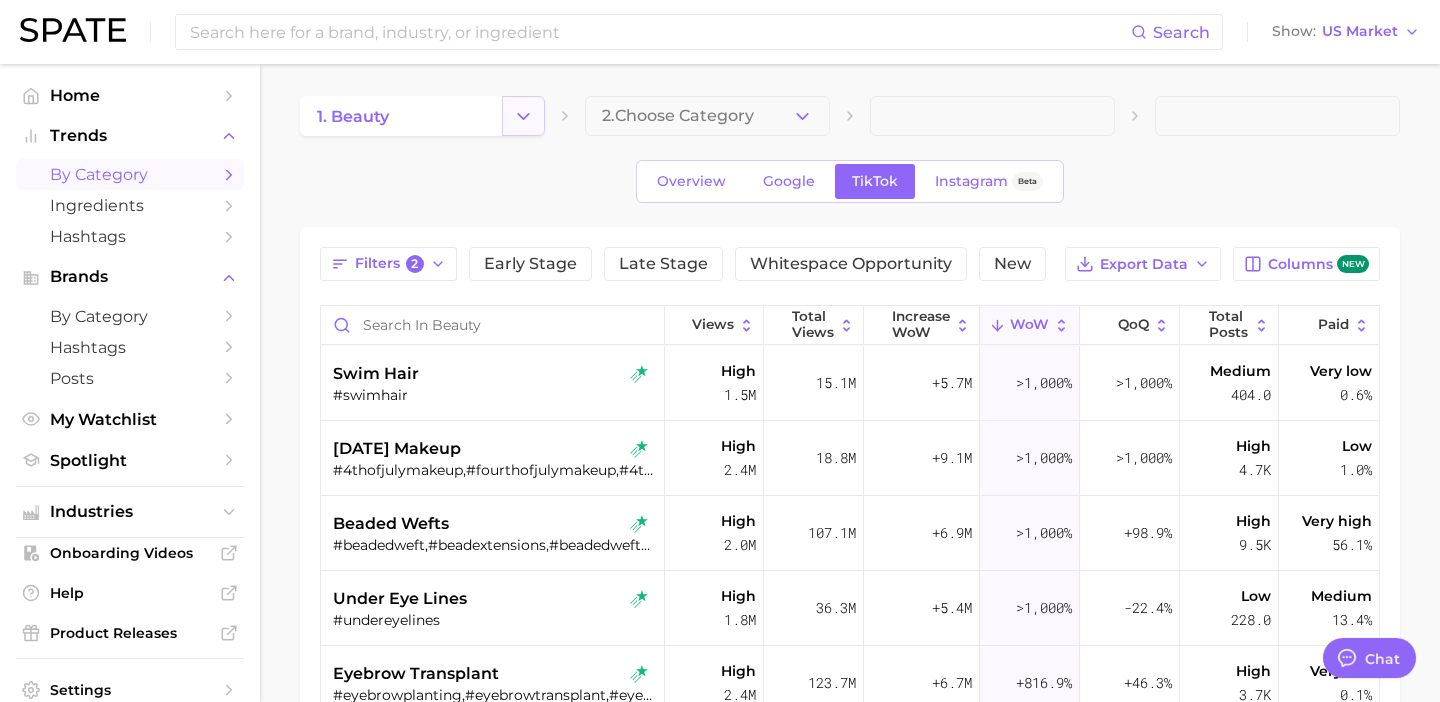 click 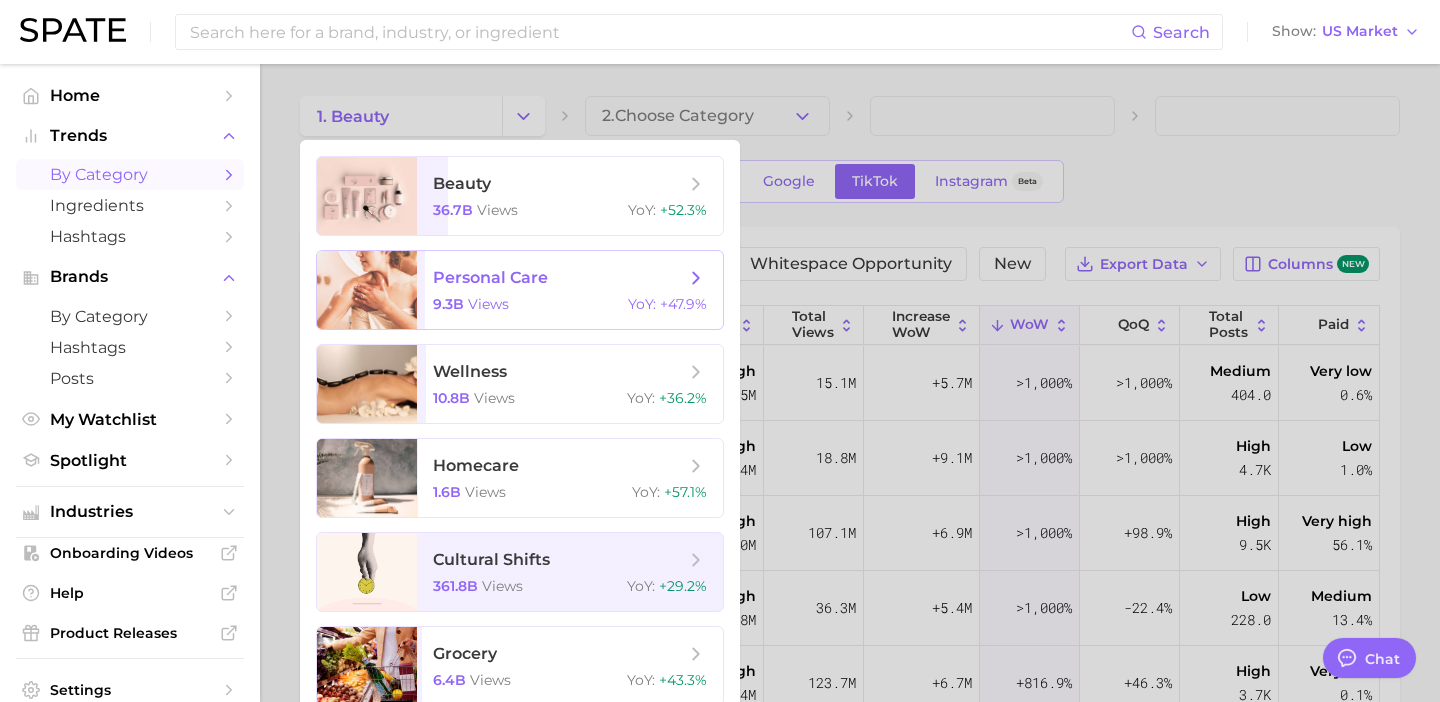 click on "personal care" at bounding box center (490, 277) 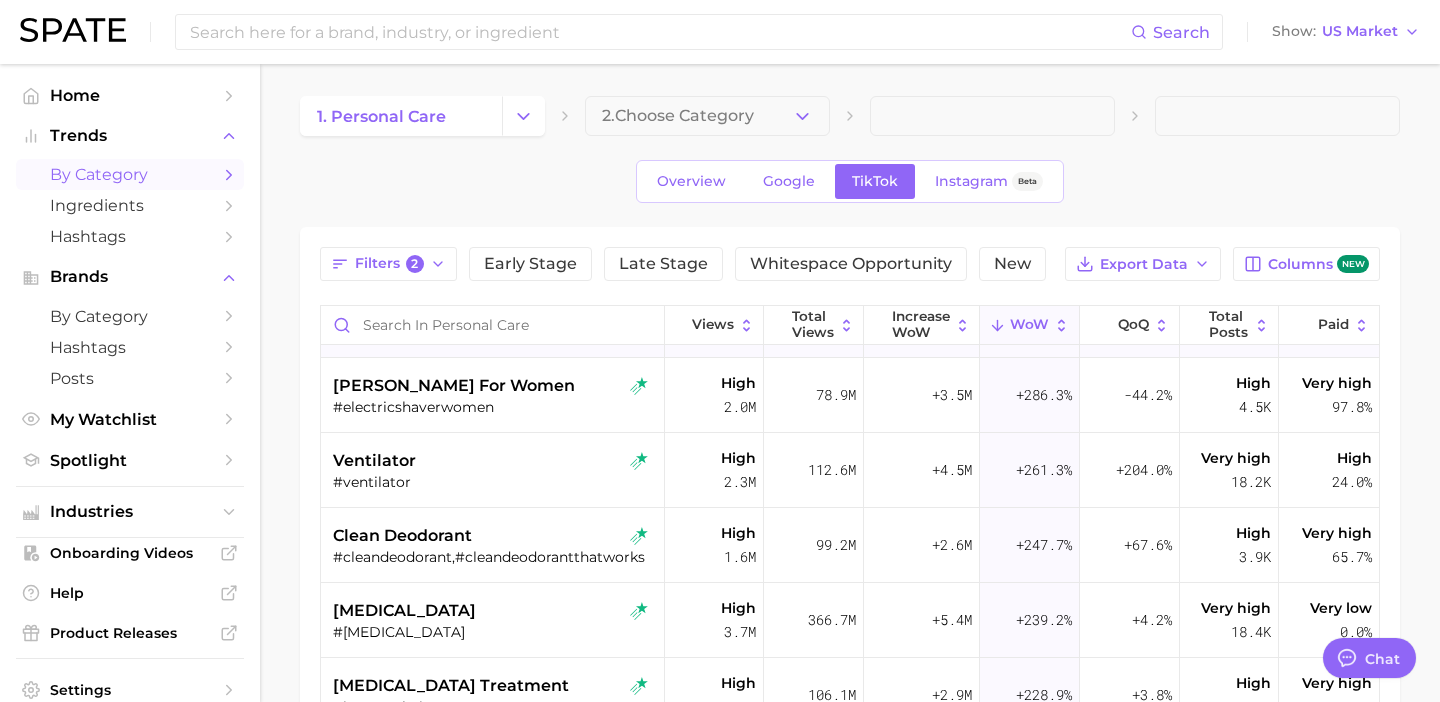 scroll, scrollTop: 215, scrollLeft: 0, axis: vertical 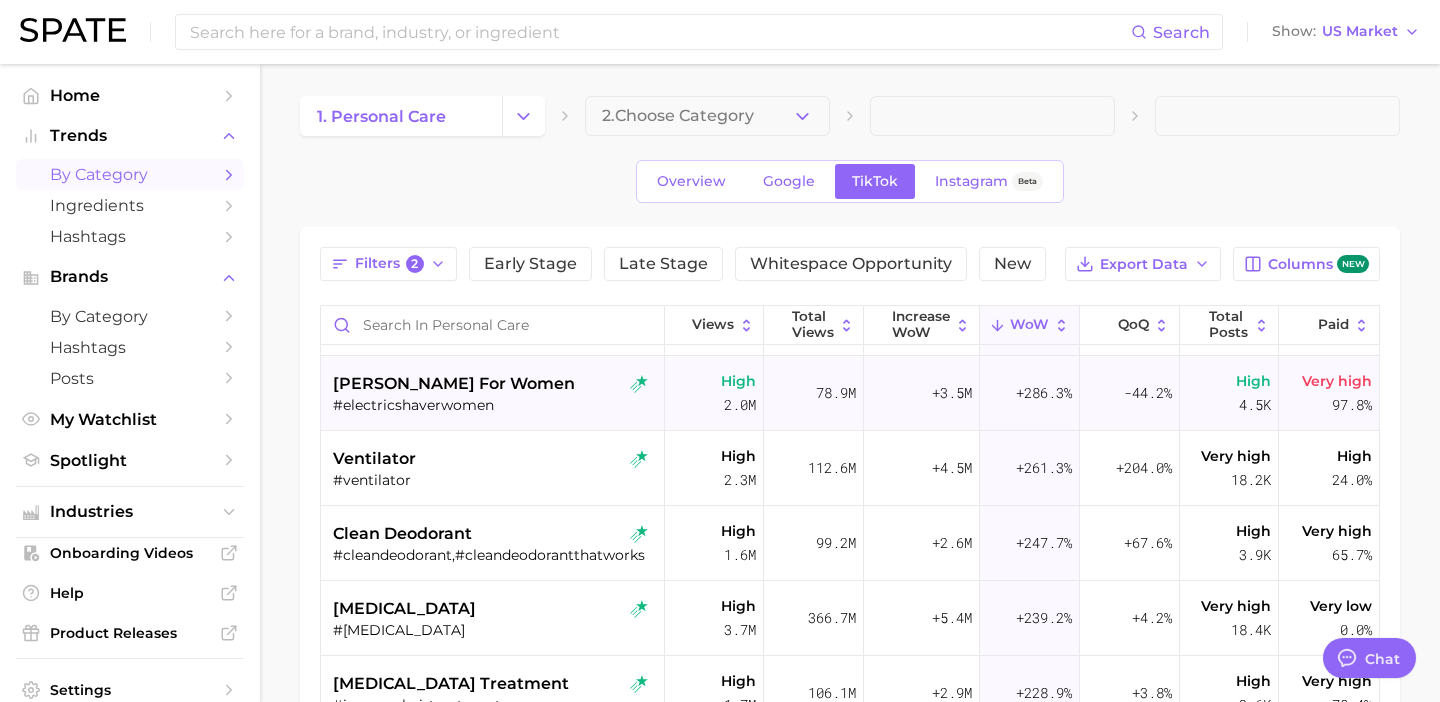 click on "#electricshaverwomen" at bounding box center [494, 405] 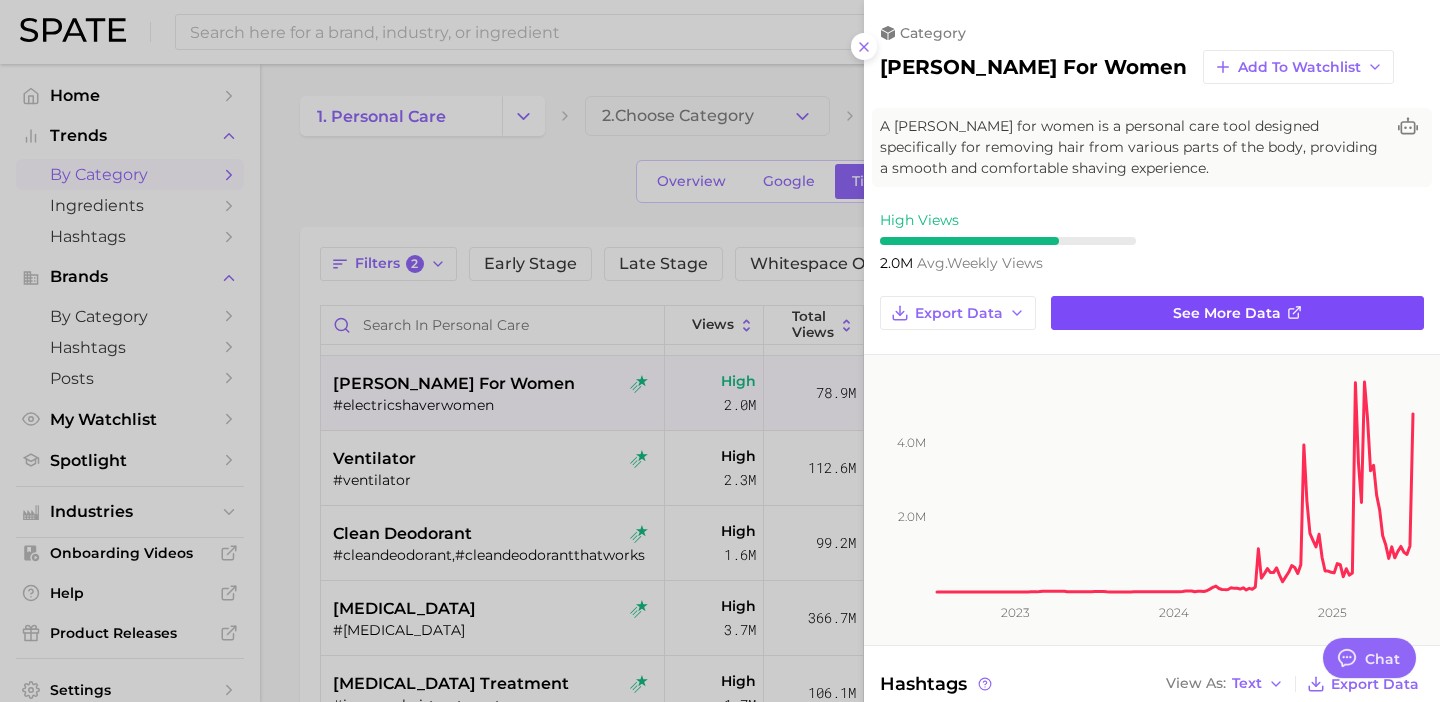 scroll, scrollTop: 0, scrollLeft: 0, axis: both 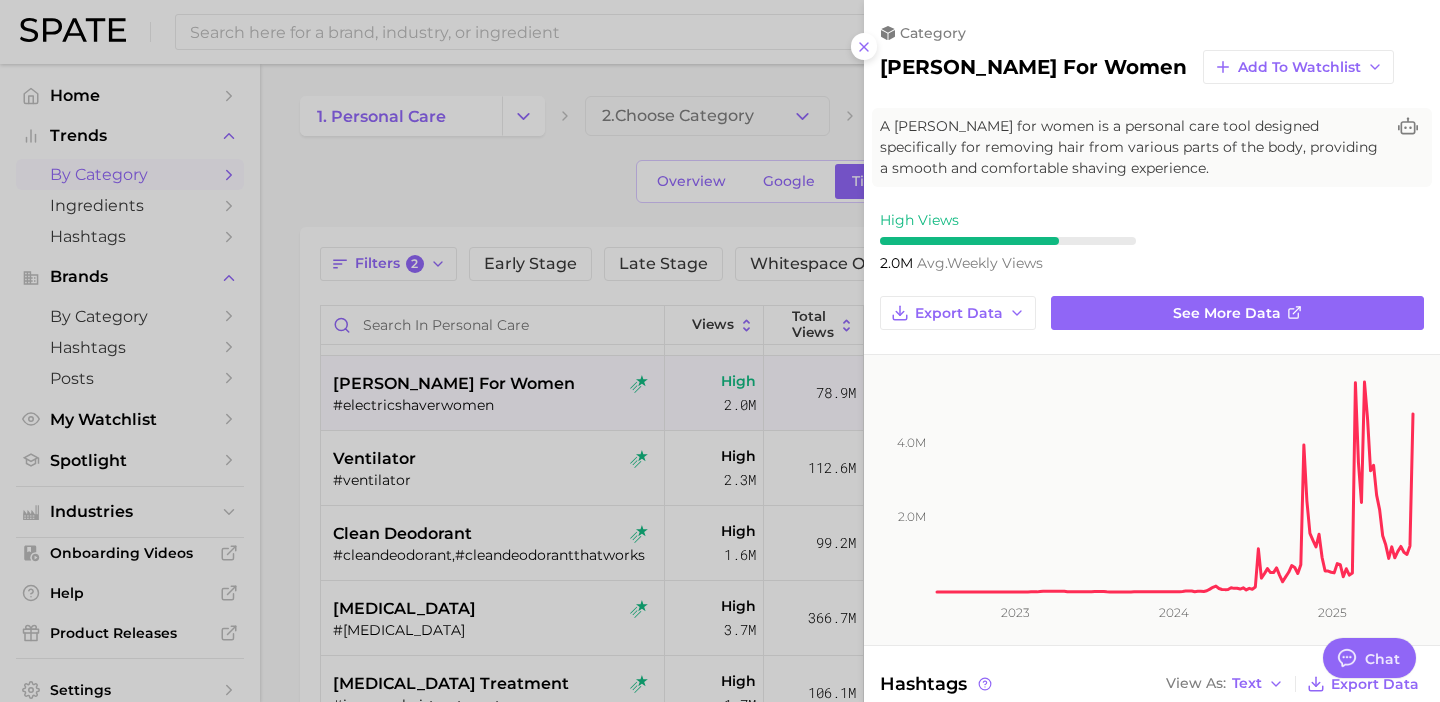 click at bounding box center [720, 351] 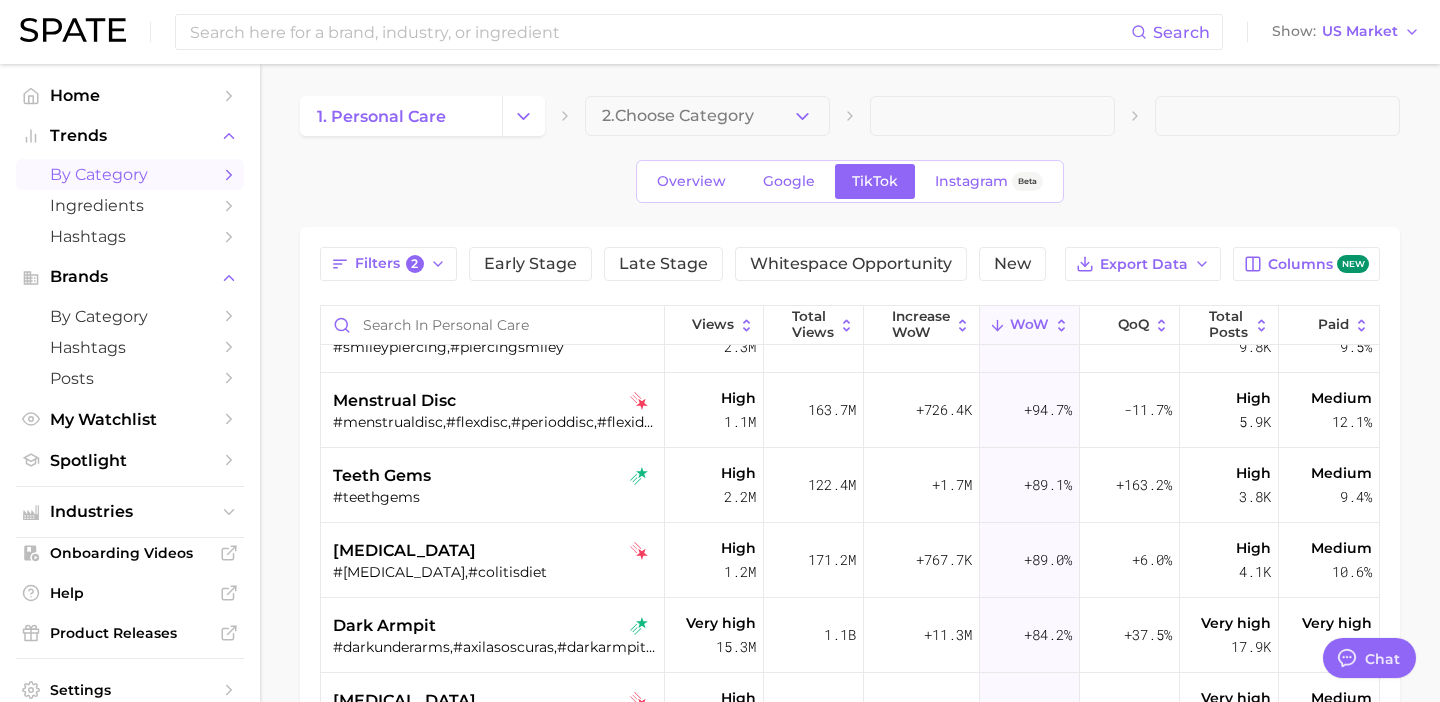 scroll, scrollTop: 1700, scrollLeft: 0, axis: vertical 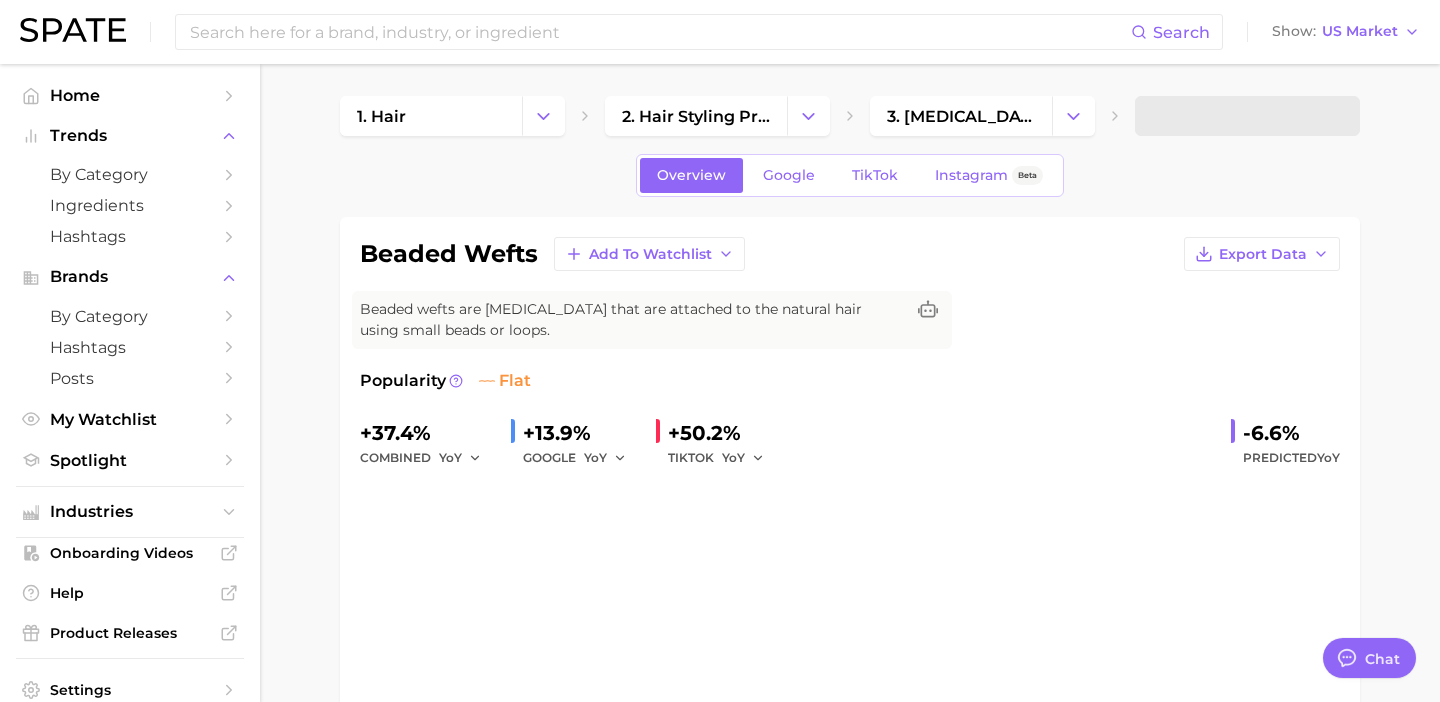 type on "x" 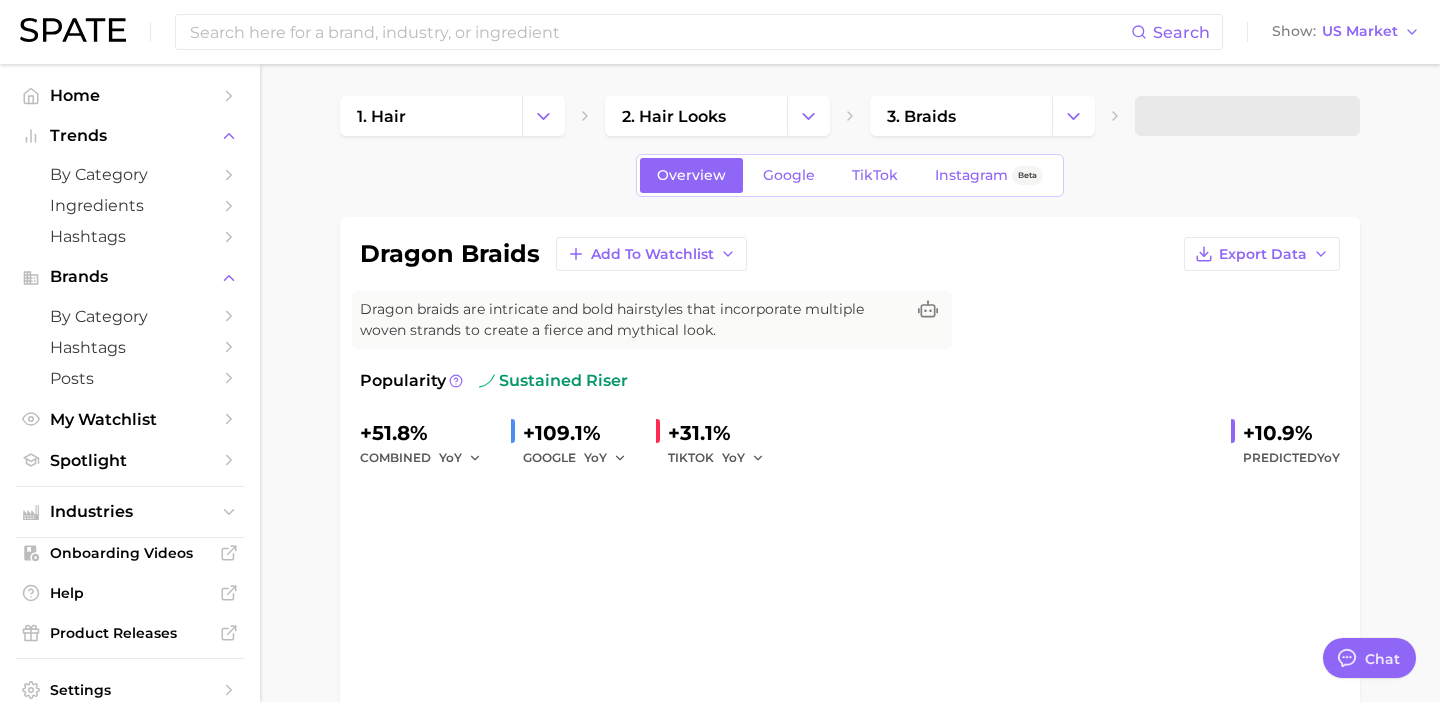 type on "x" 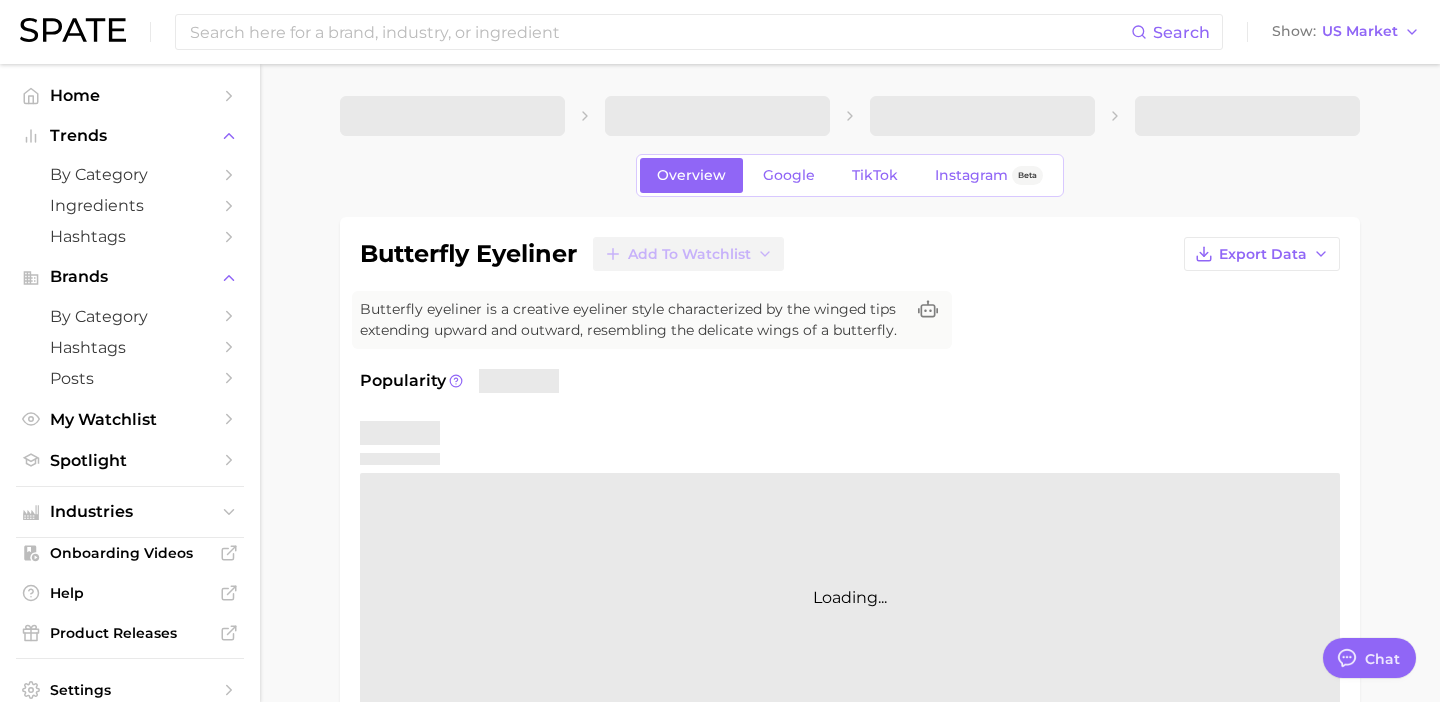 type on "x" 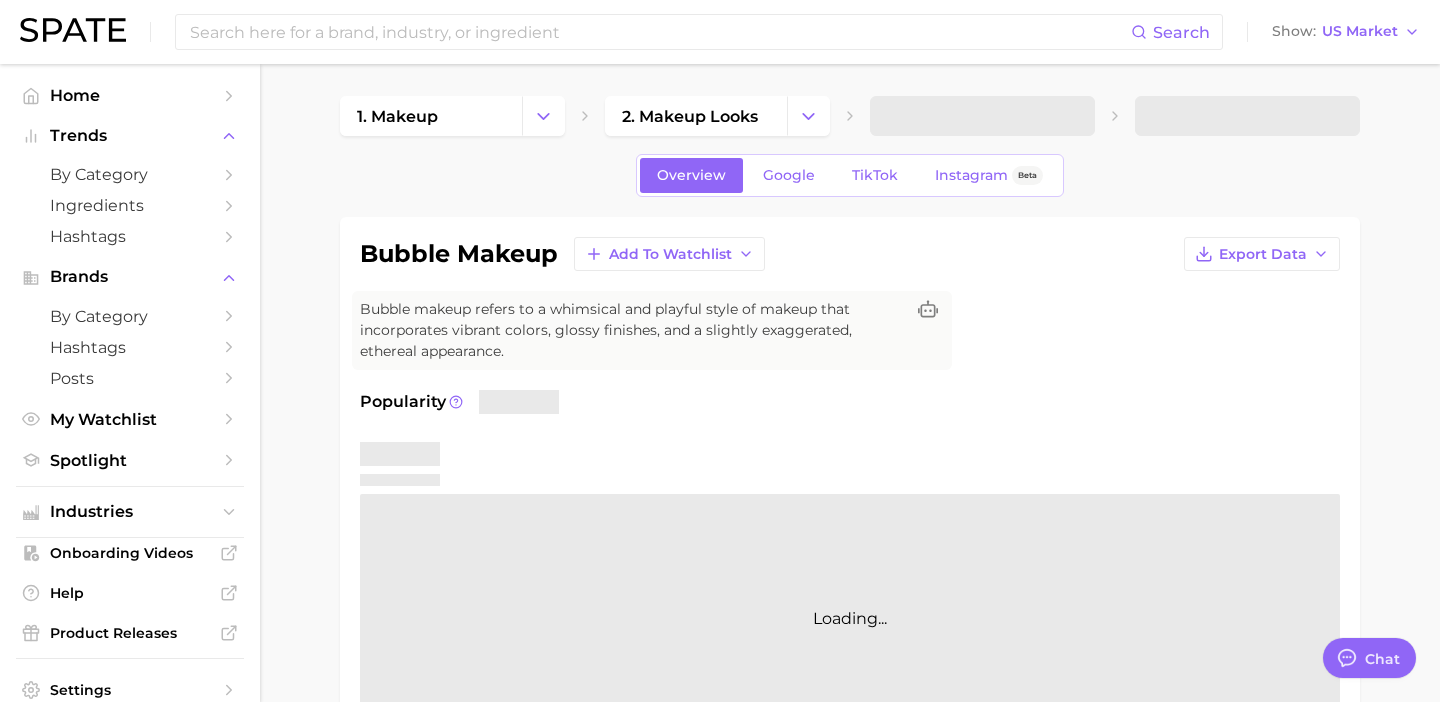 type on "x" 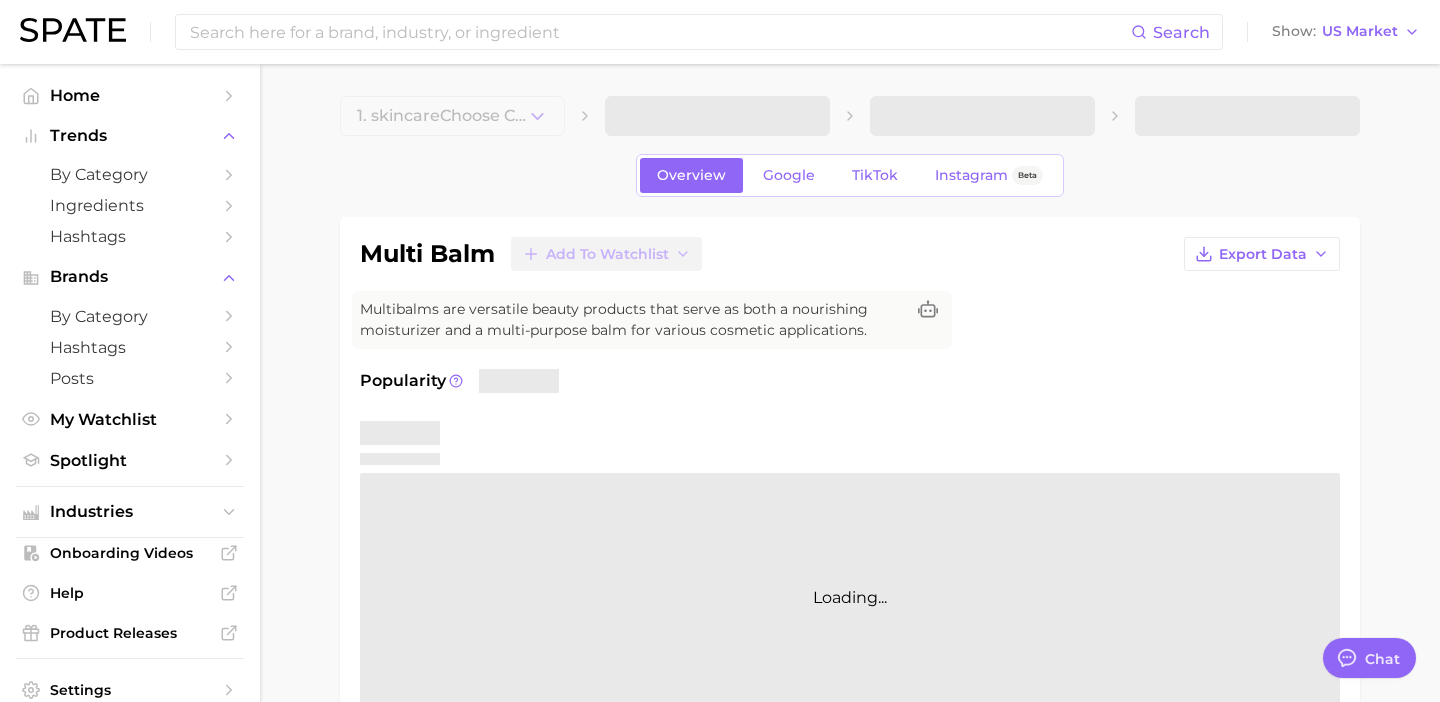 type on "x" 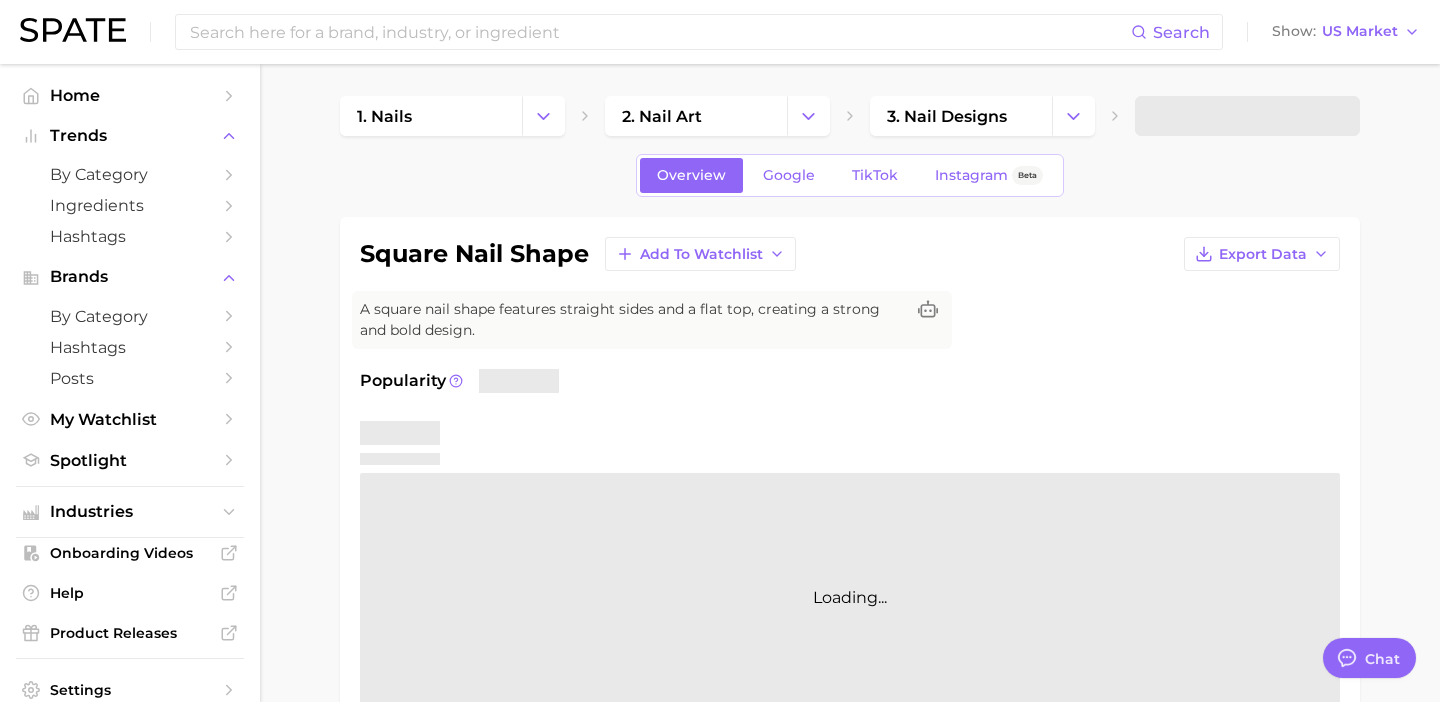 type on "x" 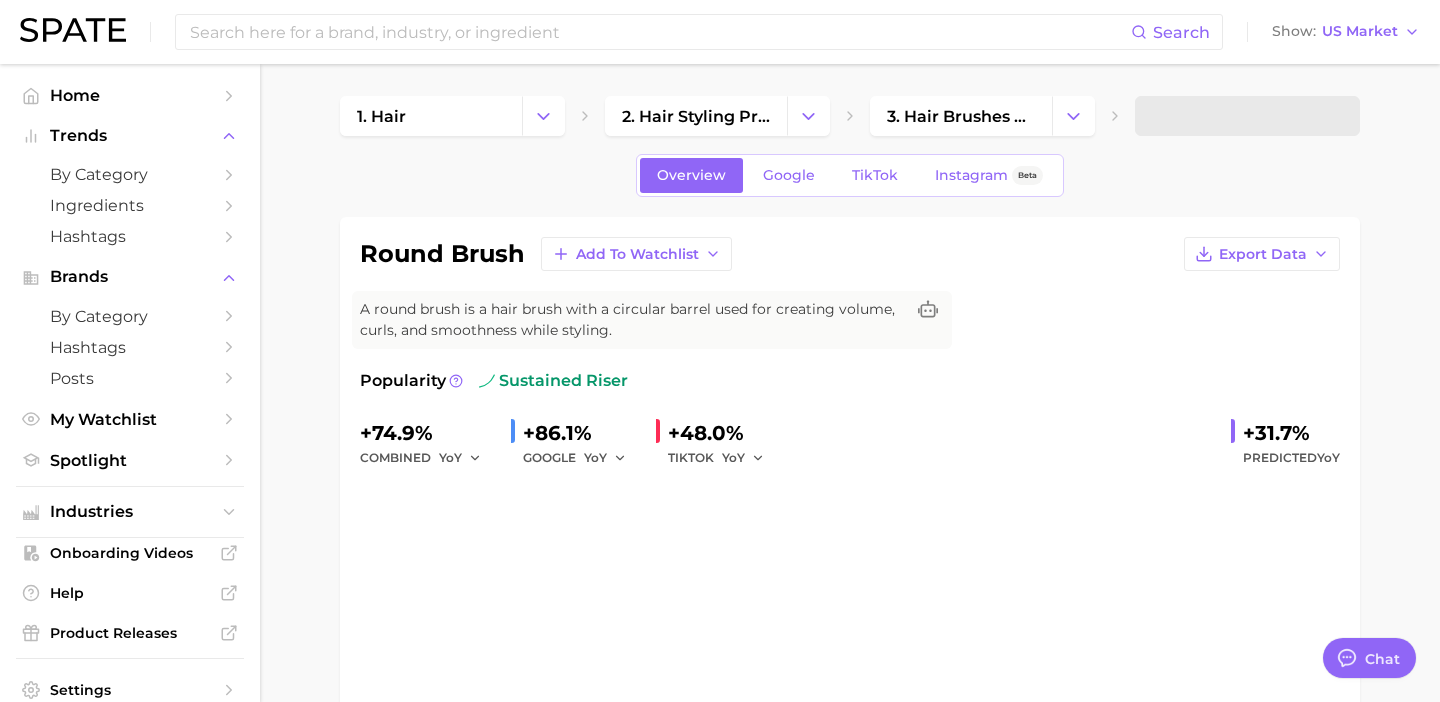 type on "x" 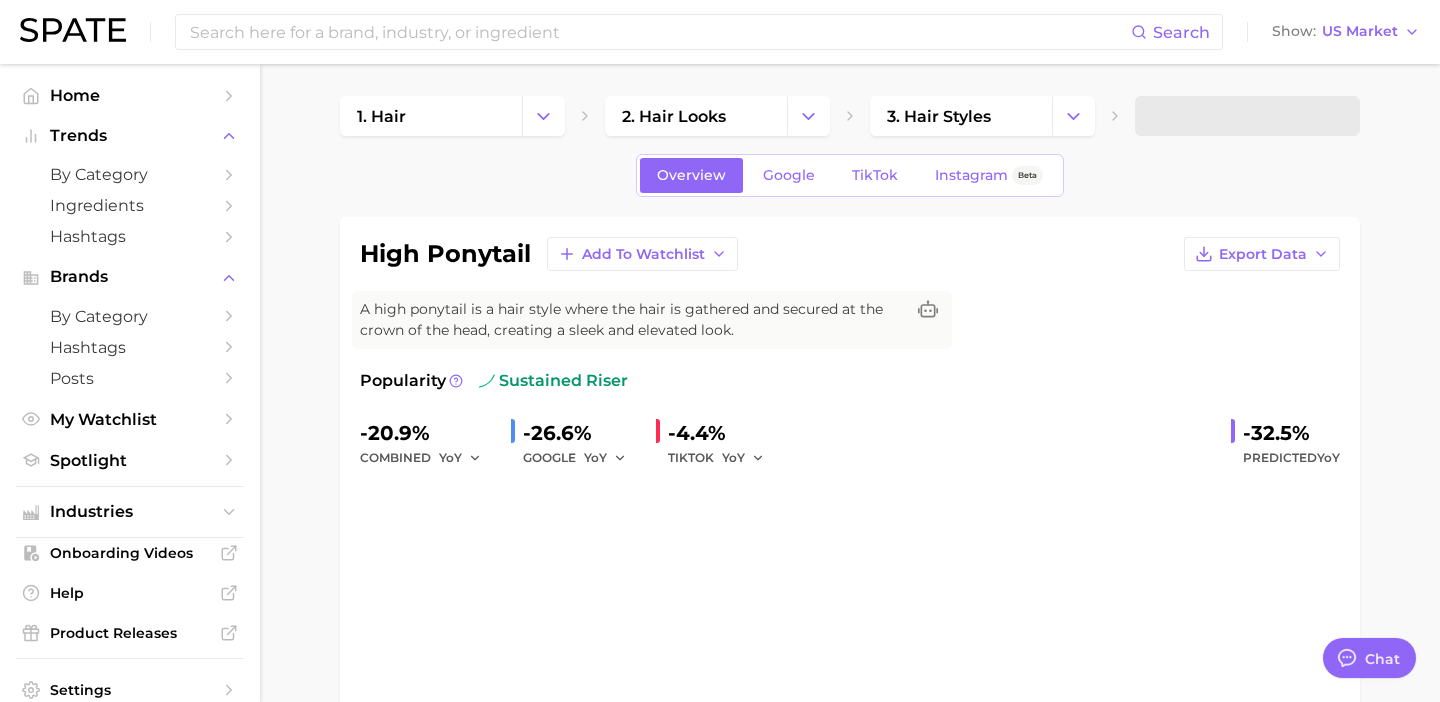 type on "x" 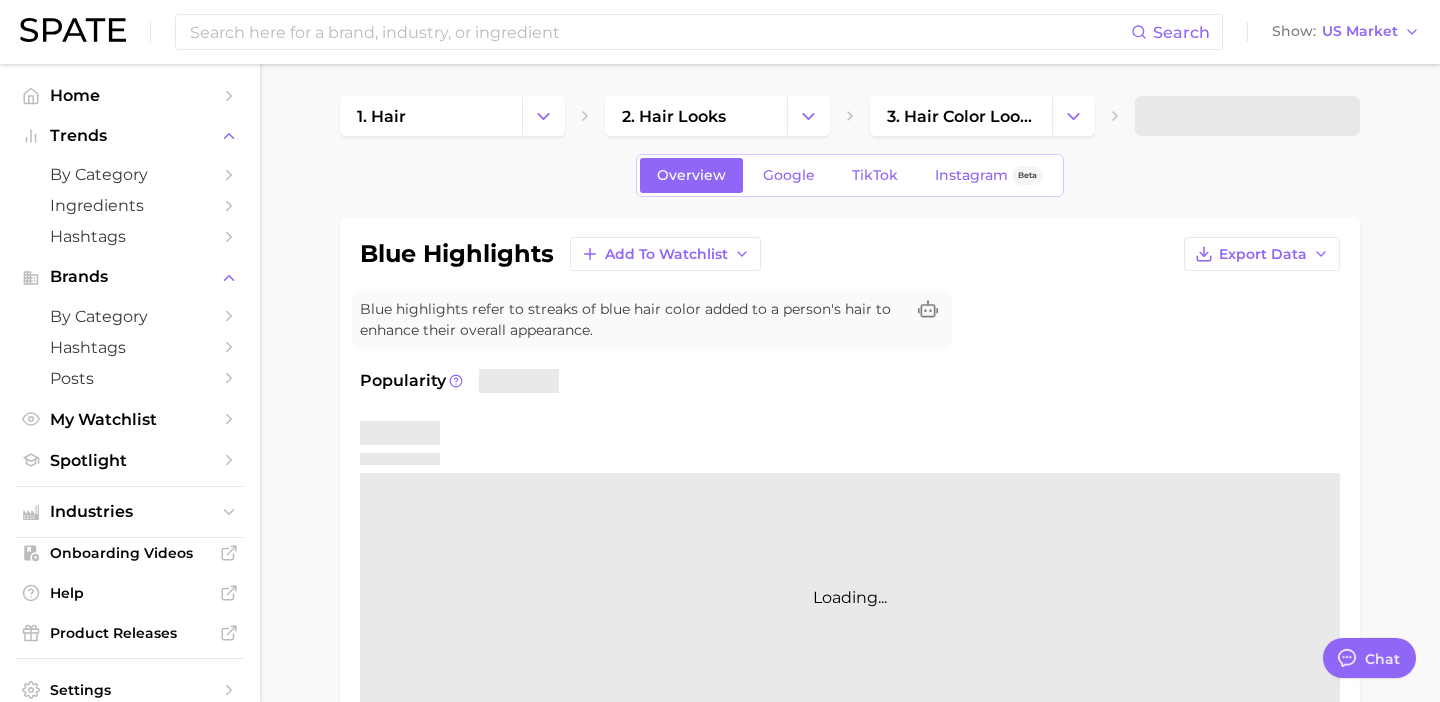 type on "x" 